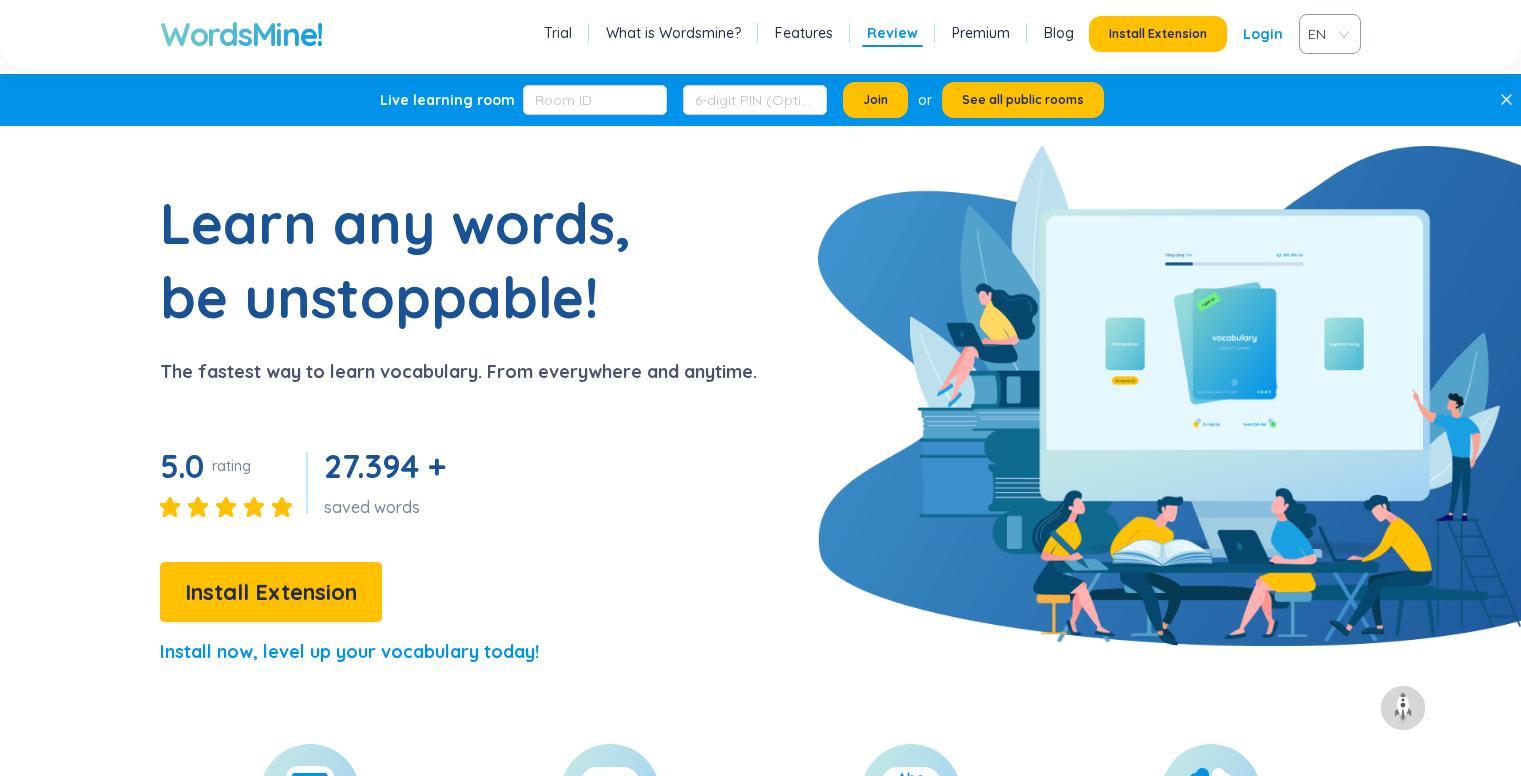 scroll, scrollTop: 3617, scrollLeft: 0, axis: vertical 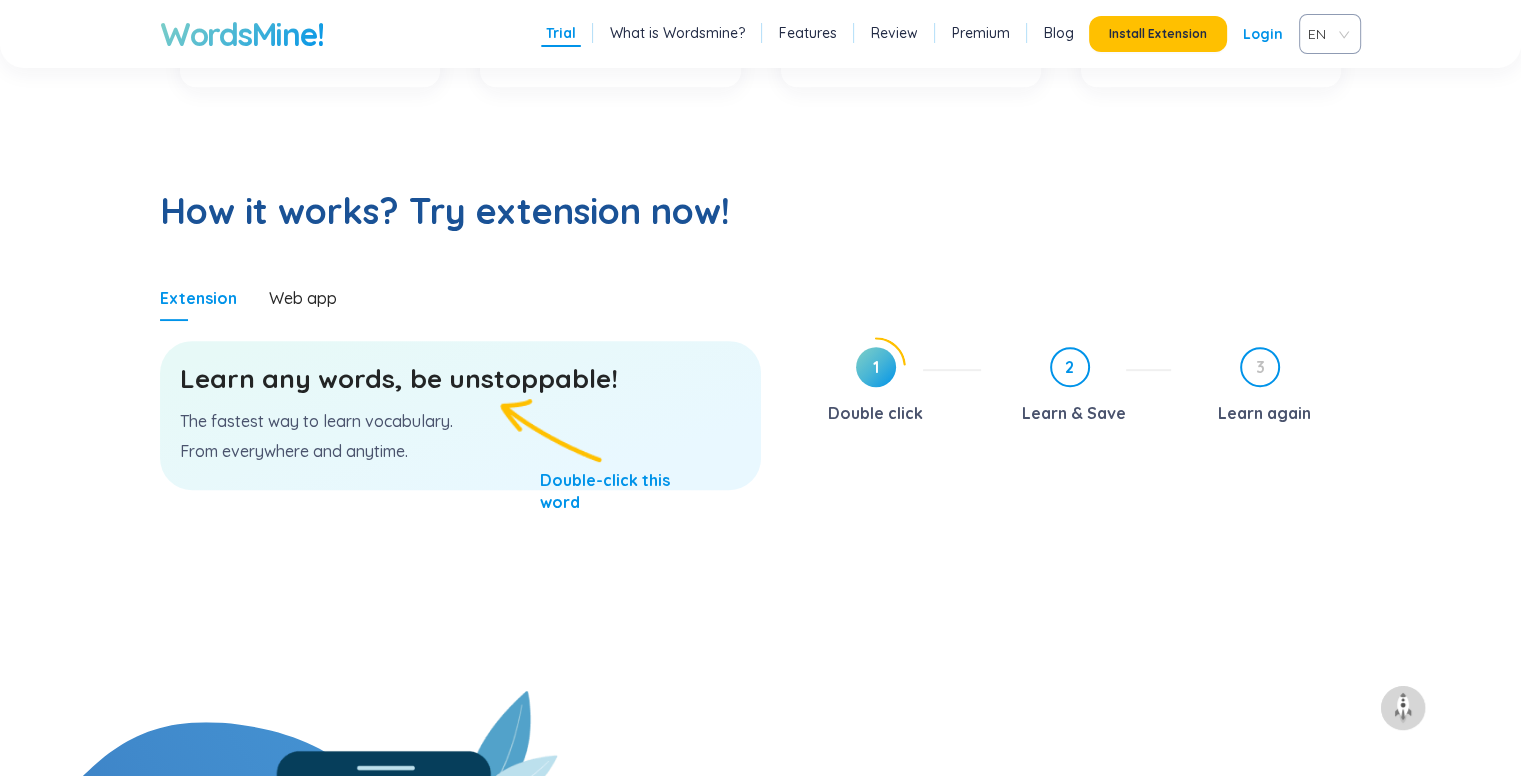 click on "2 Learn & Save" at bounding box center (1084, 388) 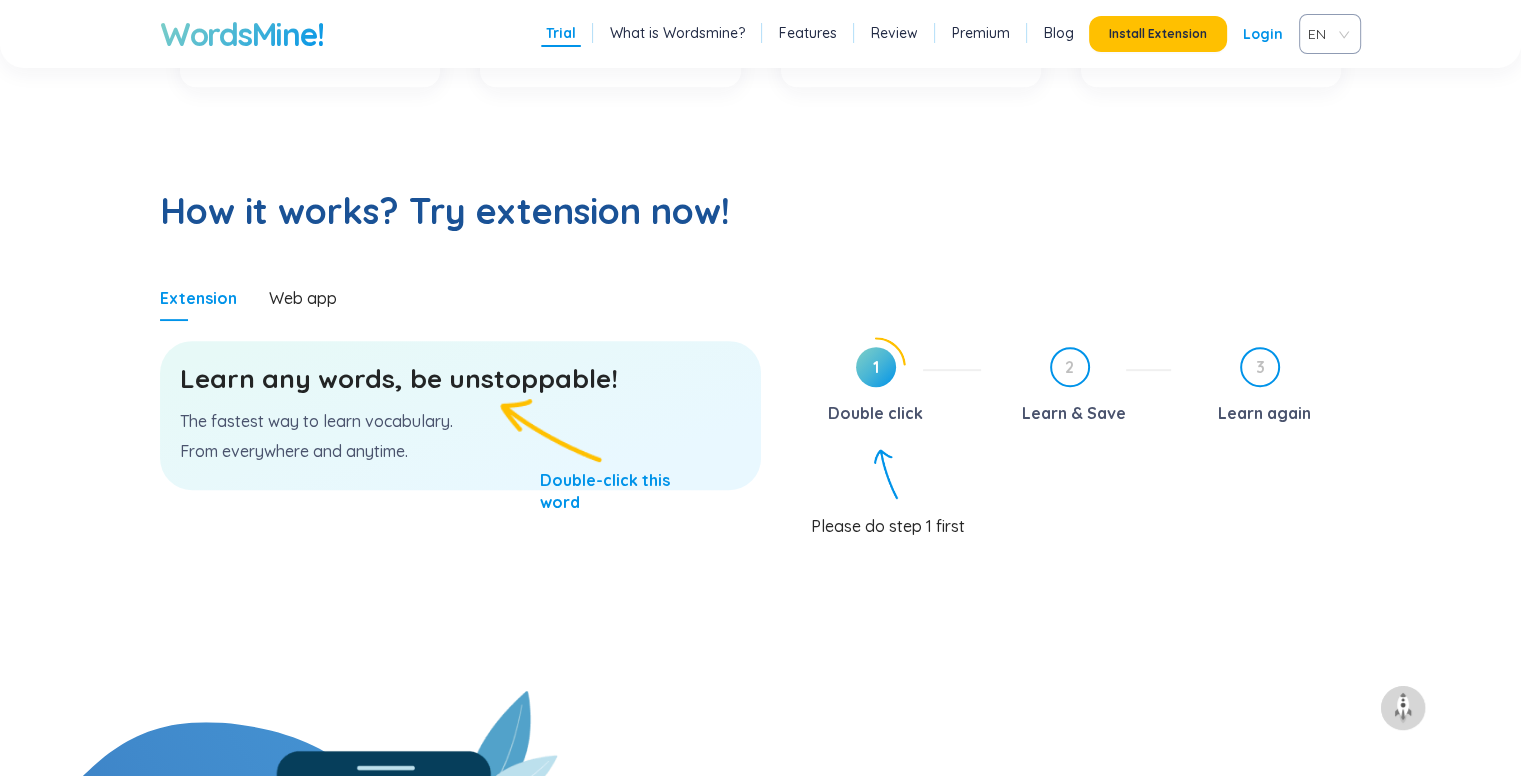 click on "Learn any words, be unstoppable!" at bounding box center (460, 379) 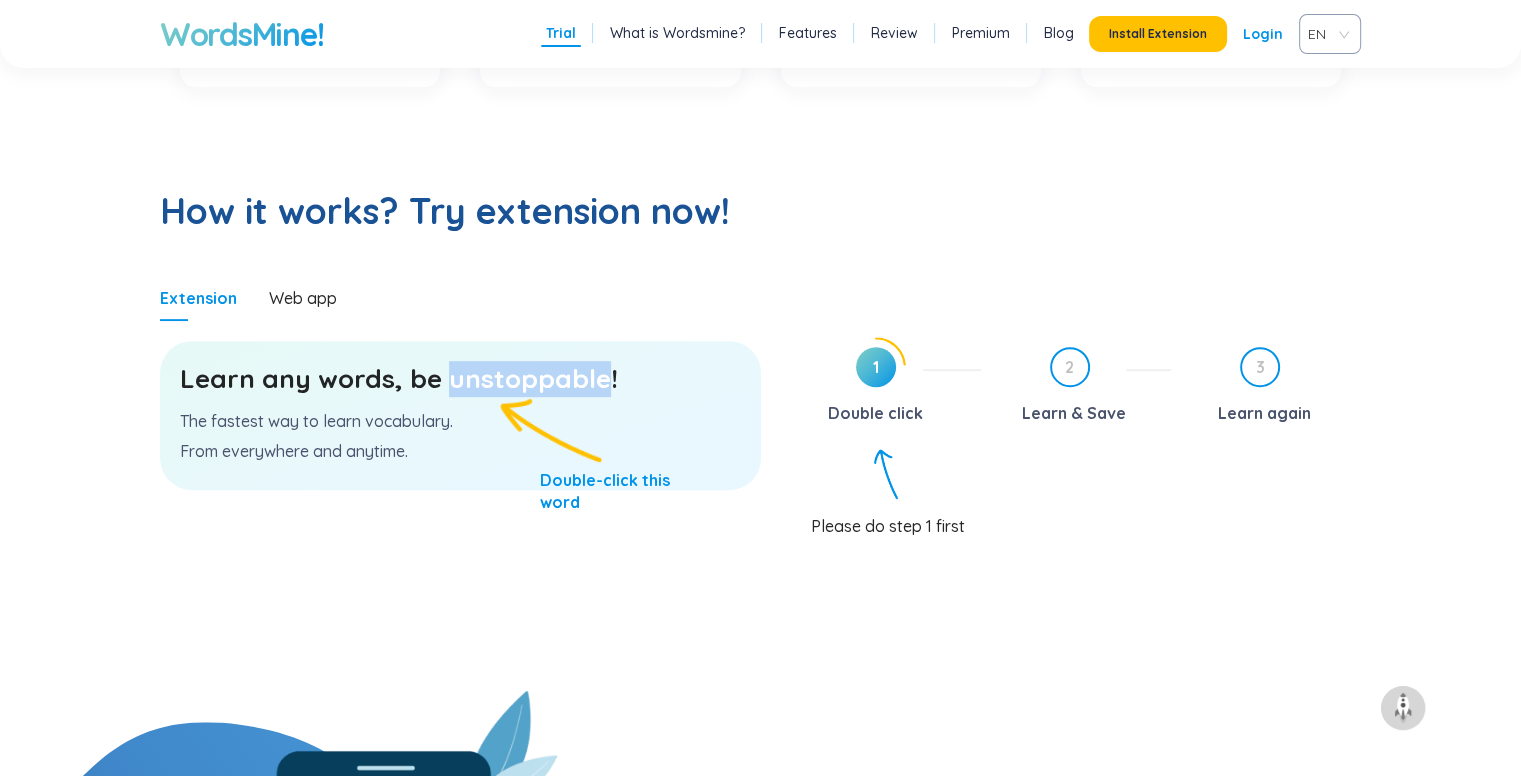 click on "Learn any words, be unstoppable!" at bounding box center (460, 379) 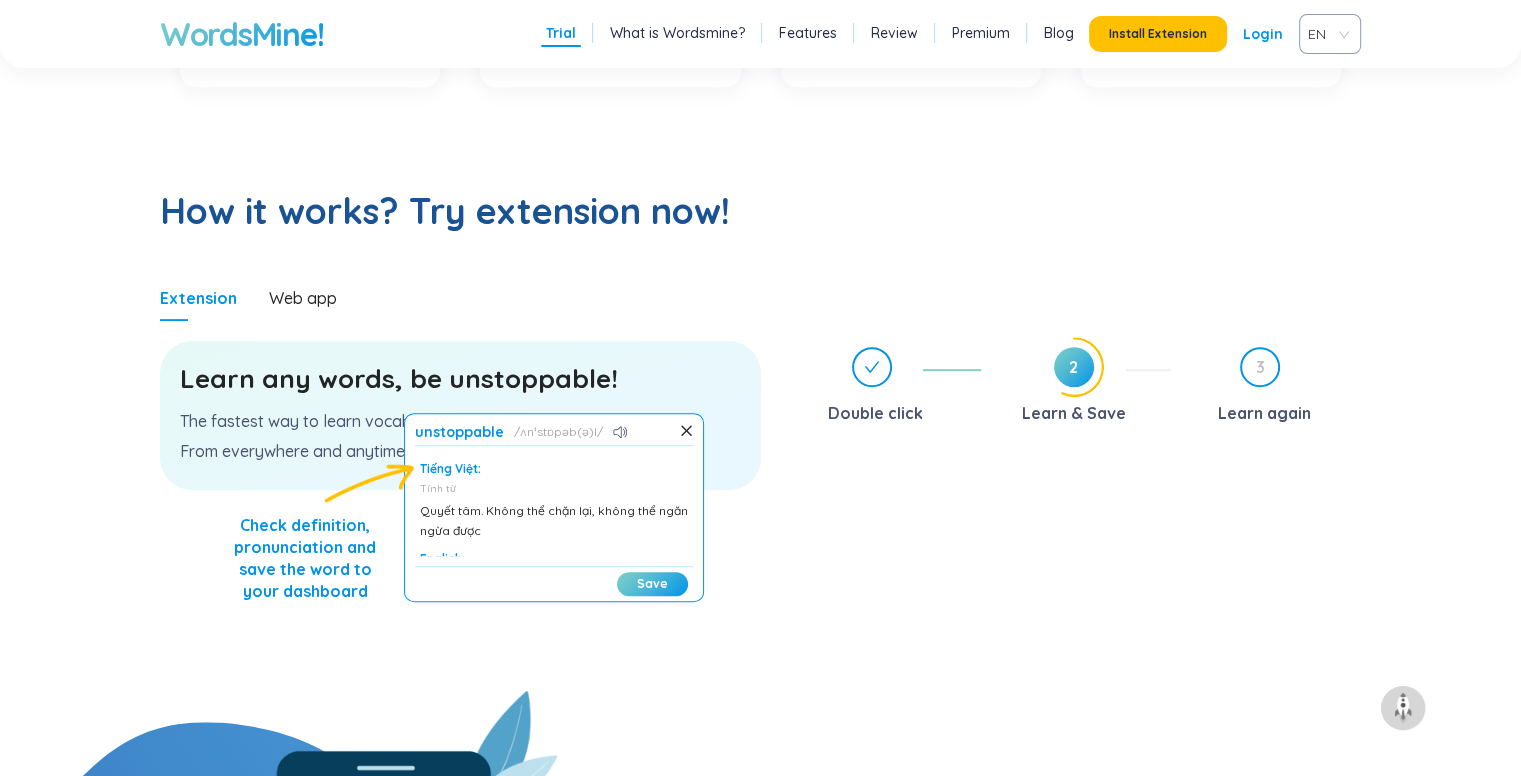 click on "Double click 2 Learn & Save 3 Learn again" at bounding box center [1076, 514] 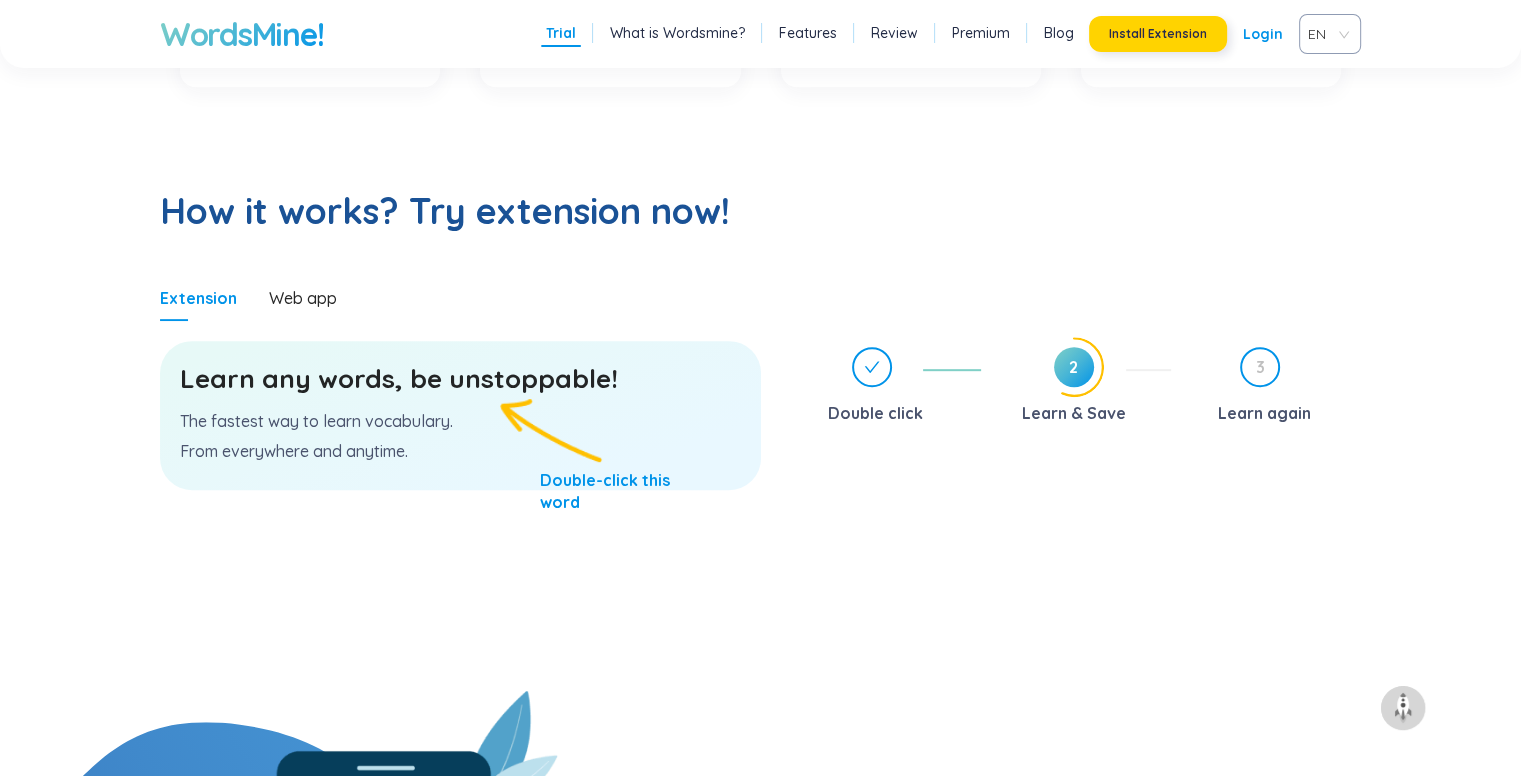 click on "Install Extension" at bounding box center (1158, 34) 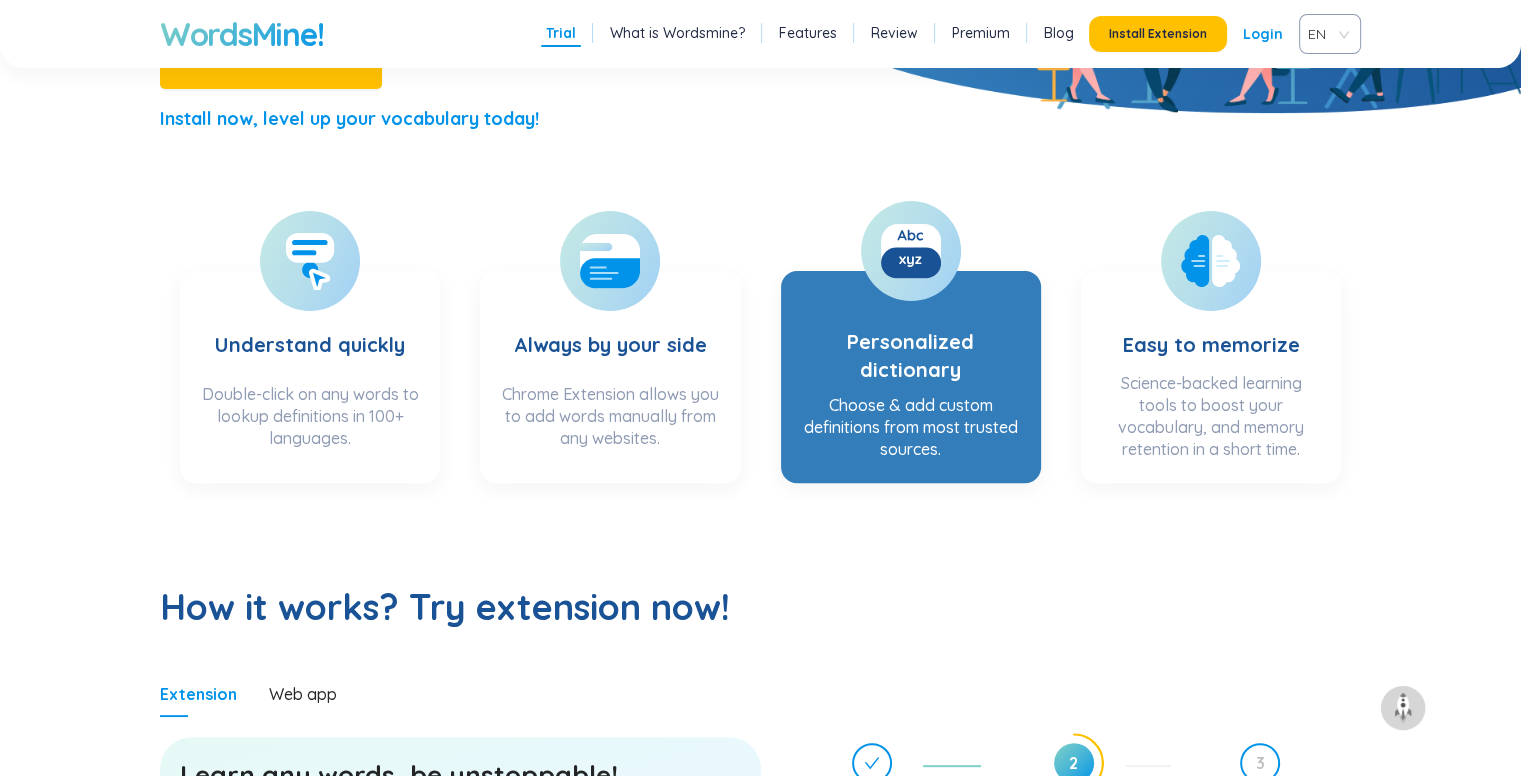 scroll, scrollTop: 520, scrollLeft: 0, axis: vertical 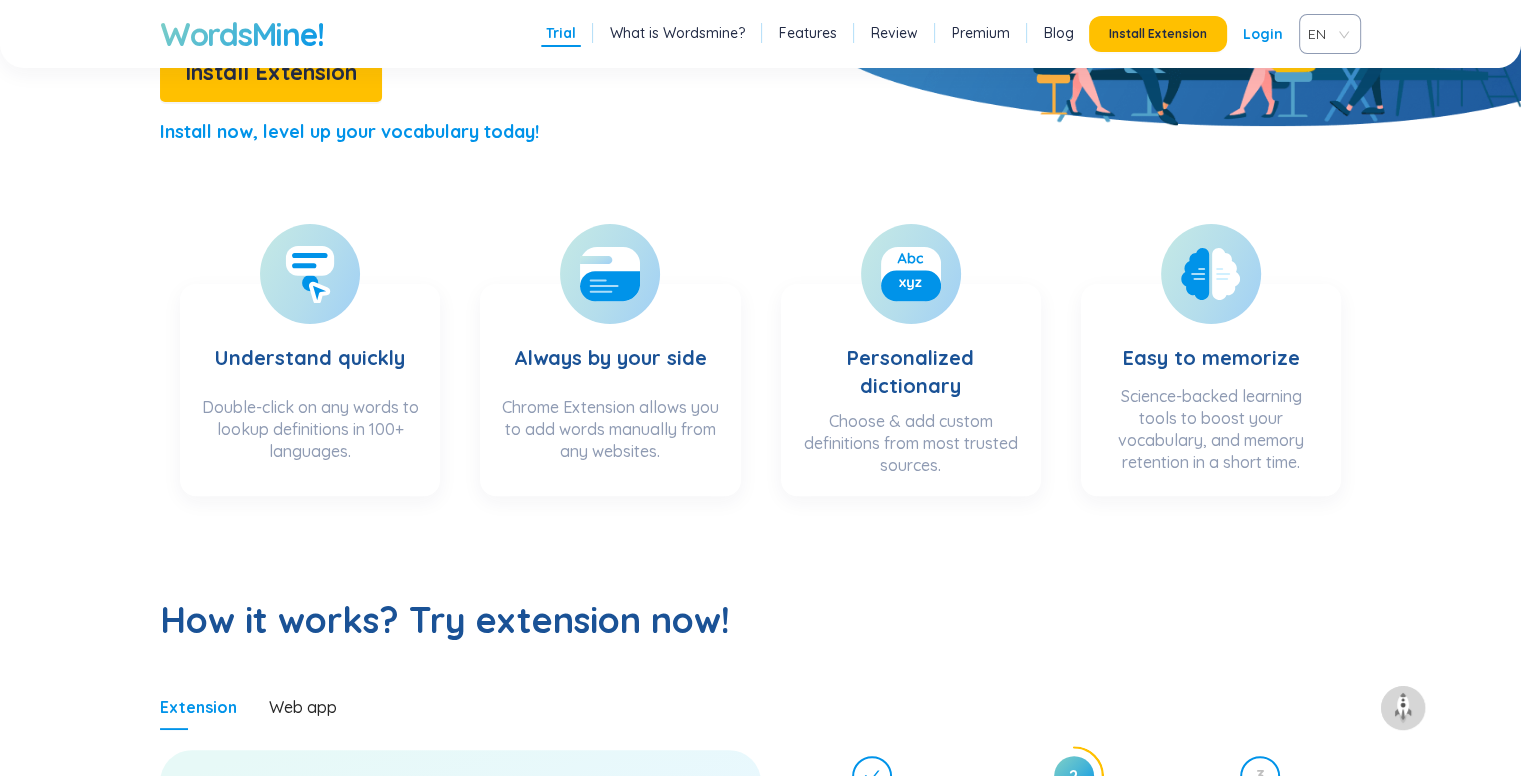 click on "Login" at bounding box center [1263, 34] 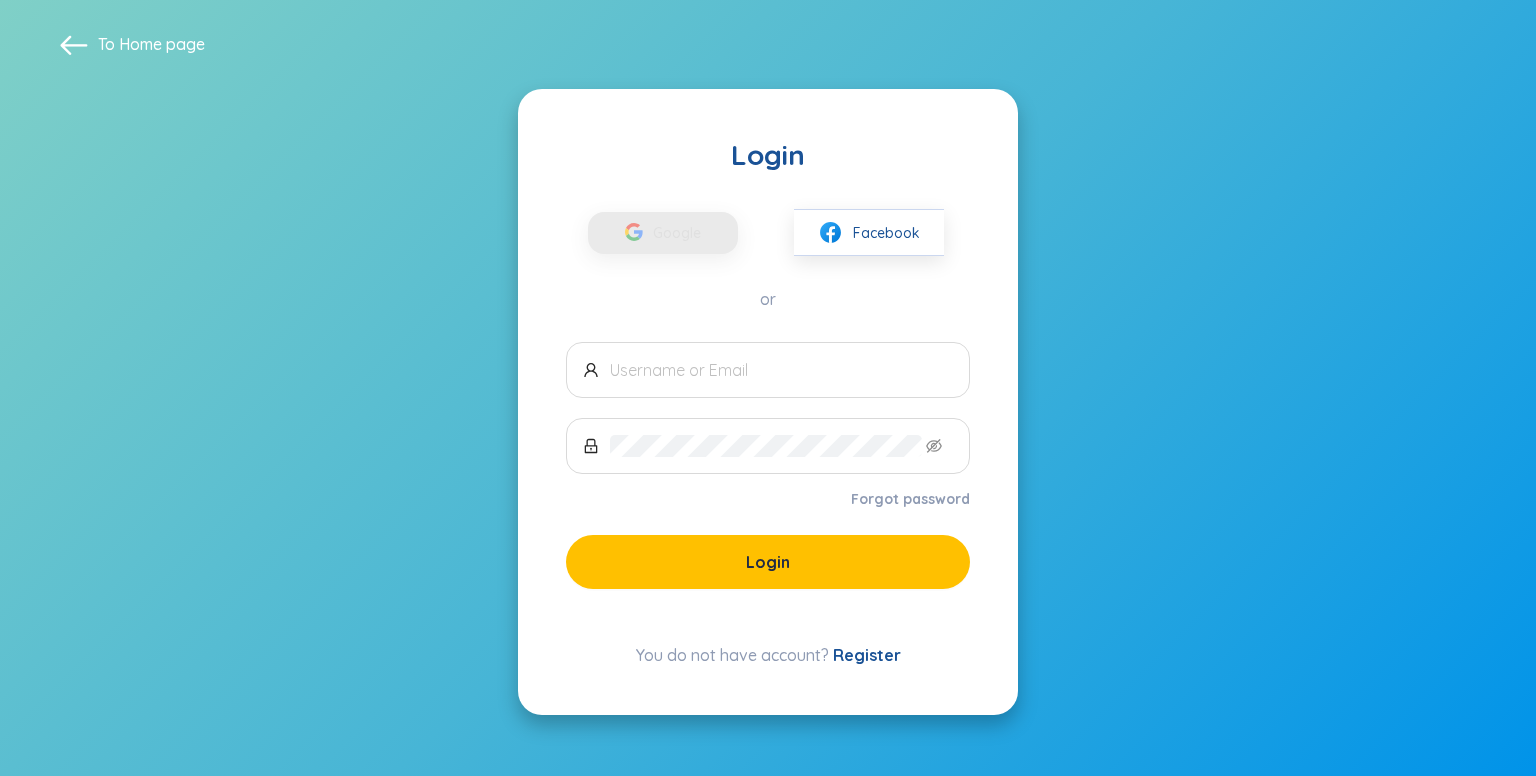 click on "Register" at bounding box center [867, 655] 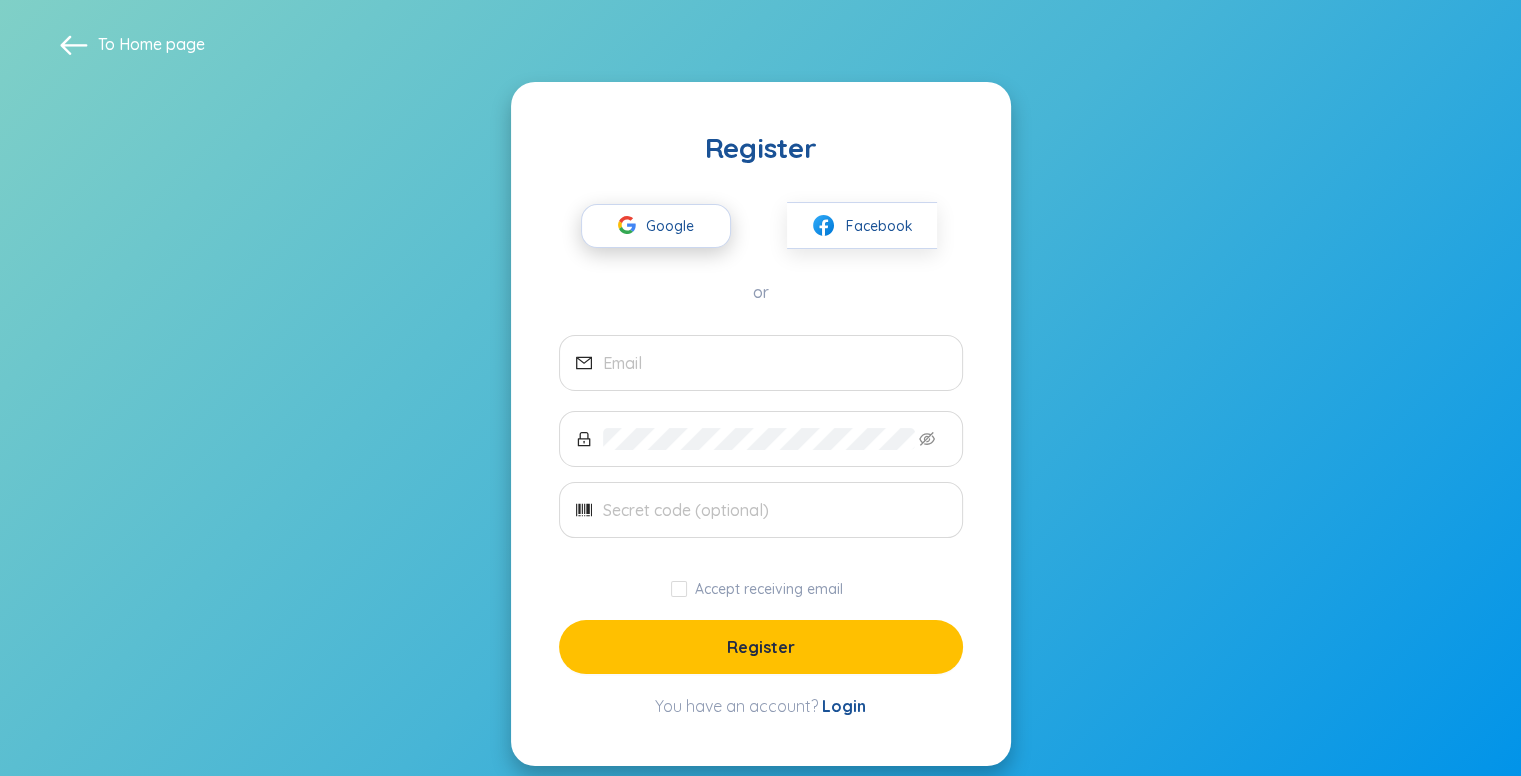 click on "Google" at bounding box center (675, 226) 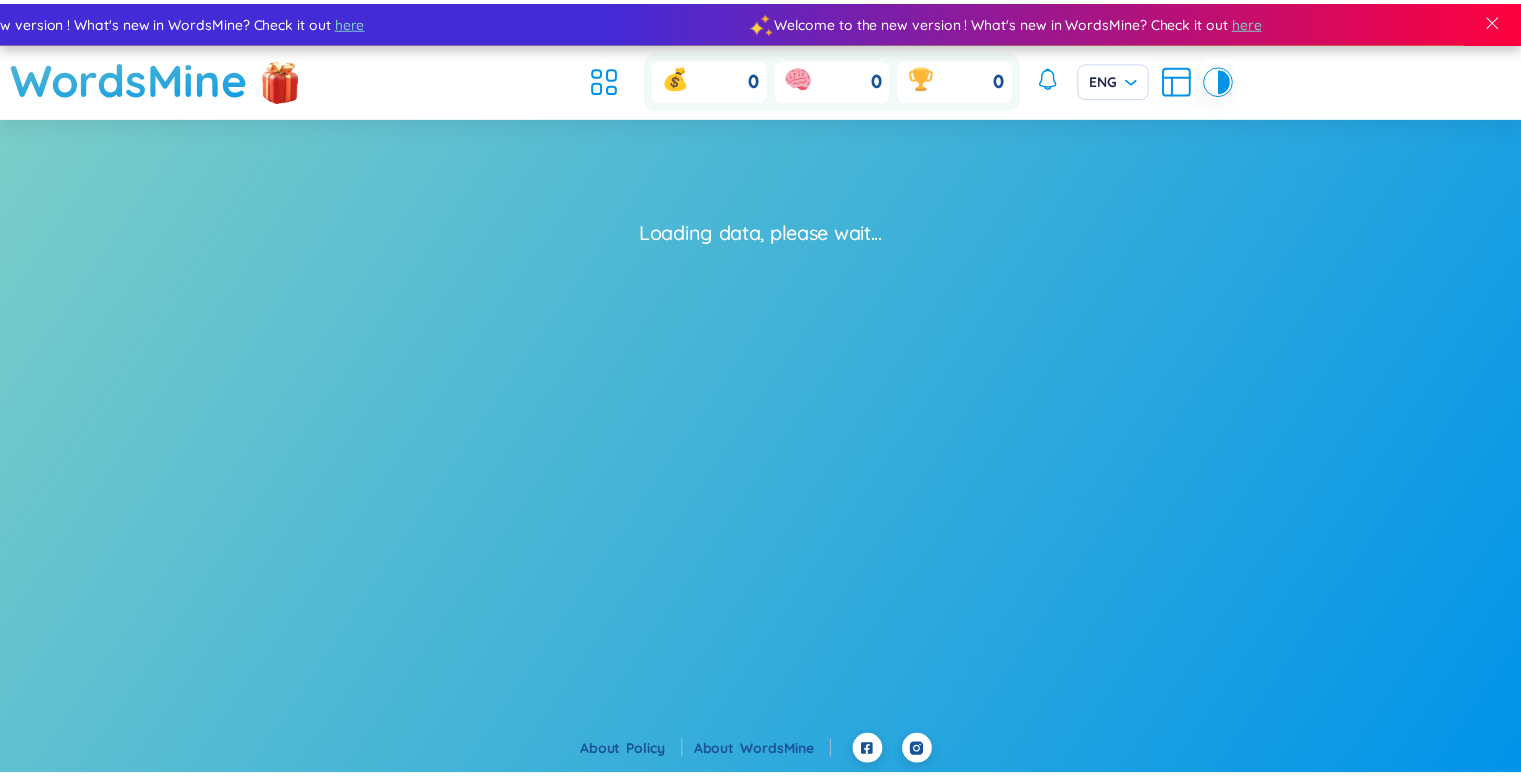 scroll, scrollTop: 0, scrollLeft: 0, axis: both 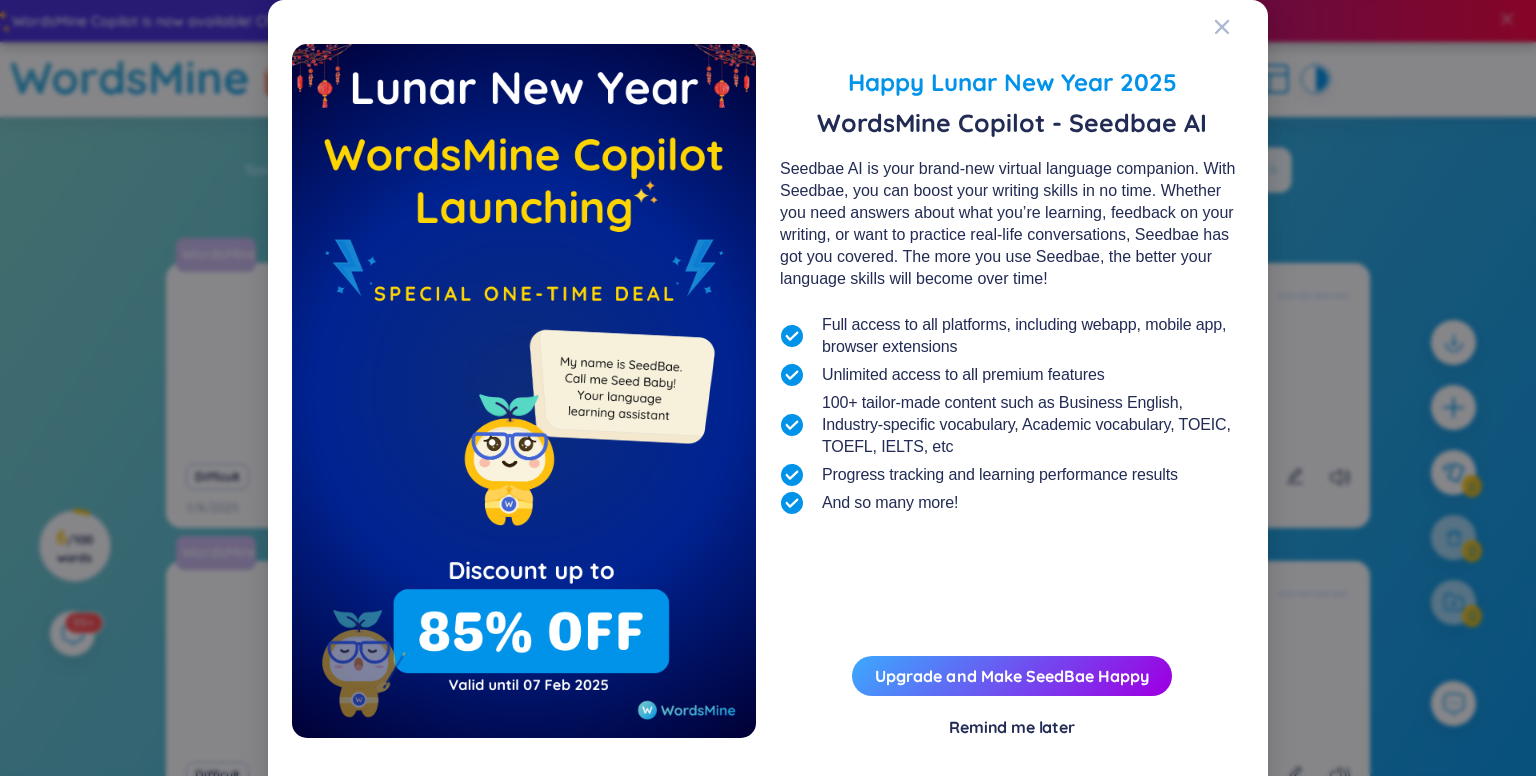 click on "Remind me later" at bounding box center [1012, 727] 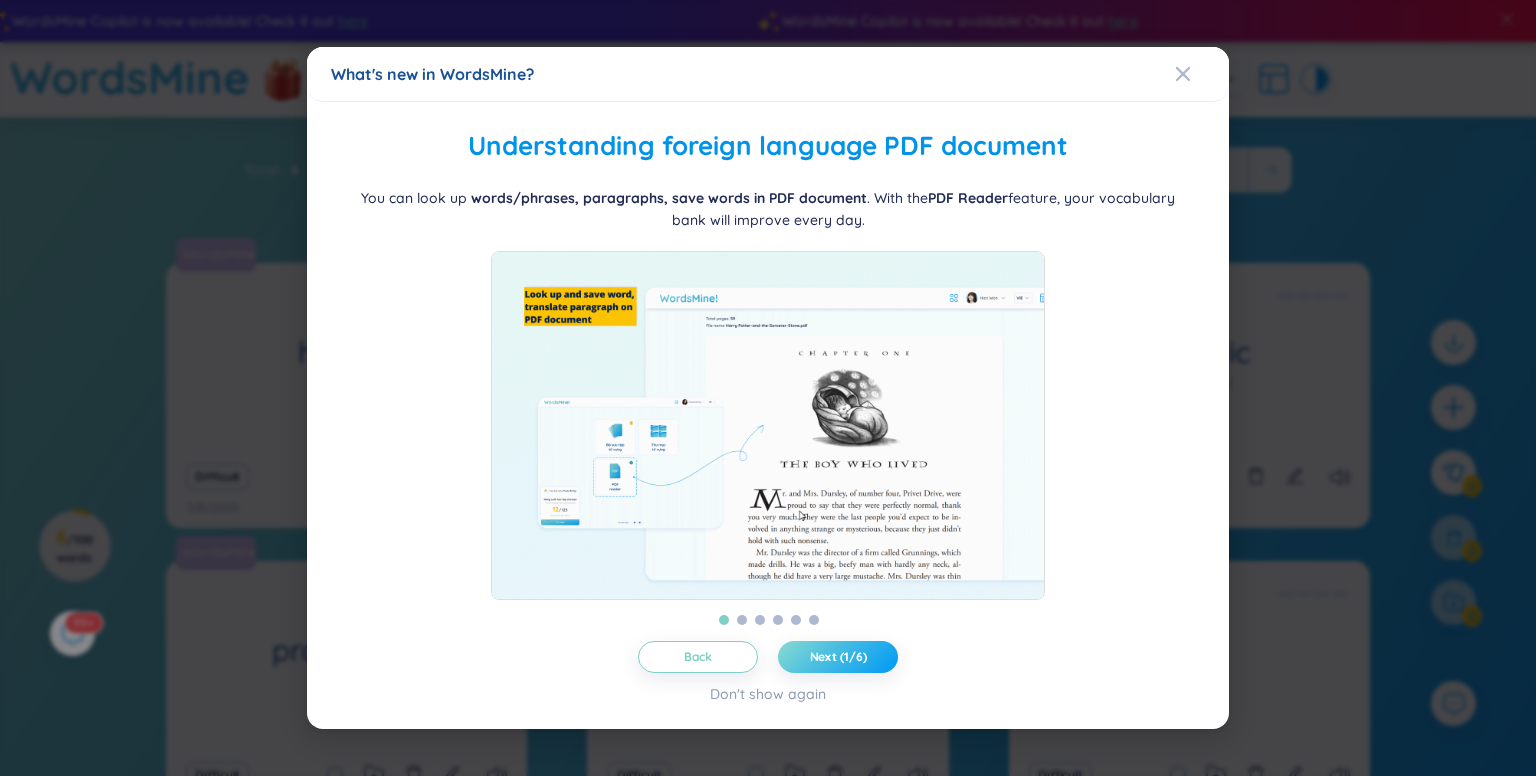 click on "Next (1/6)" at bounding box center (838, 657) 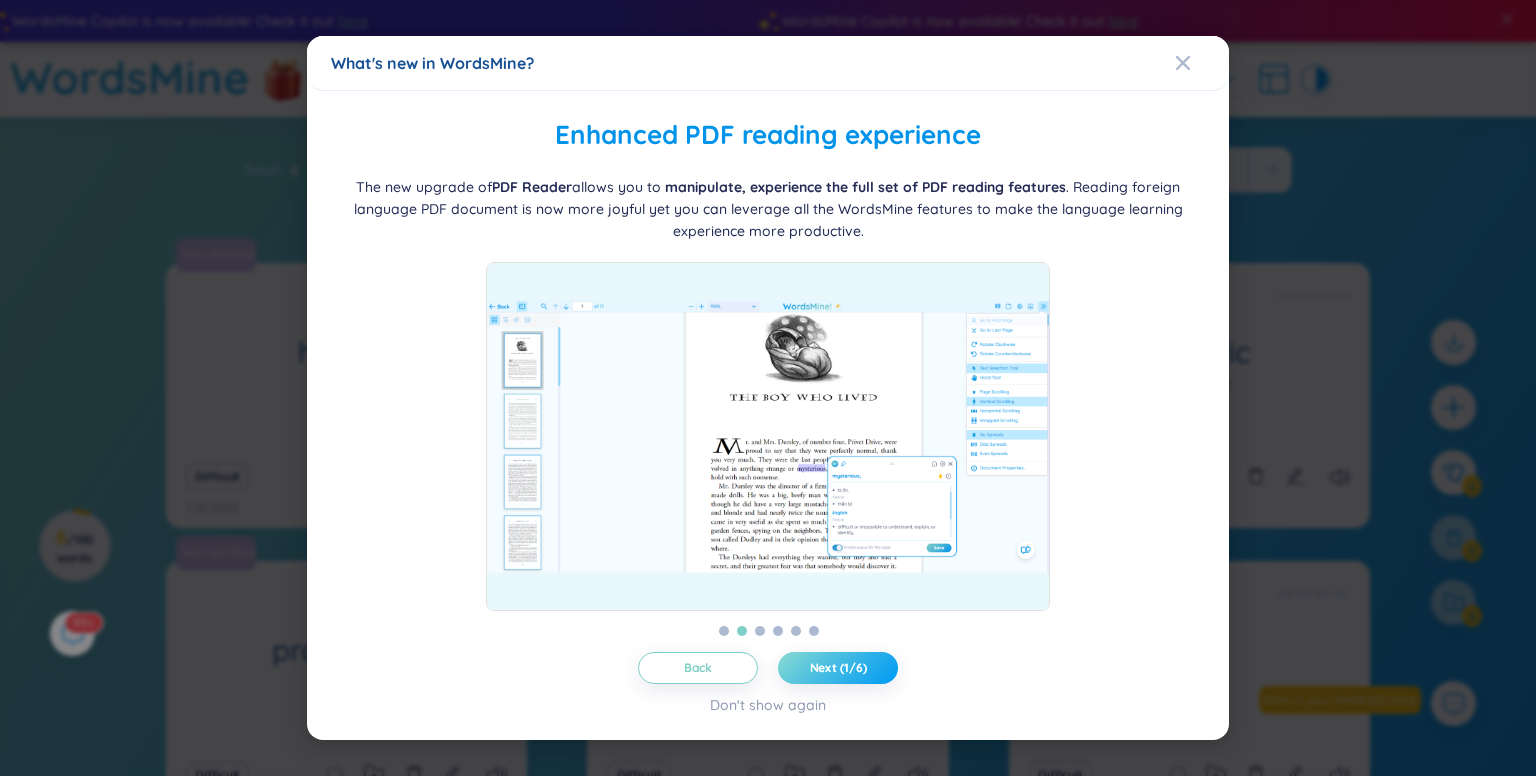 click on "Next (1/6)" at bounding box center [838, 668] 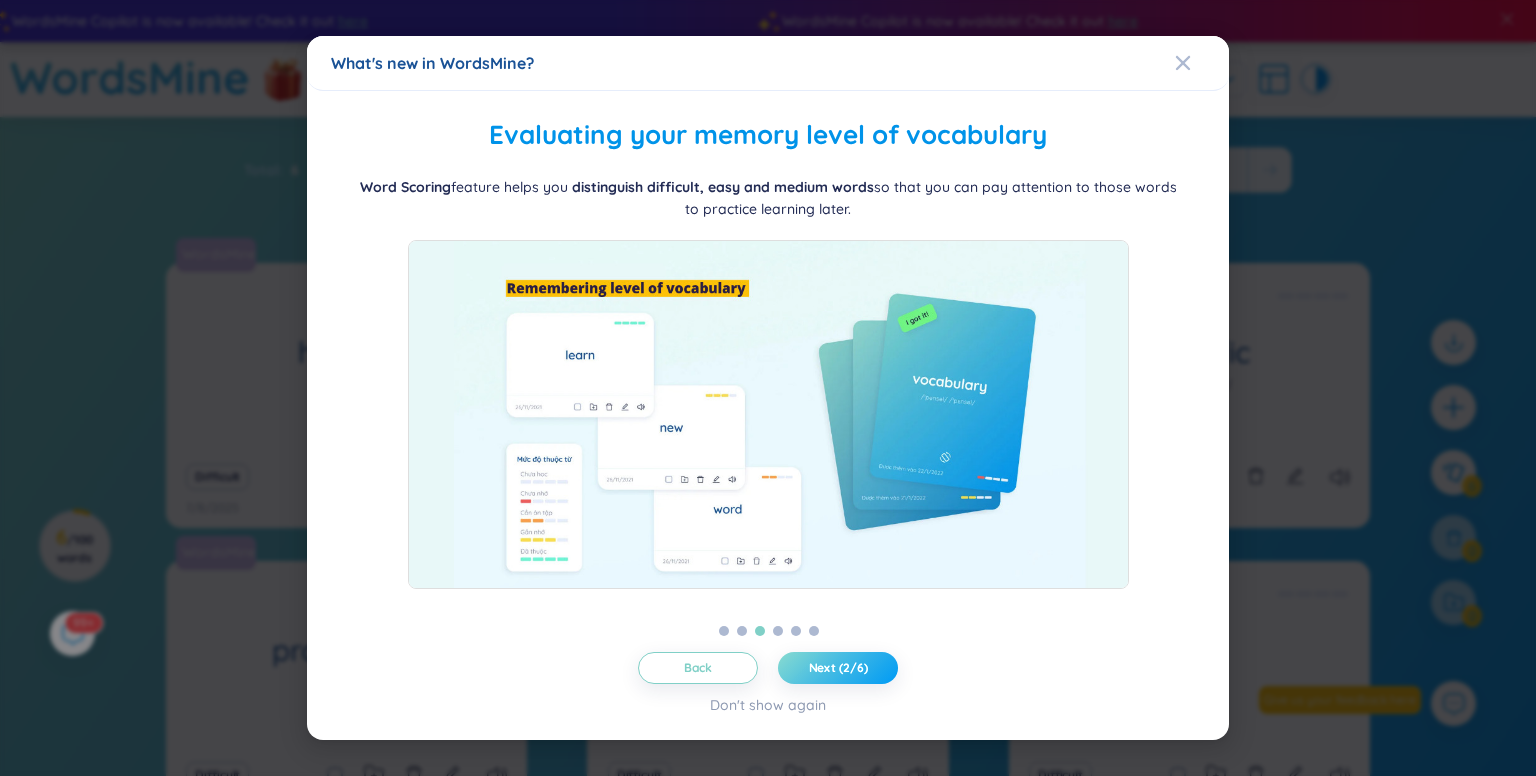 click on "Next (2/6)" at bounding box center [838, 668] 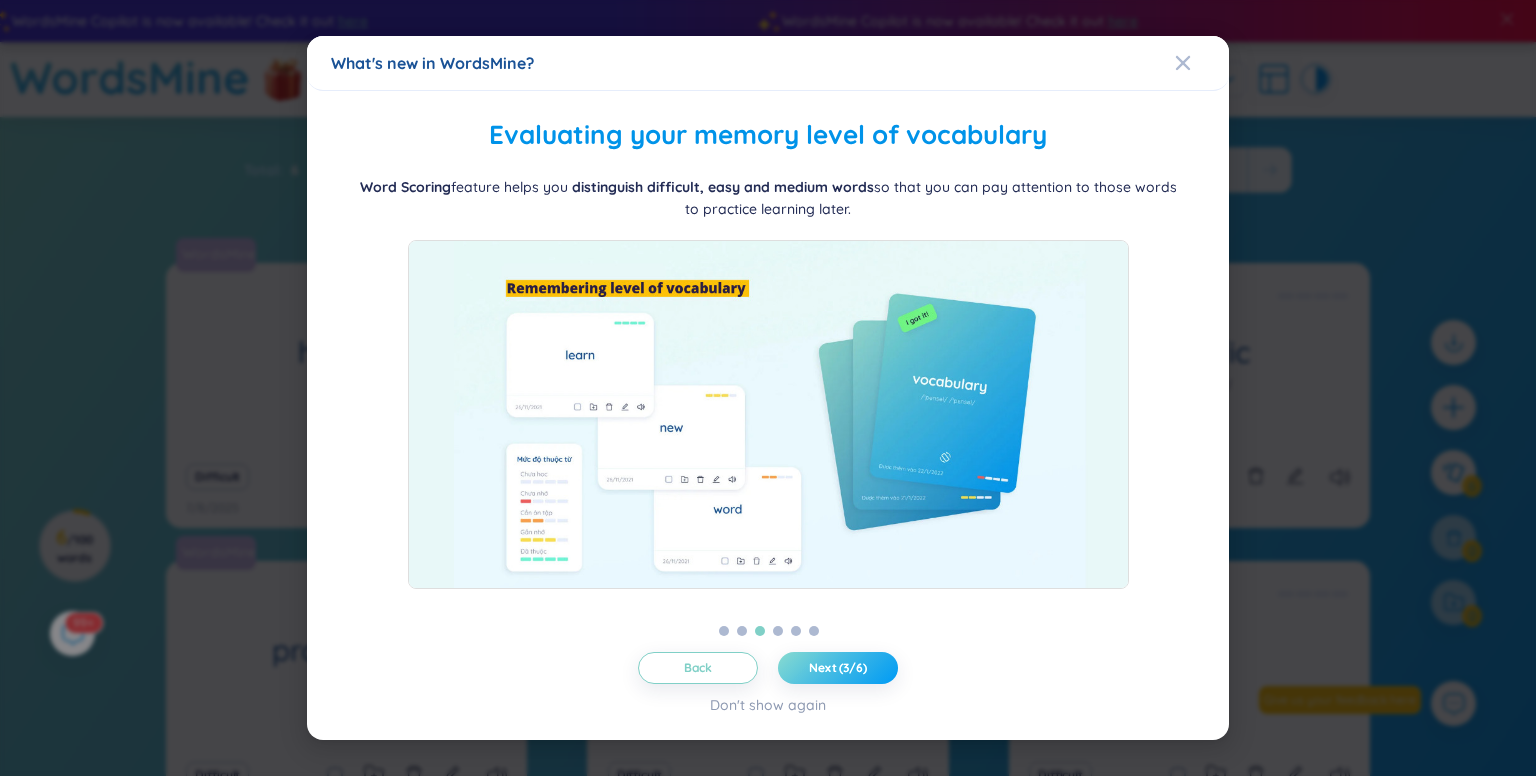 click on "Next (3/6)" at bounding box center (838, 668) 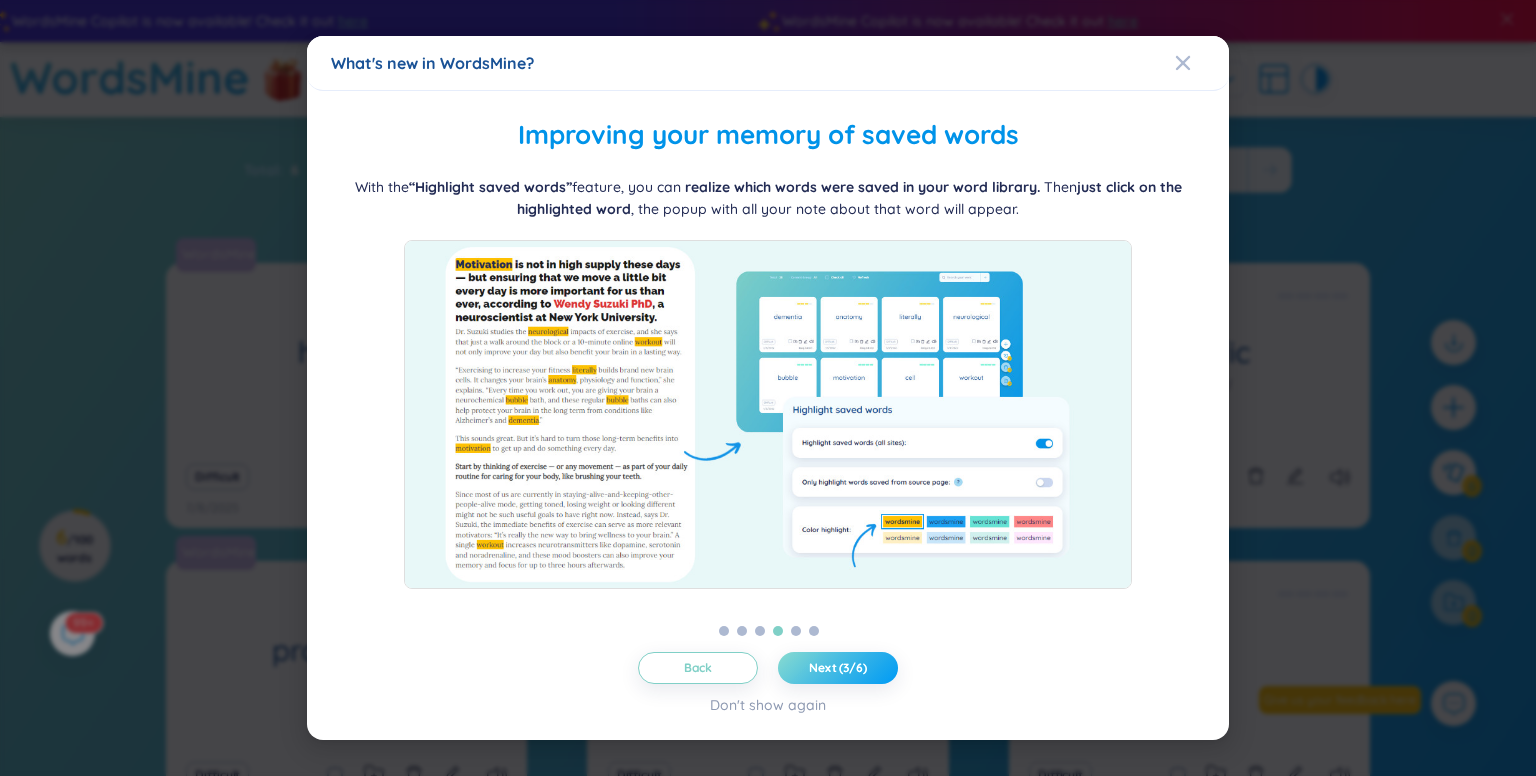 click on "Next (3/6)" at bounding box center [838, 668] 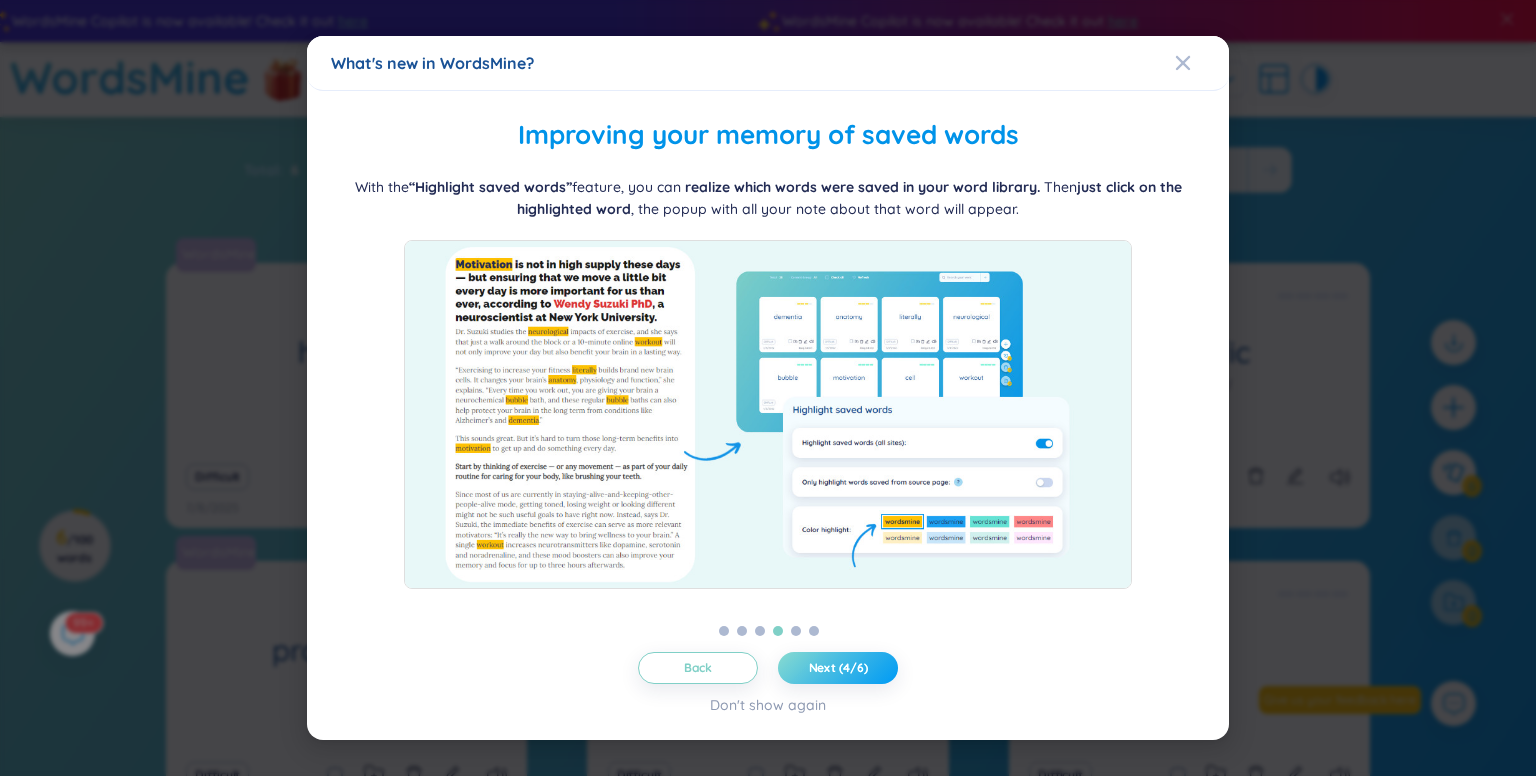 click on "Next (4/6)" at bounding box center (838, 668) 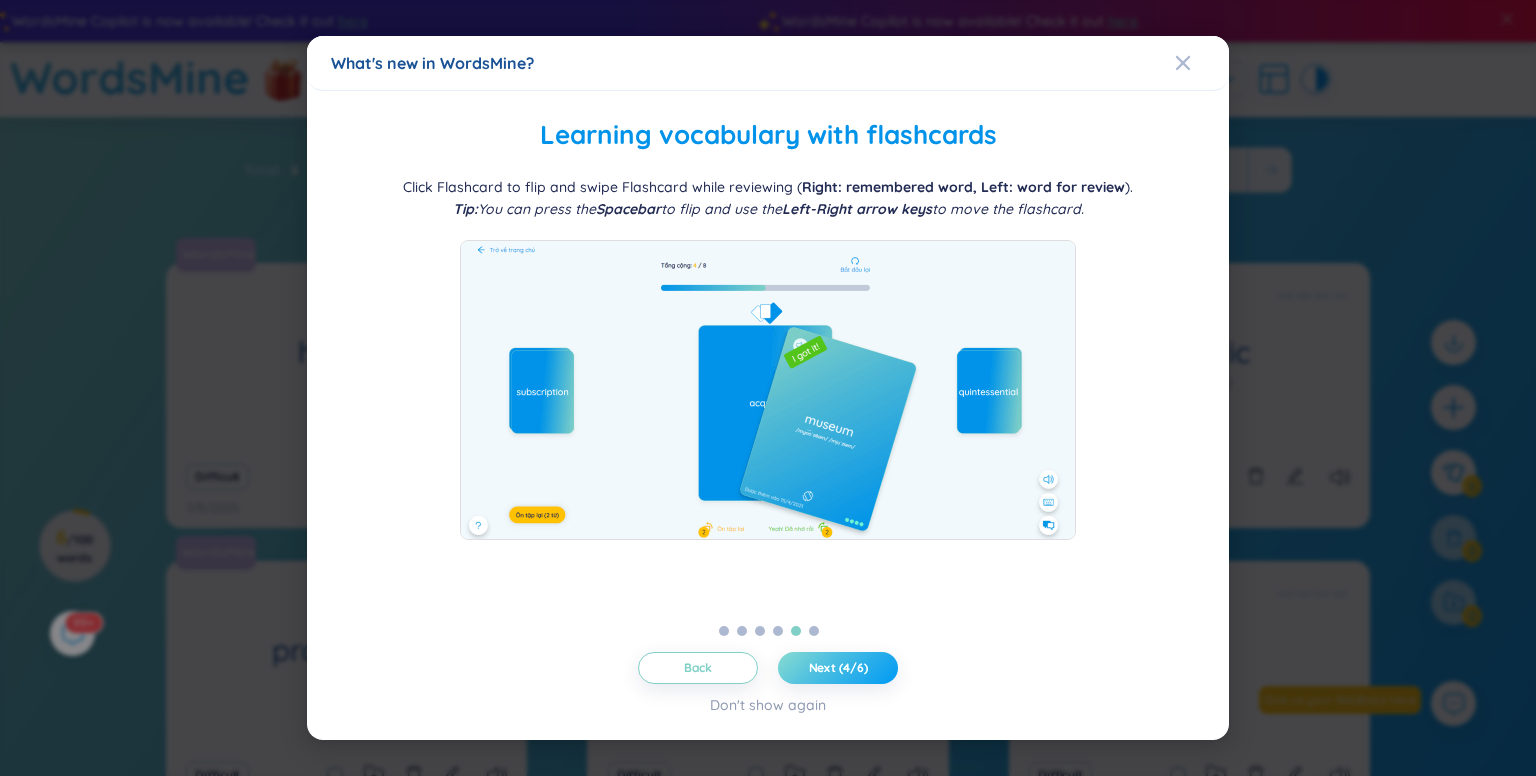 click on "Next (4/6)" at bounding box center [838, 668] 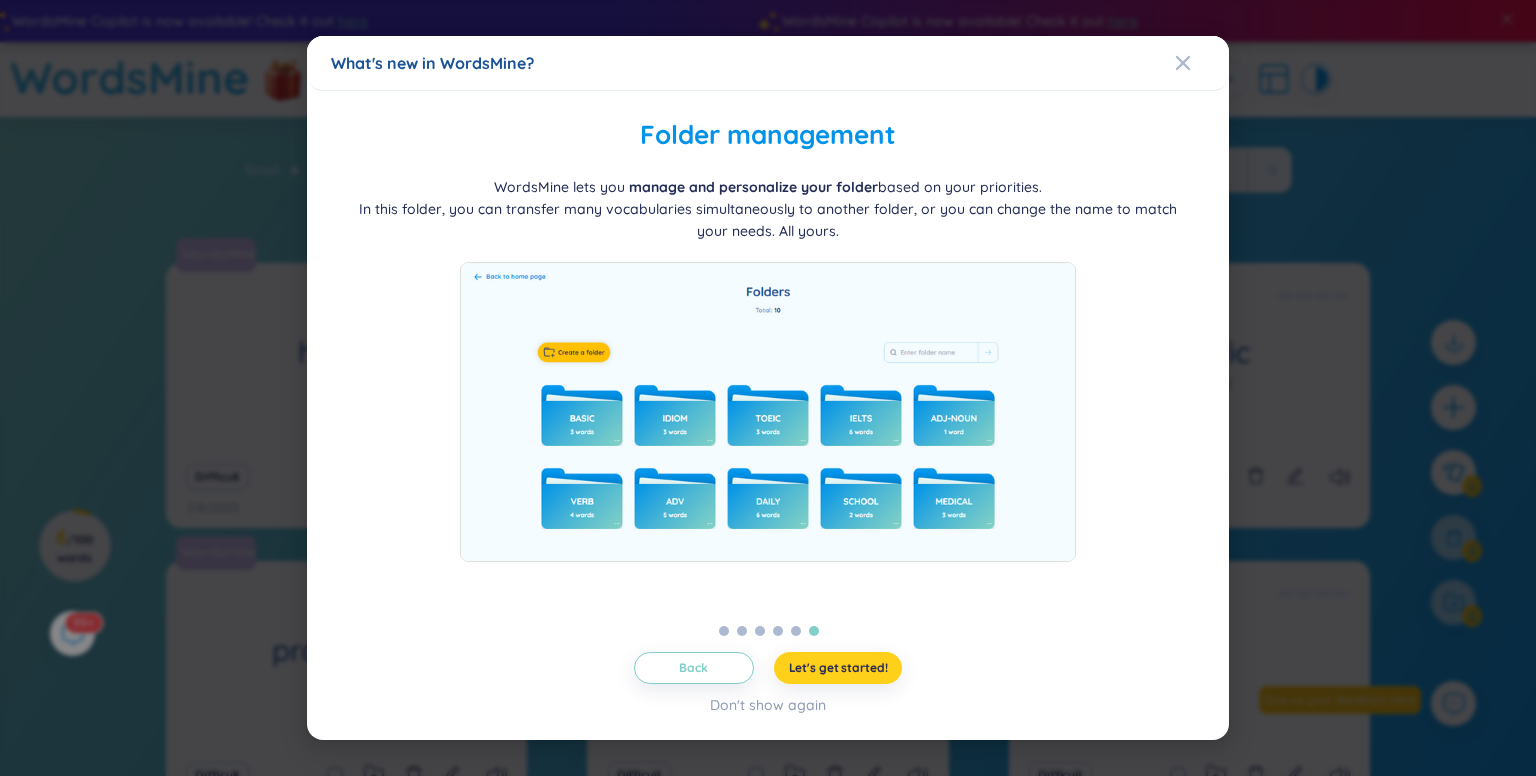click on "Let's get started!" at bounding box center (838, 668) 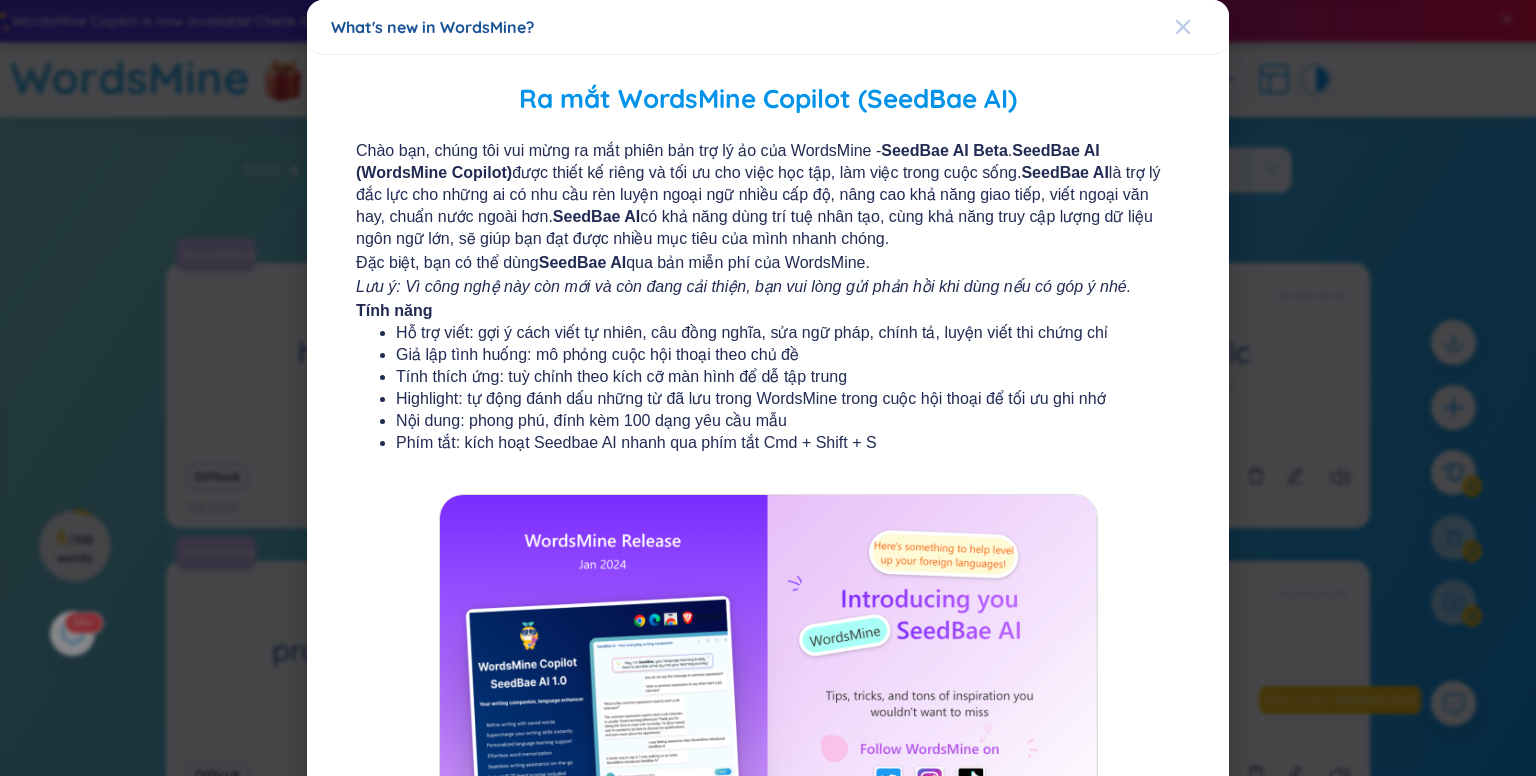 click 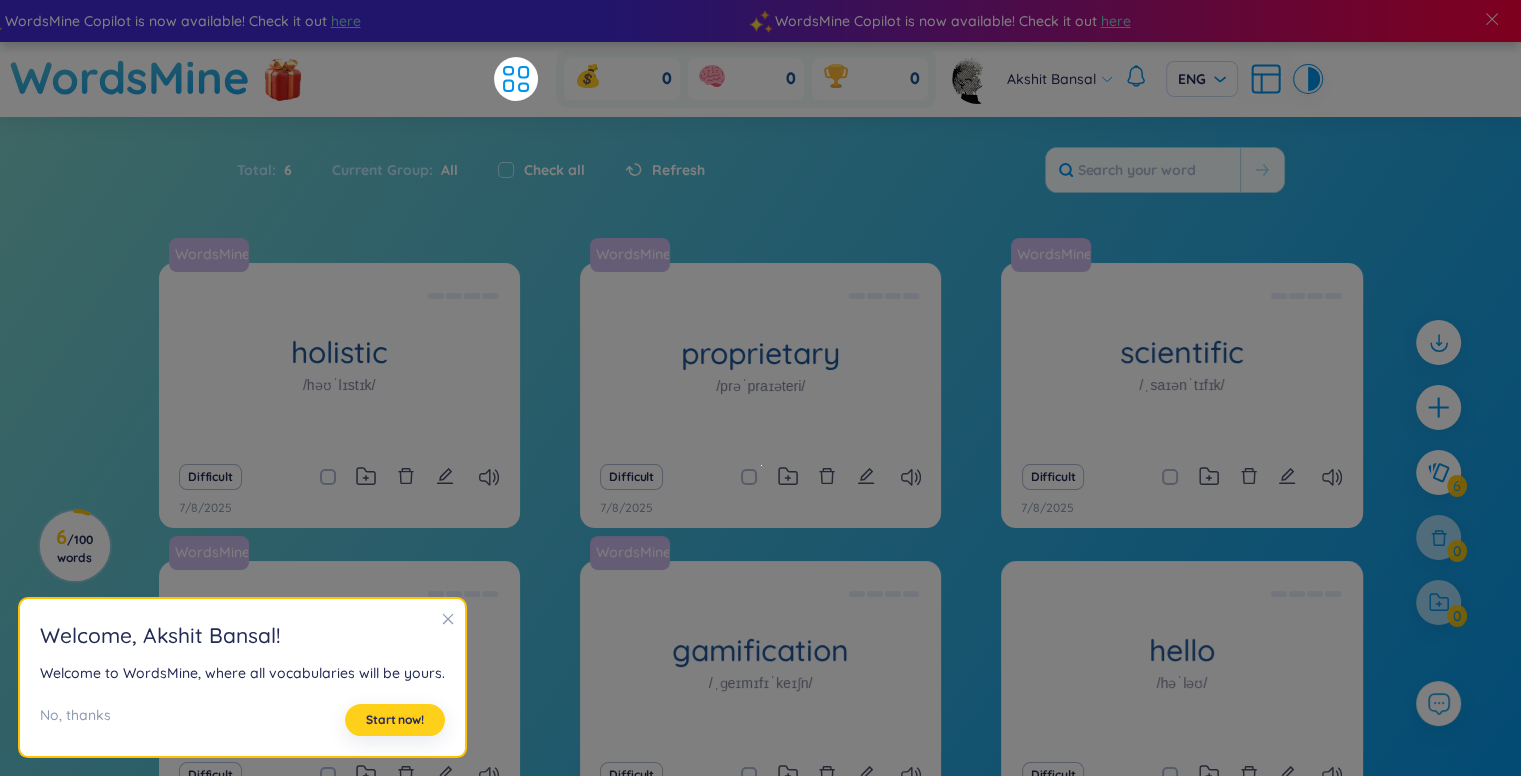 click on "Start now!" at bounding box center (395, 720) 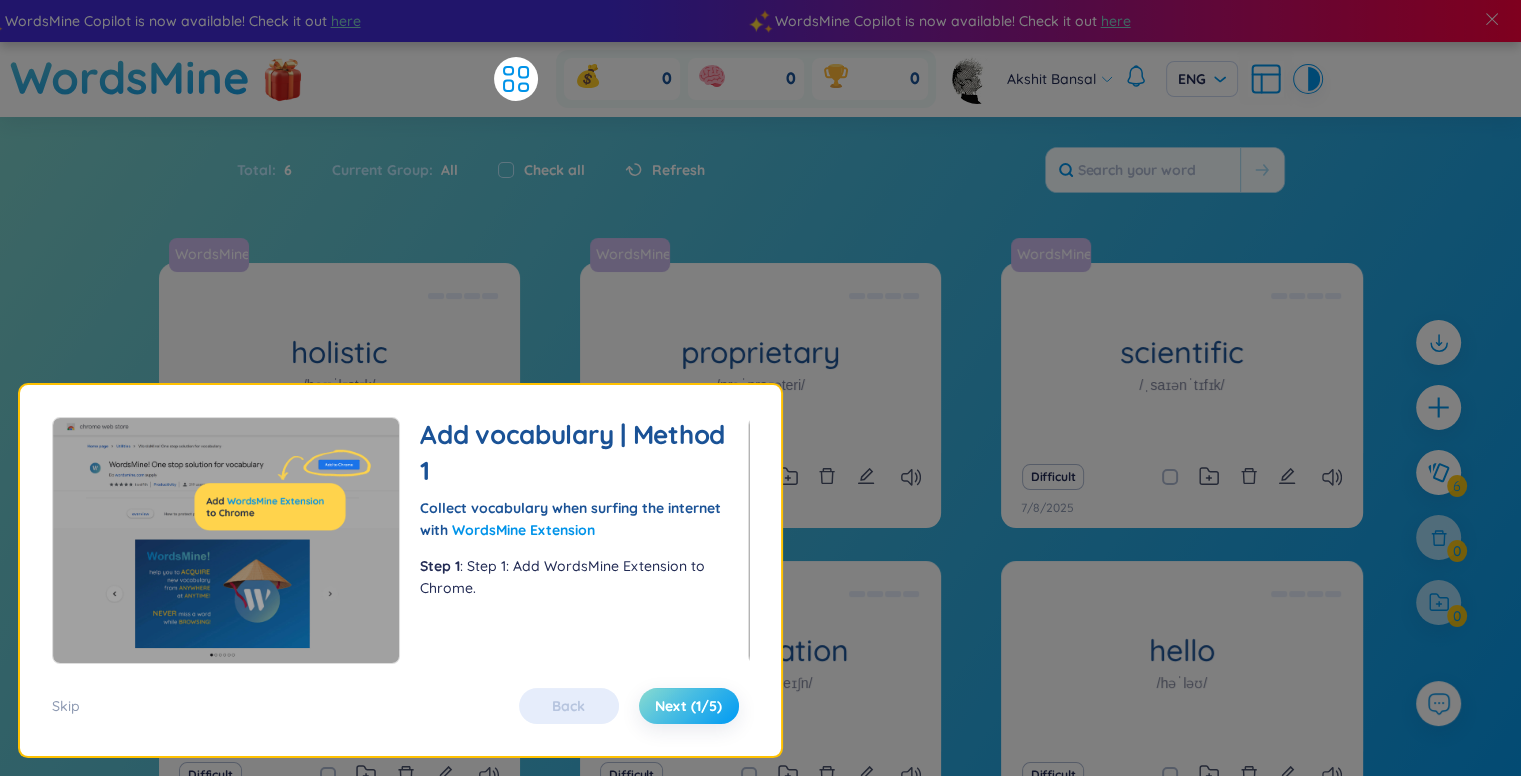 click on "Next (1/5)" at bounding box center (688, 706) 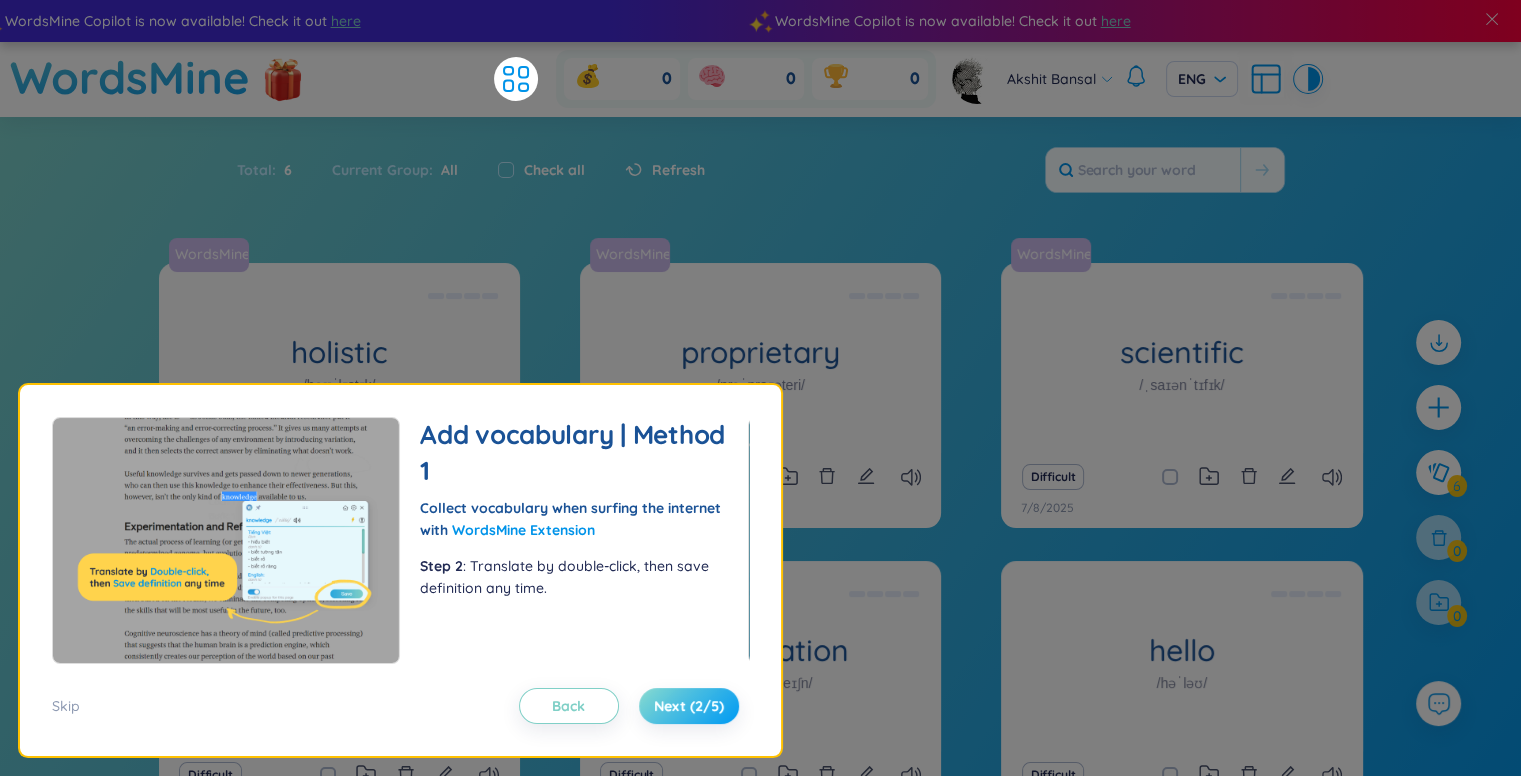 click on "Next (2/5)" at bounding box center [689, 706] 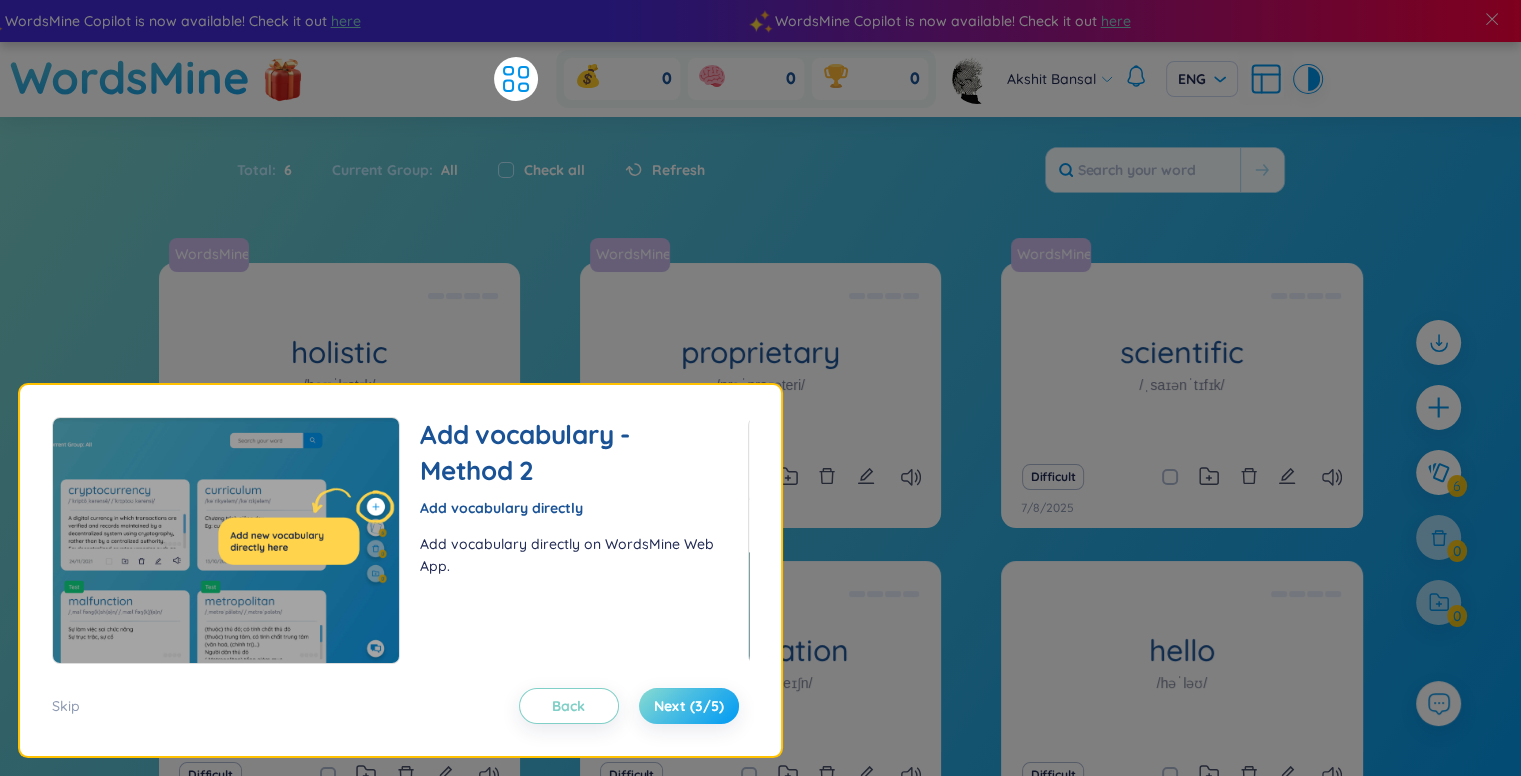 click on "Next (3/5)" at bounding box center [689, 706] 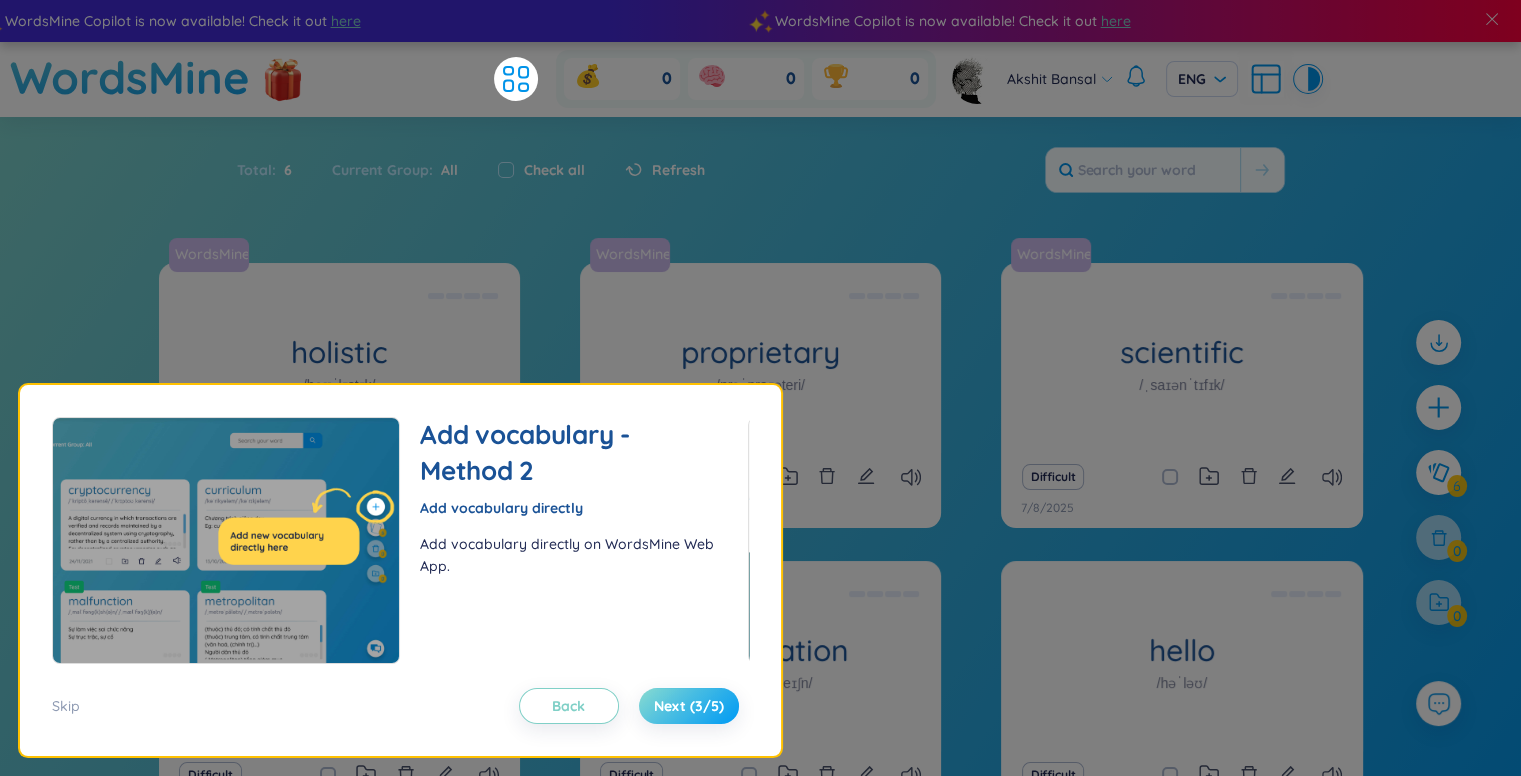 click on "Next (3/5)" at bounding box center [689, 706] 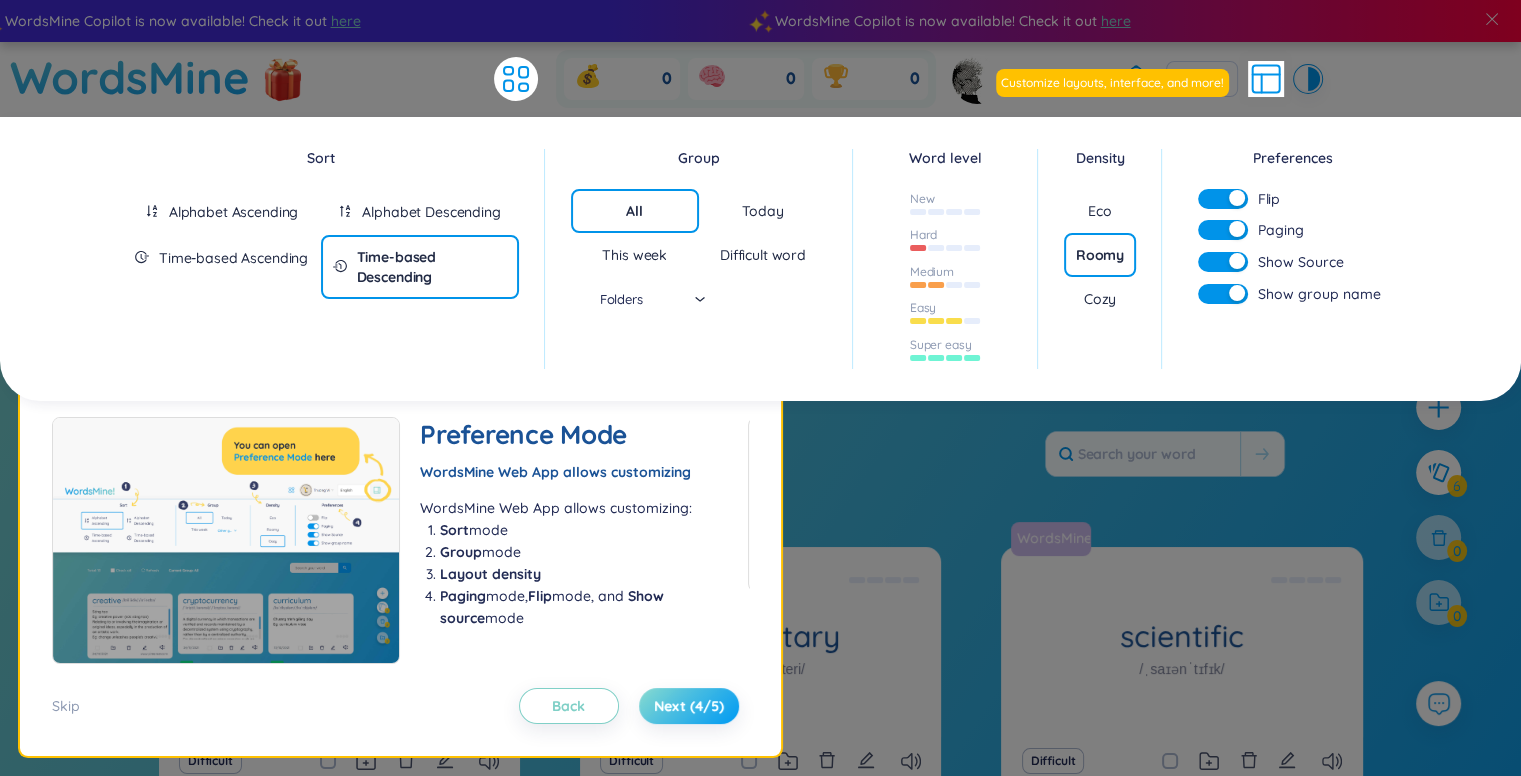 click on "Next (4/5)" at bounding box center (689, 706) 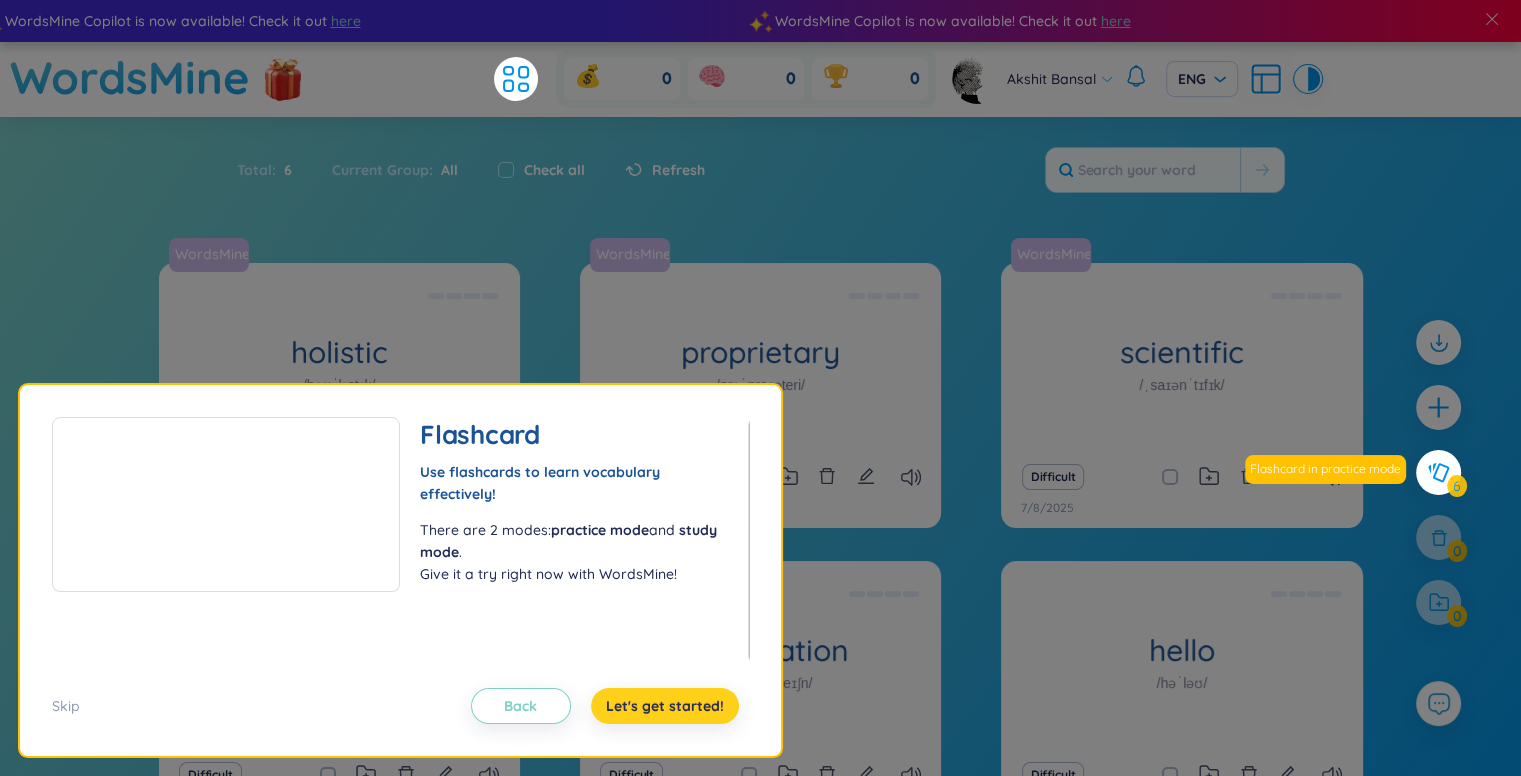 click on "Let's get started!" at bounding box center (665, 706) 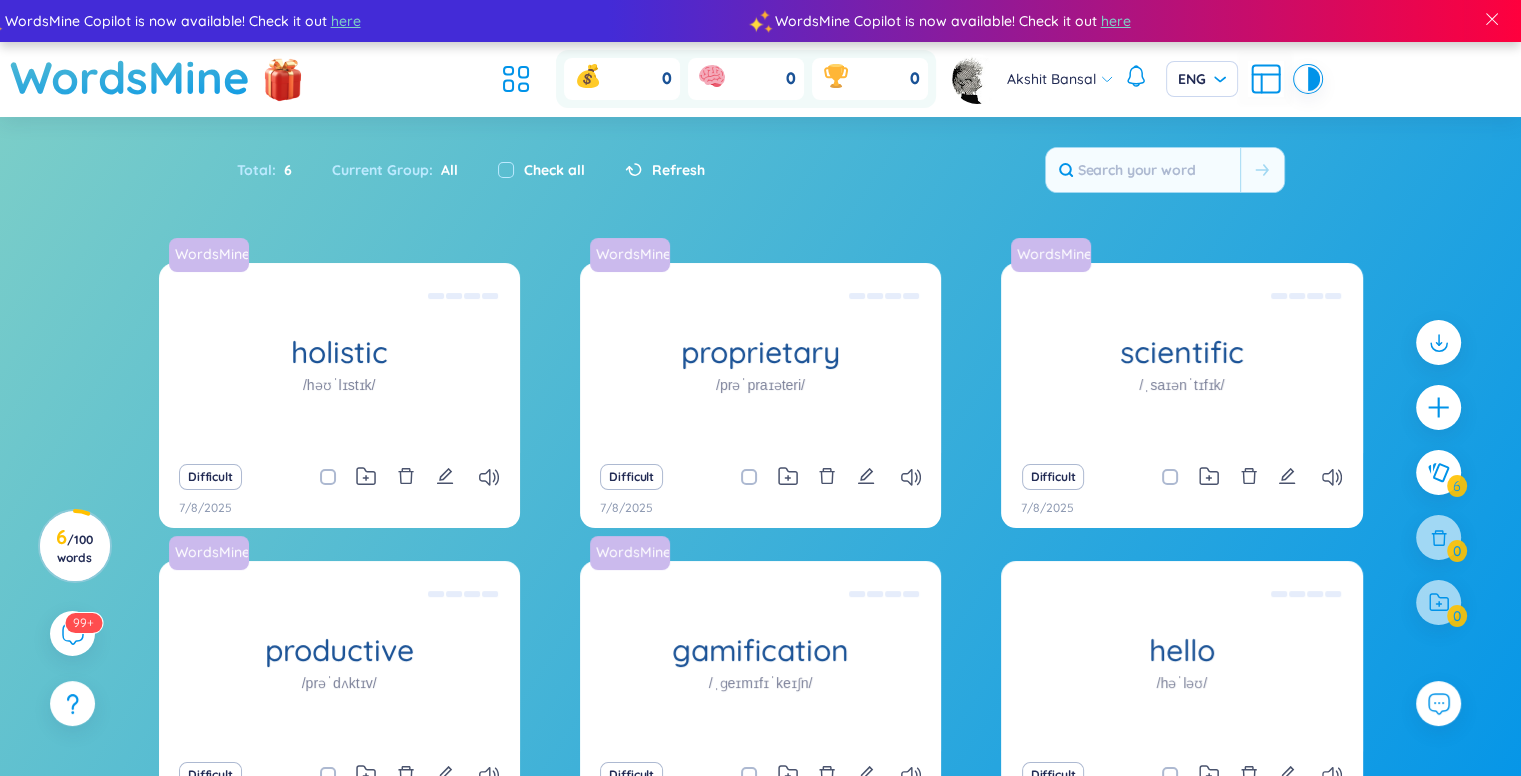 click on "Check all" at bounding box center (541, 170) 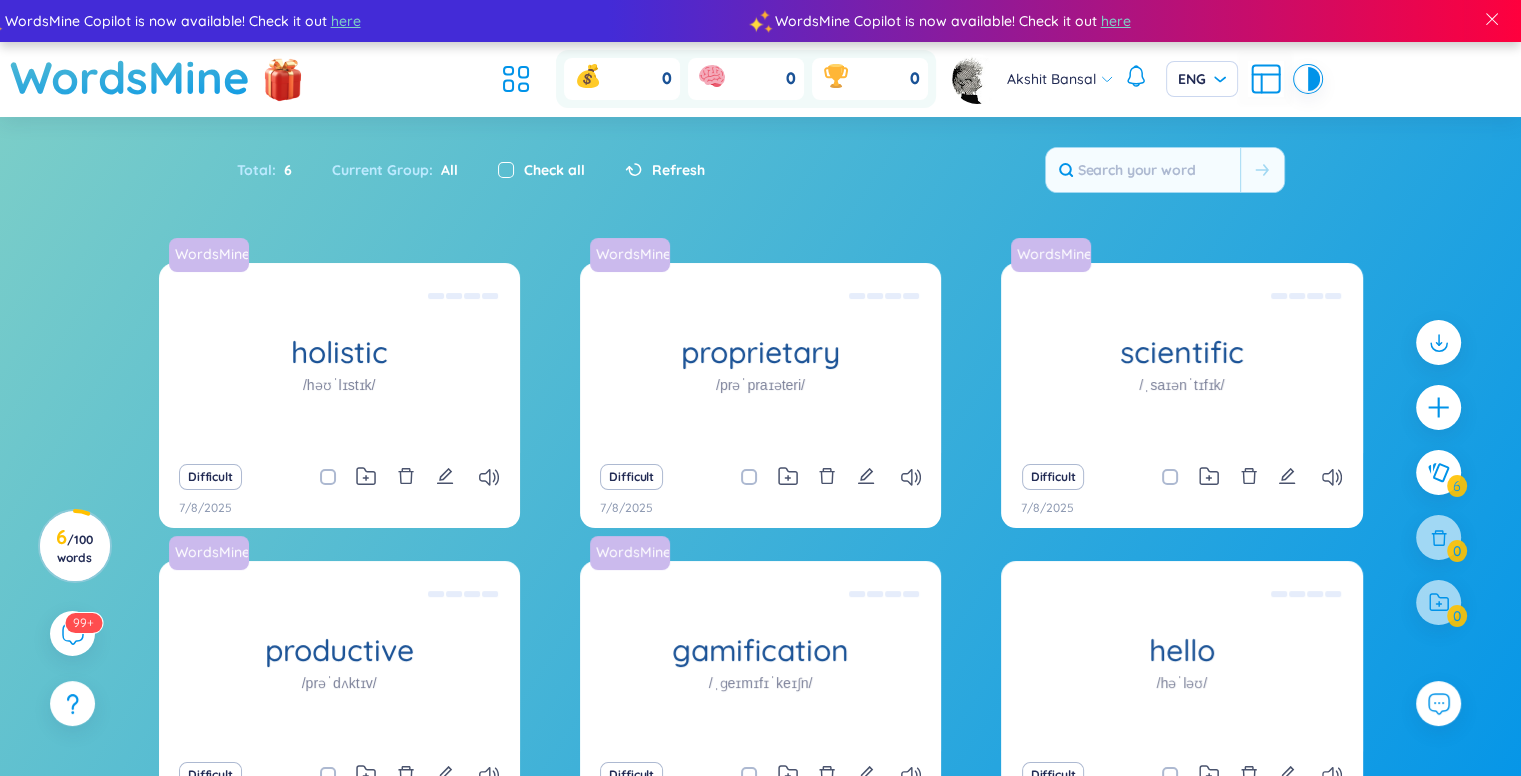 click at bounding box center [506, 170] 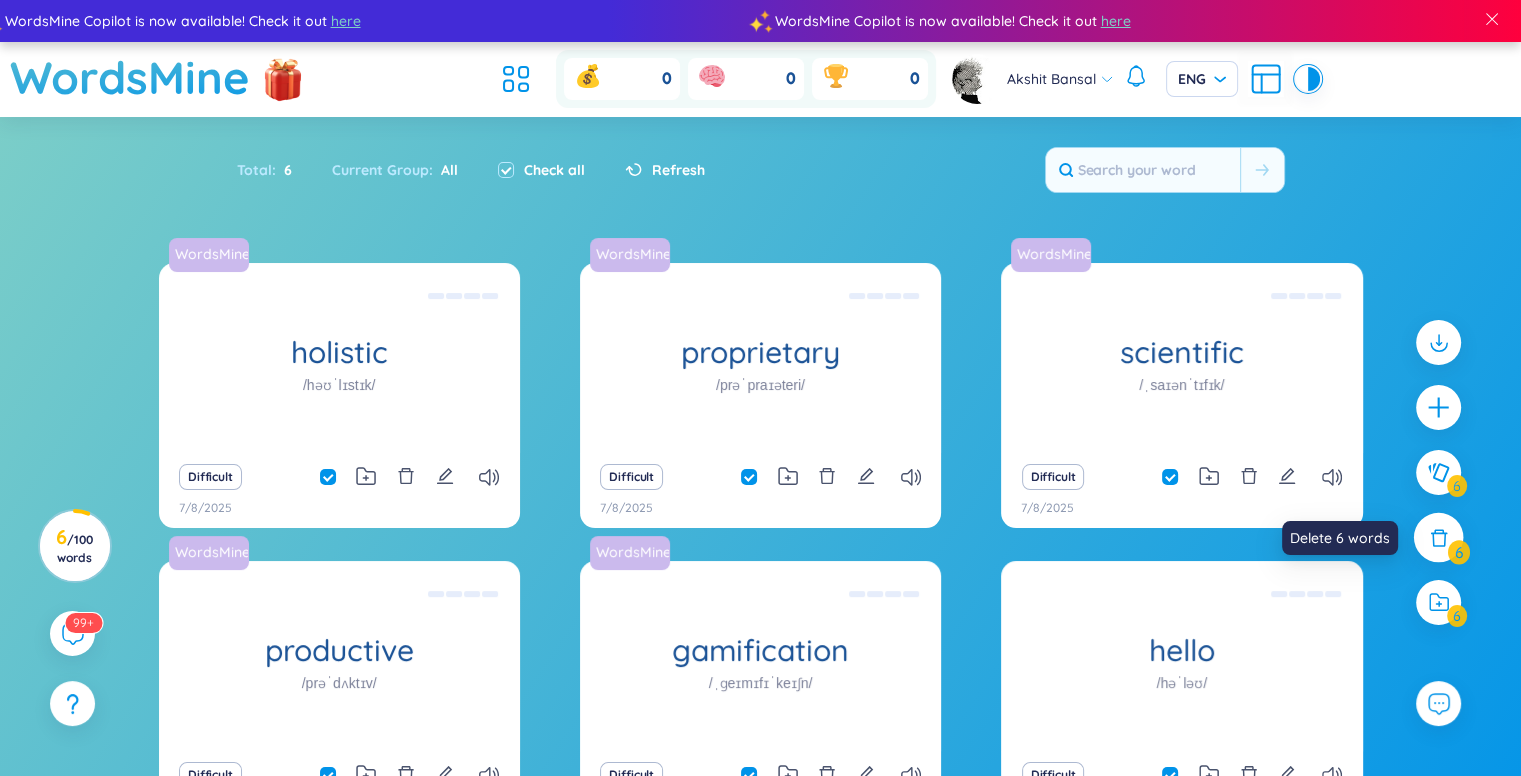 click 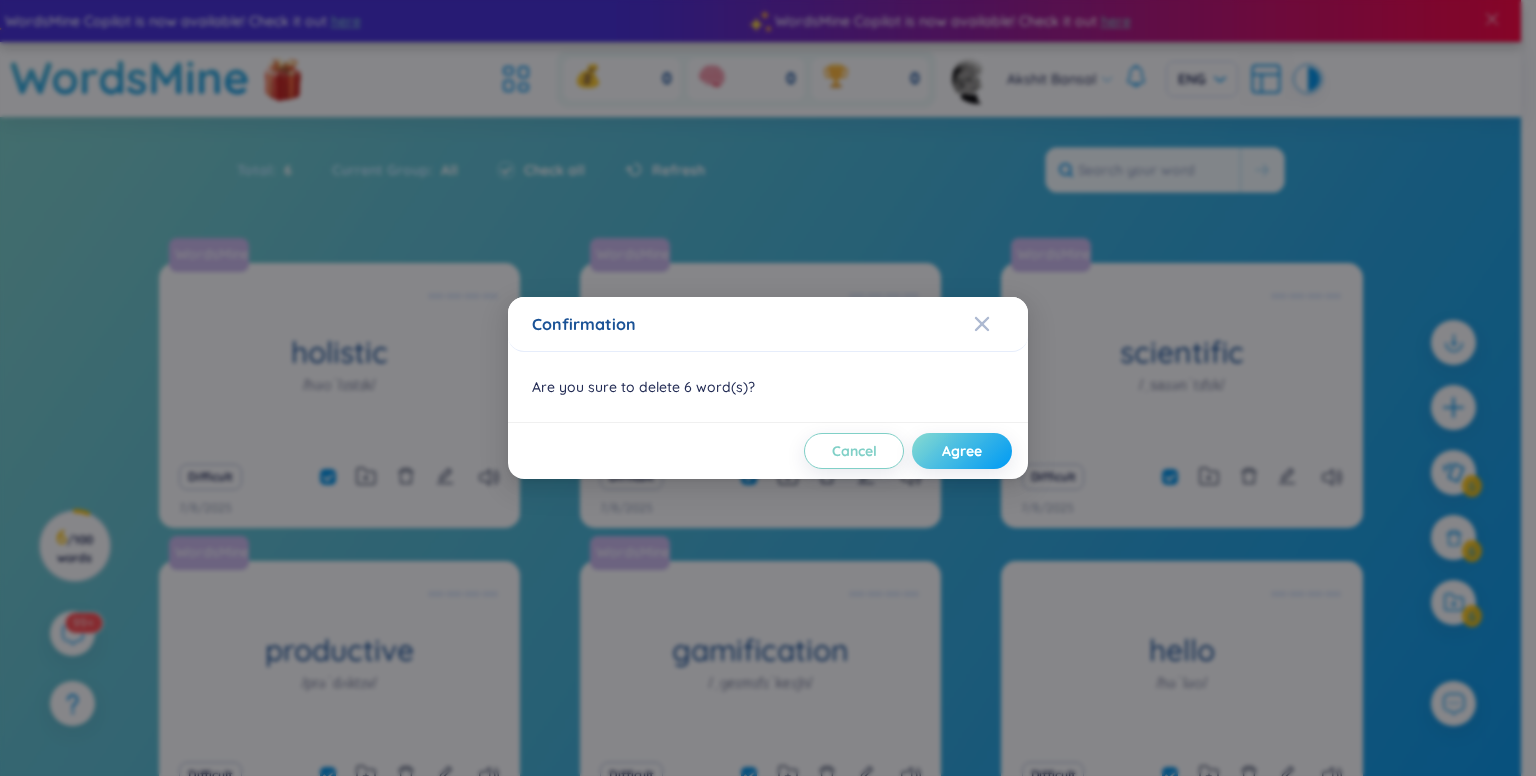 click on "Agree" at bounding box center (962, 451) 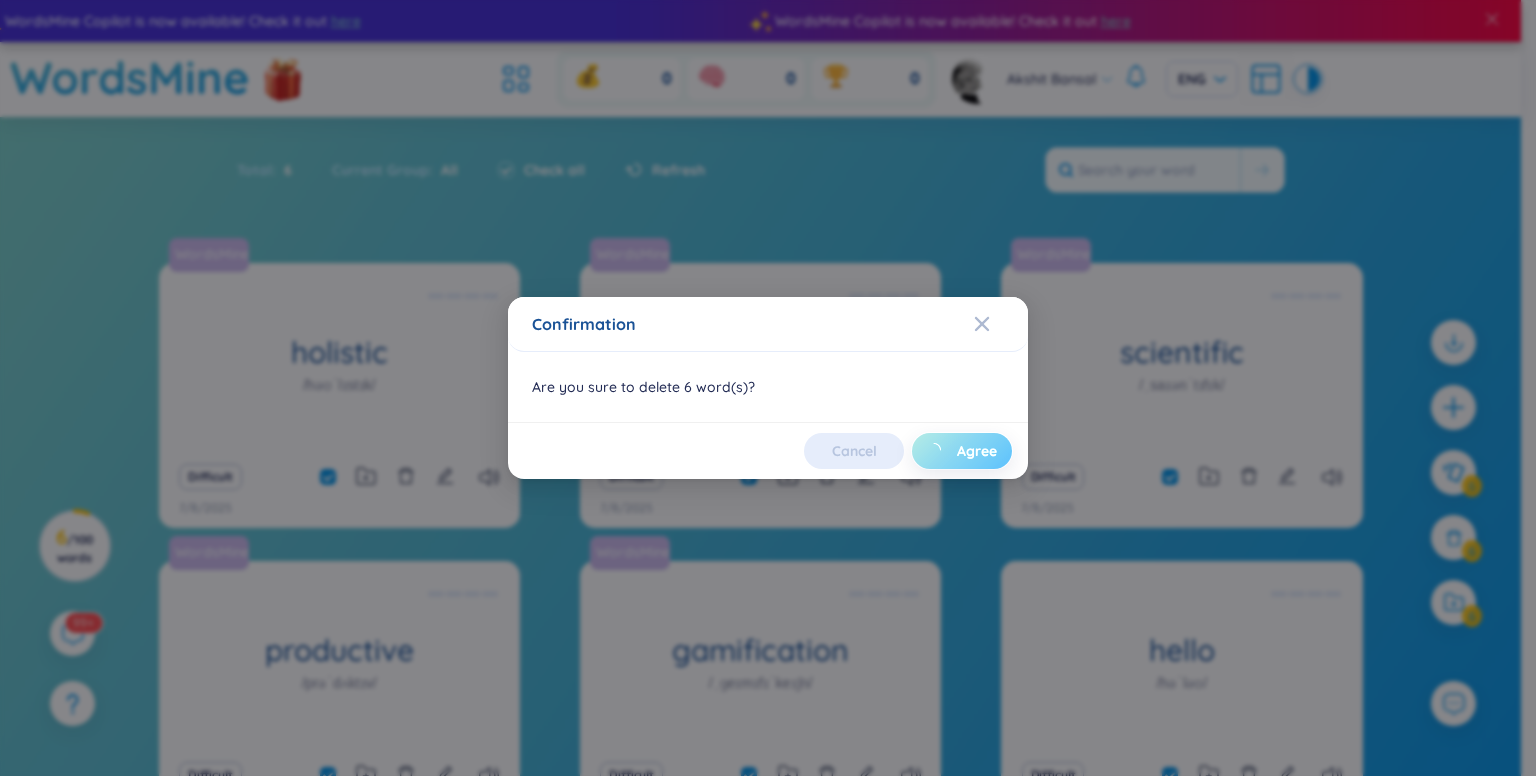 checkbox on "false" 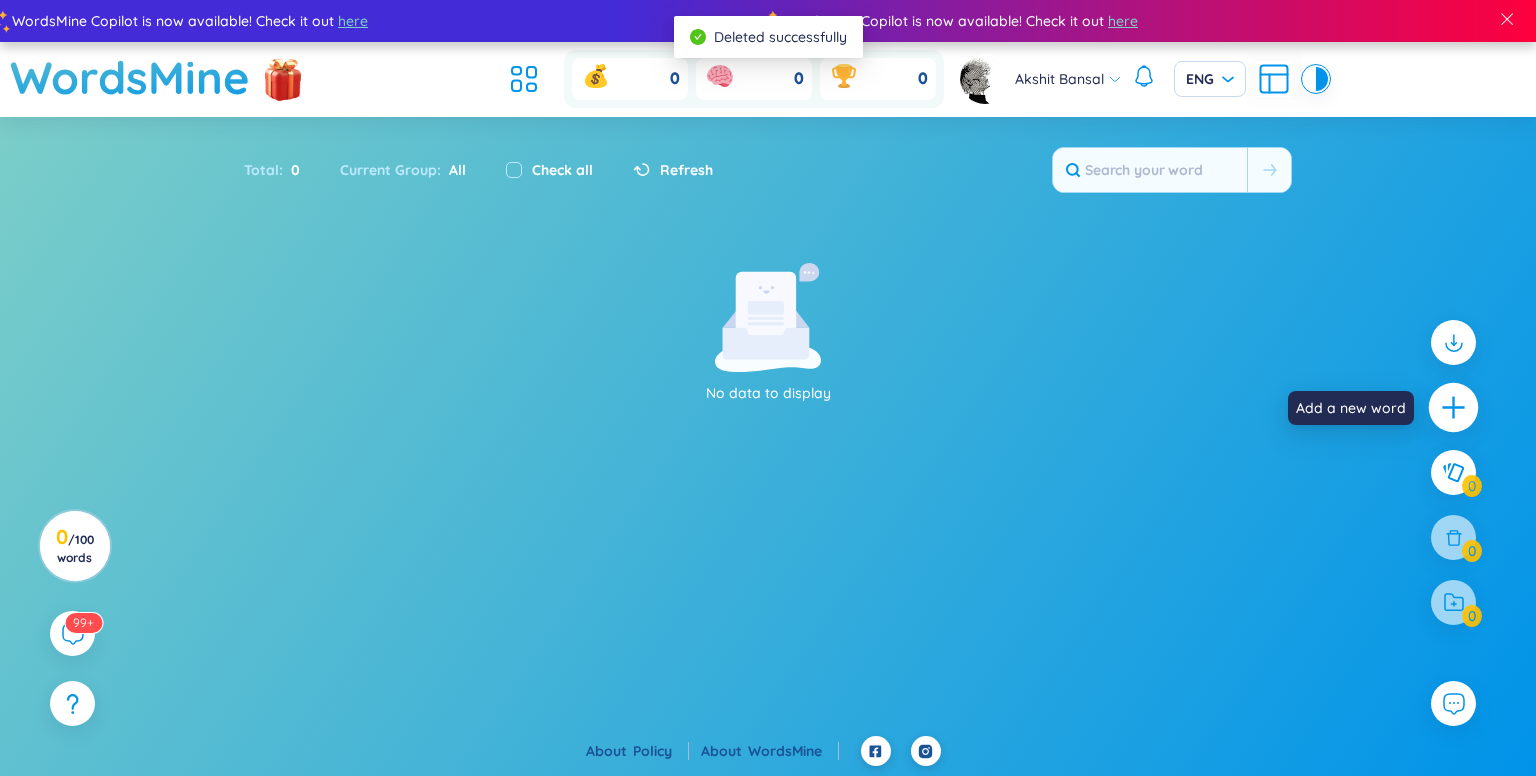 click 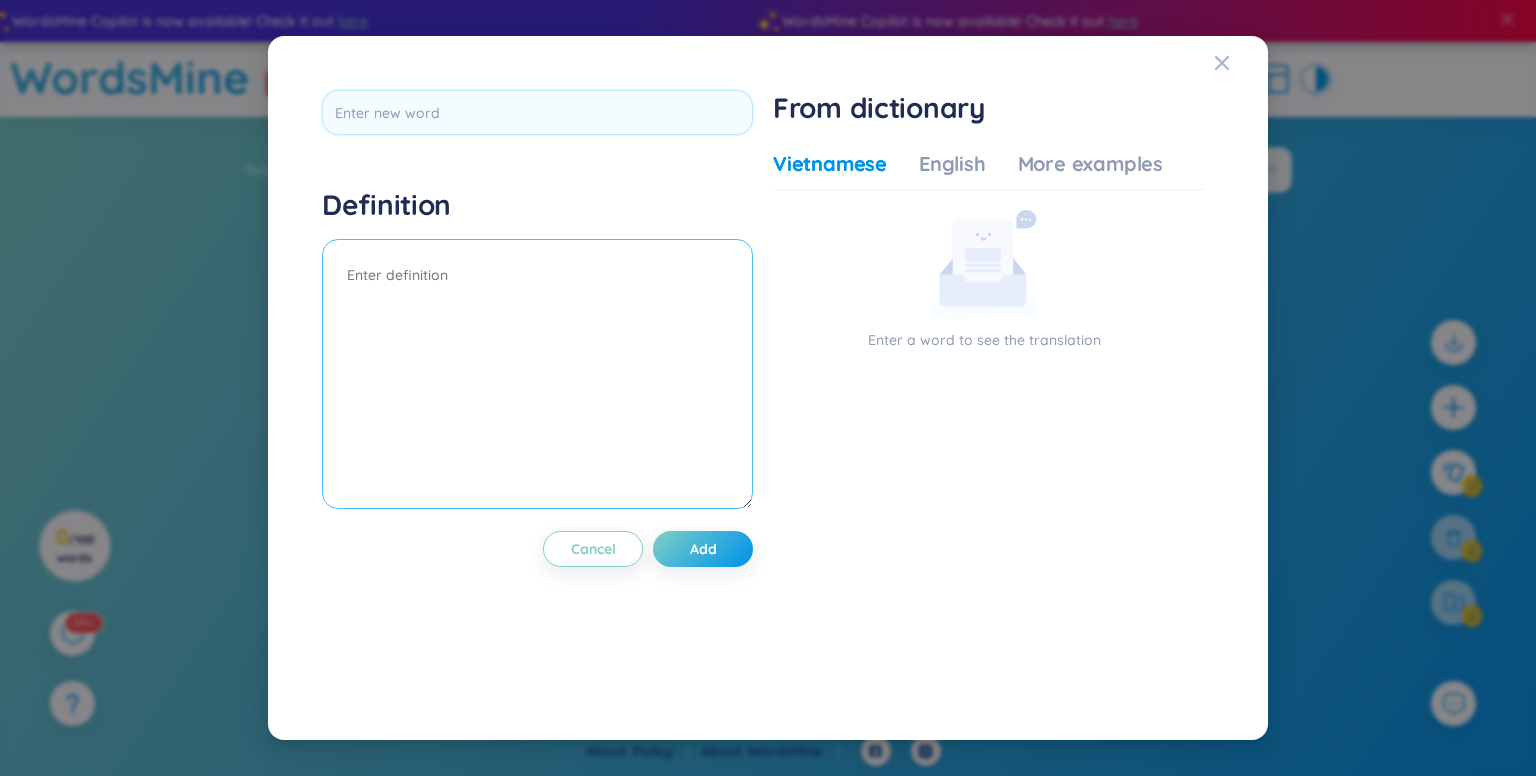 click at bounding box center [537, 374] 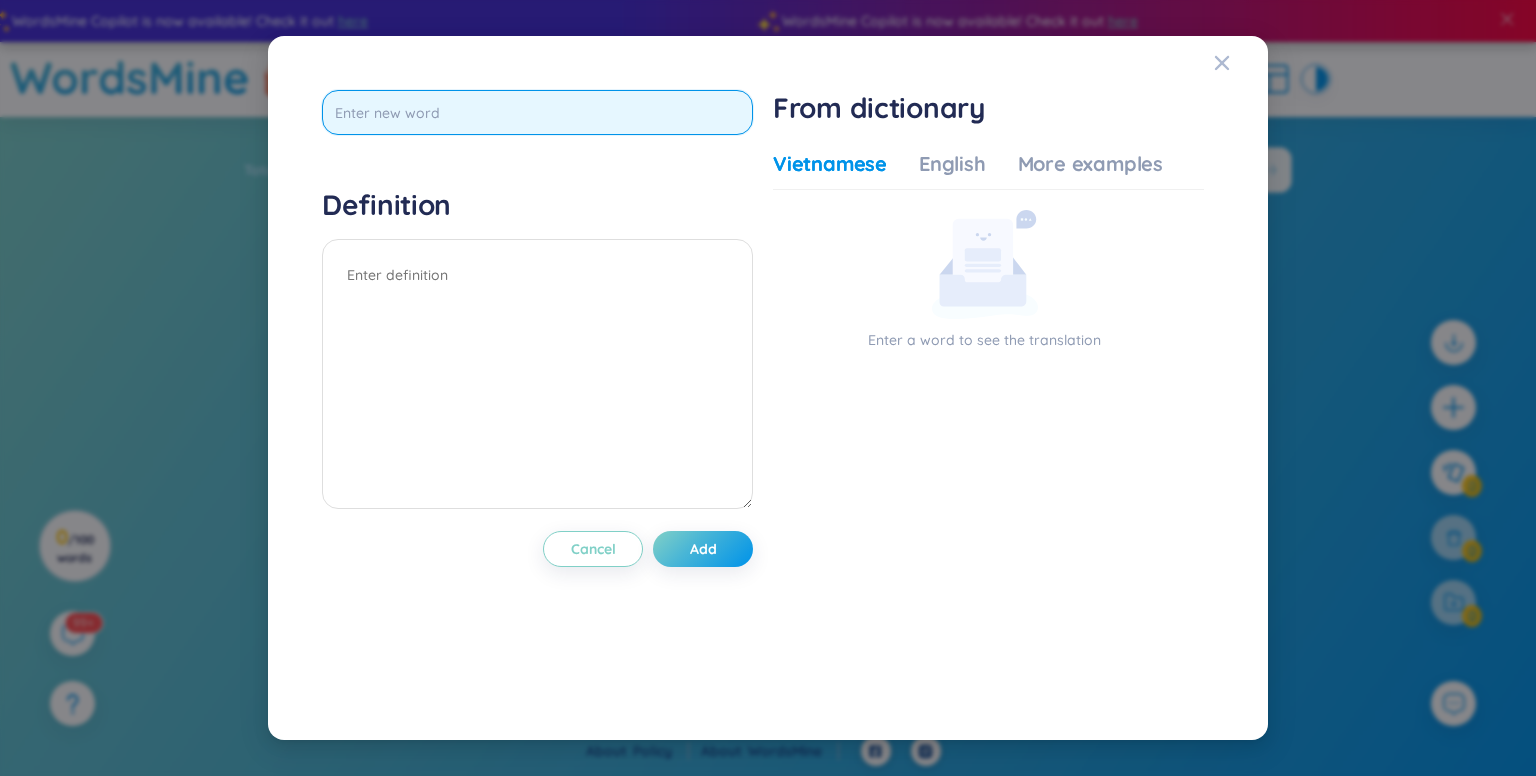 click at bounding box center (537, 112) 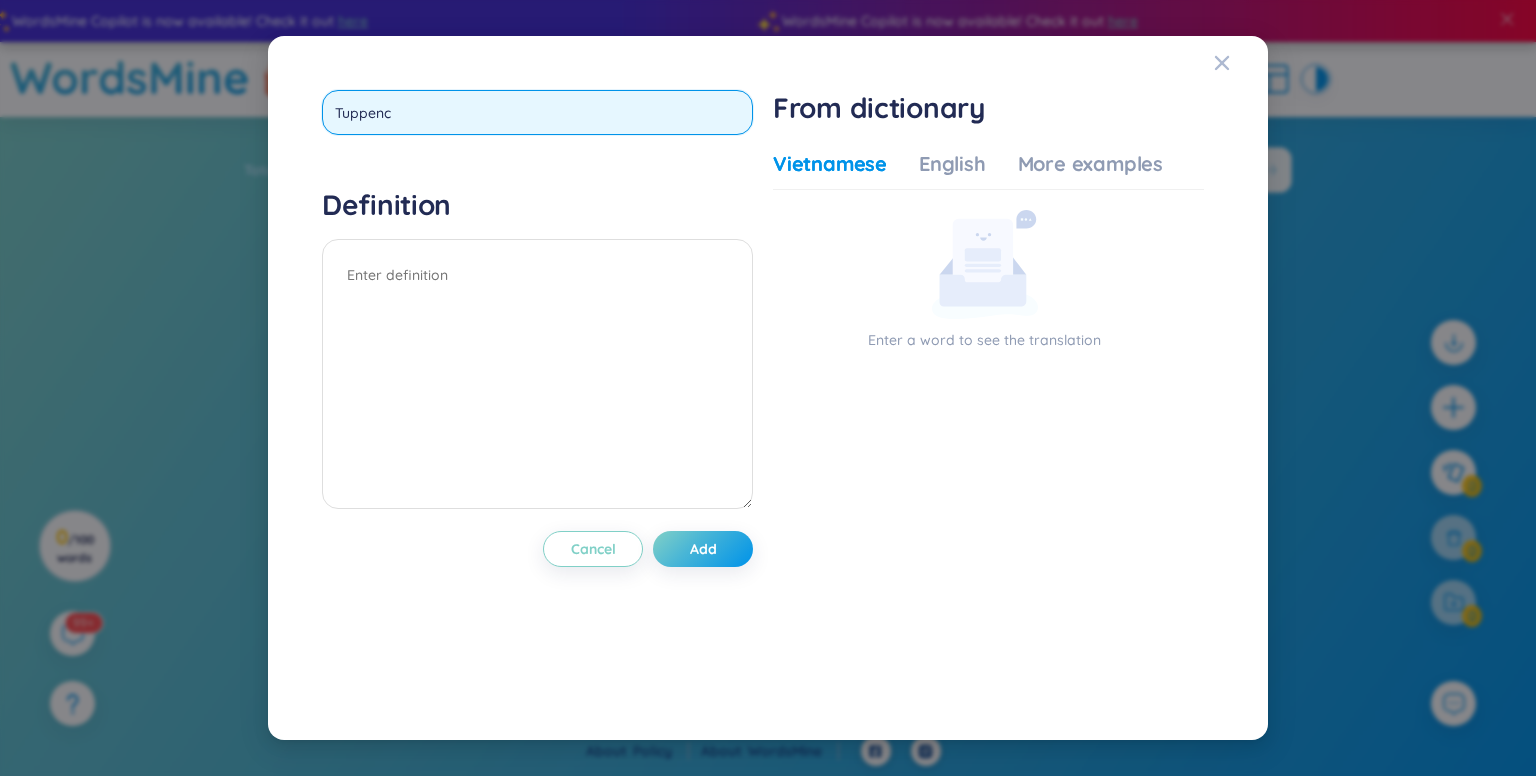 type on "Tuppence" 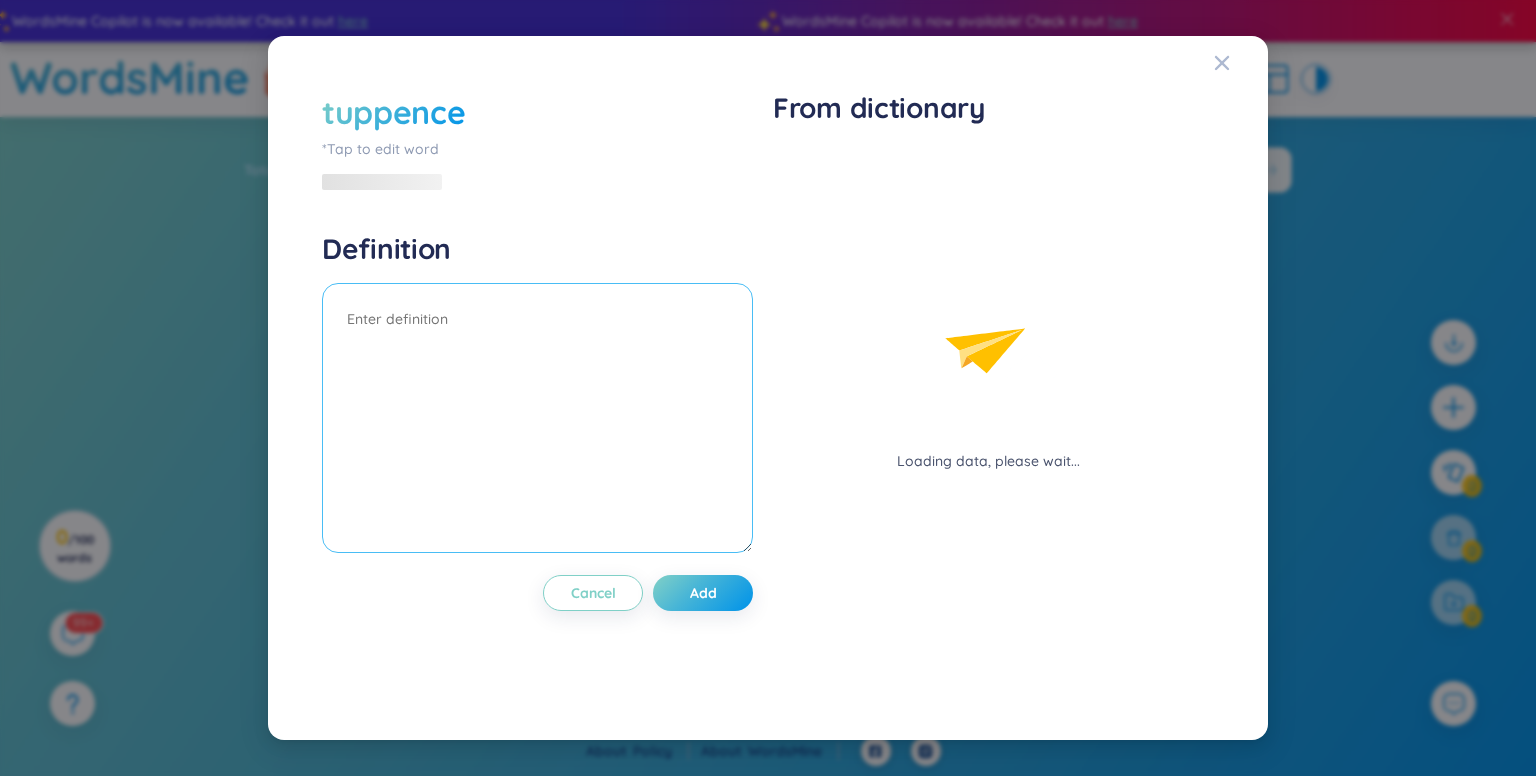 click at bounding box center [537, 418] 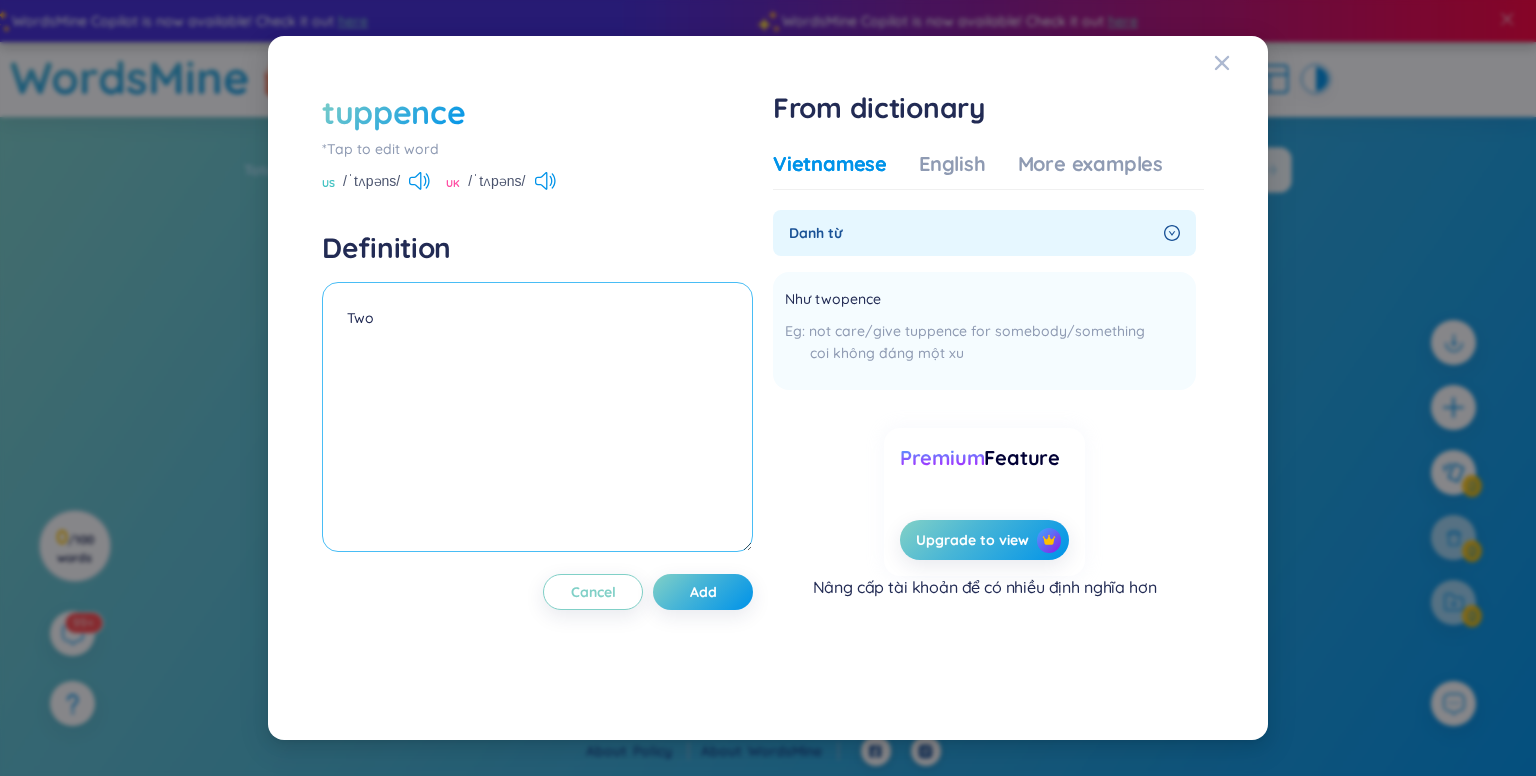 type on "Two" 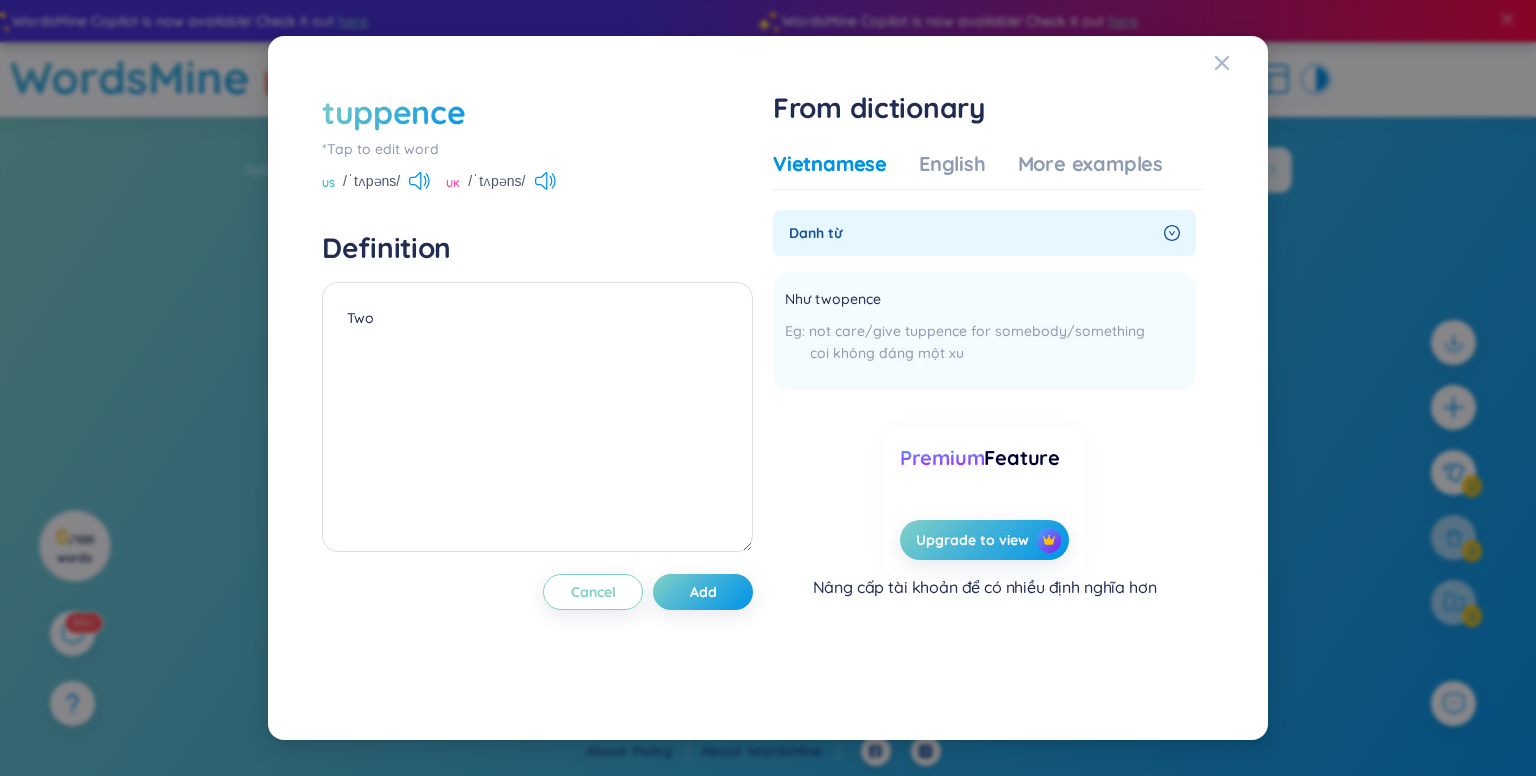 click on "tuppence" at bounding box center [393, 112] 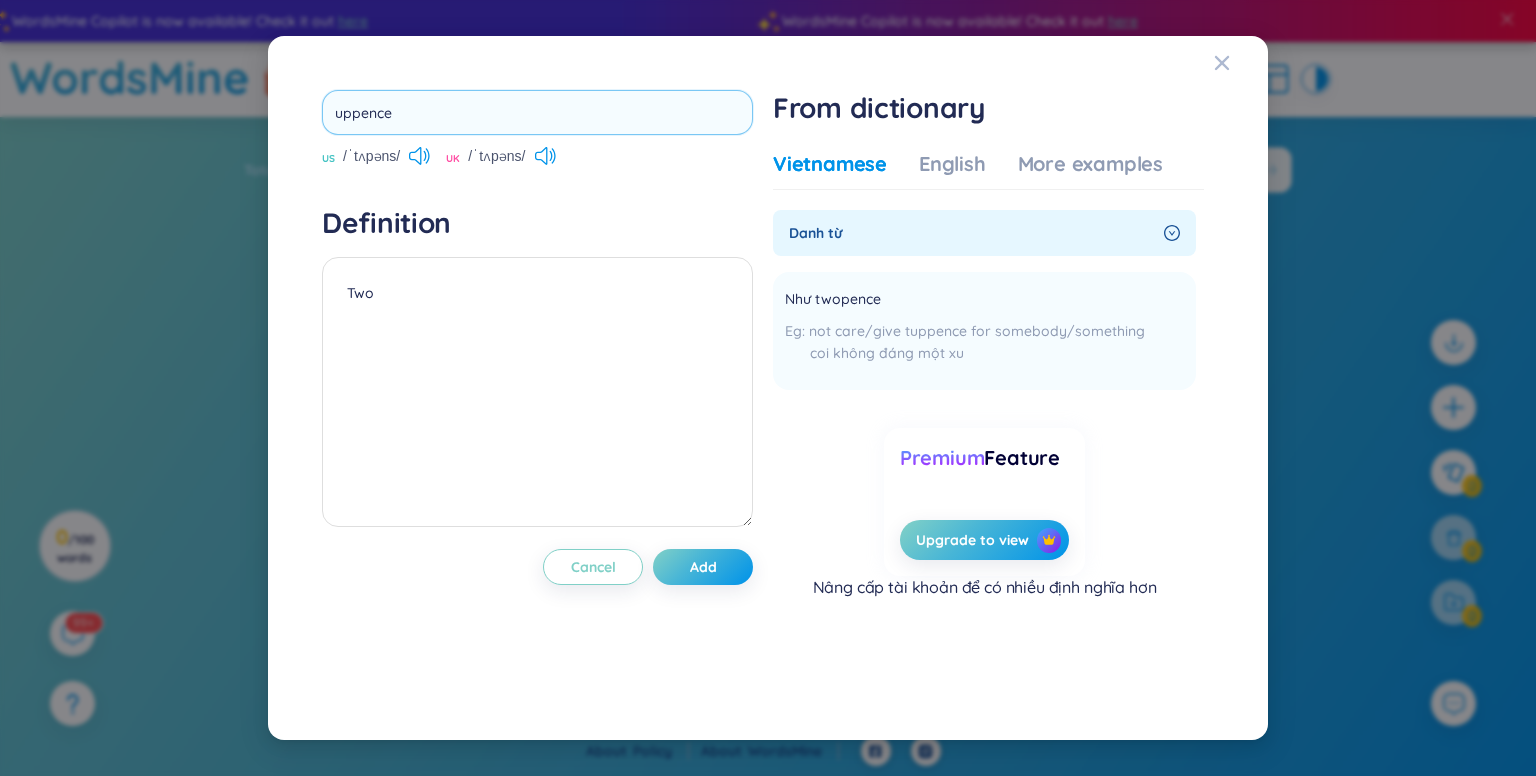 type on "Tuppence" 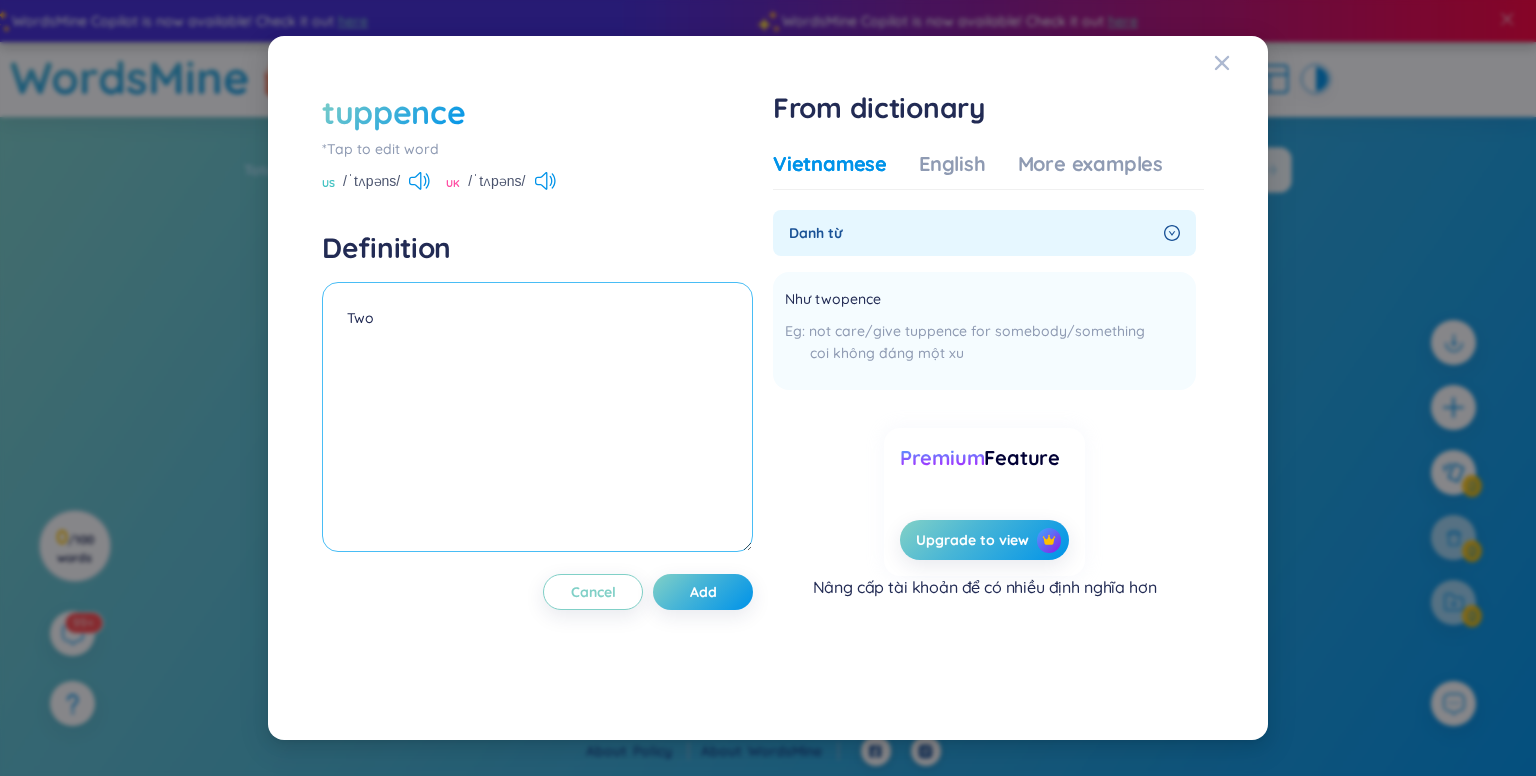 click on "Two" at bounding box center (537, 417) 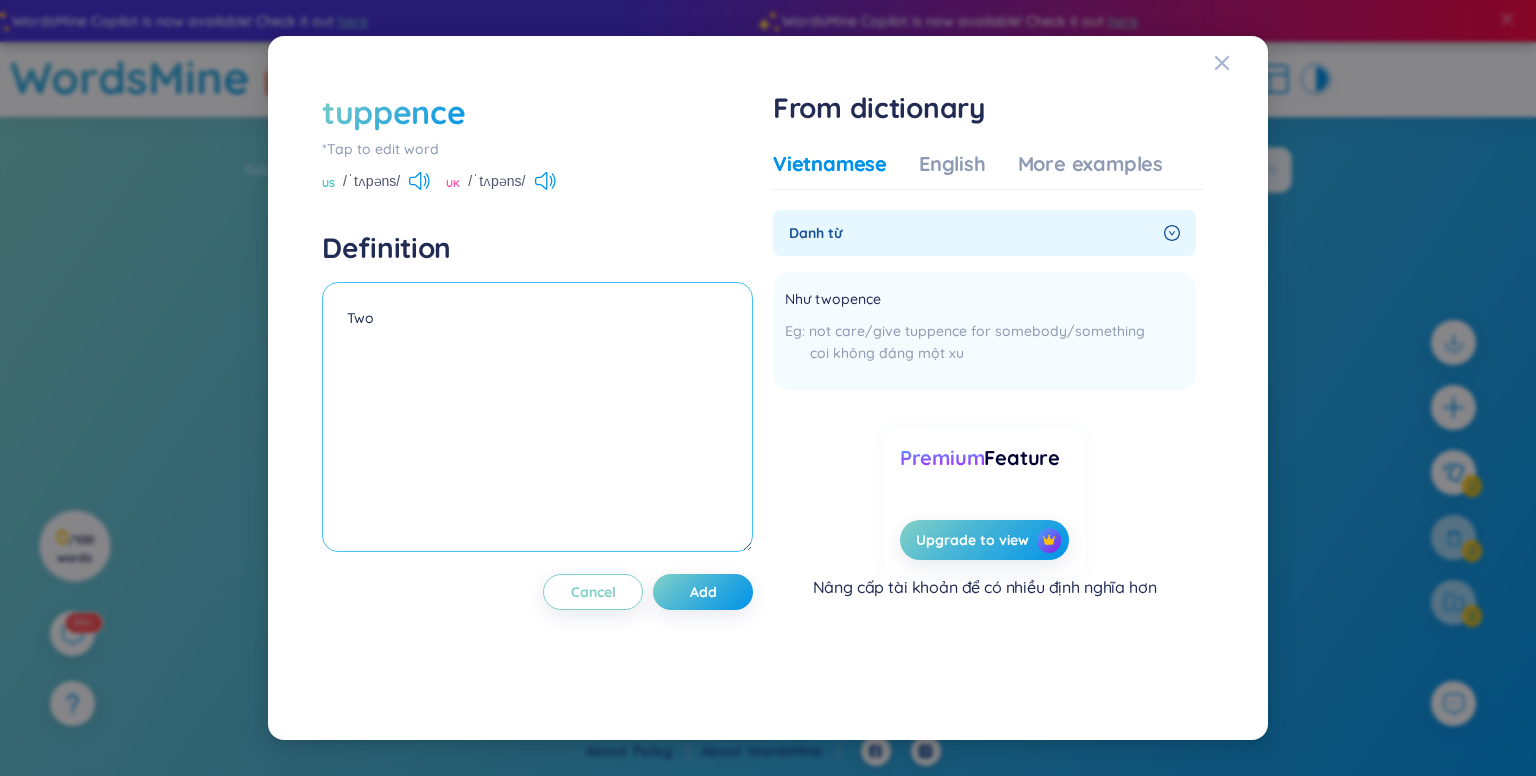 click on "Two" at bounding box center (537, 417) 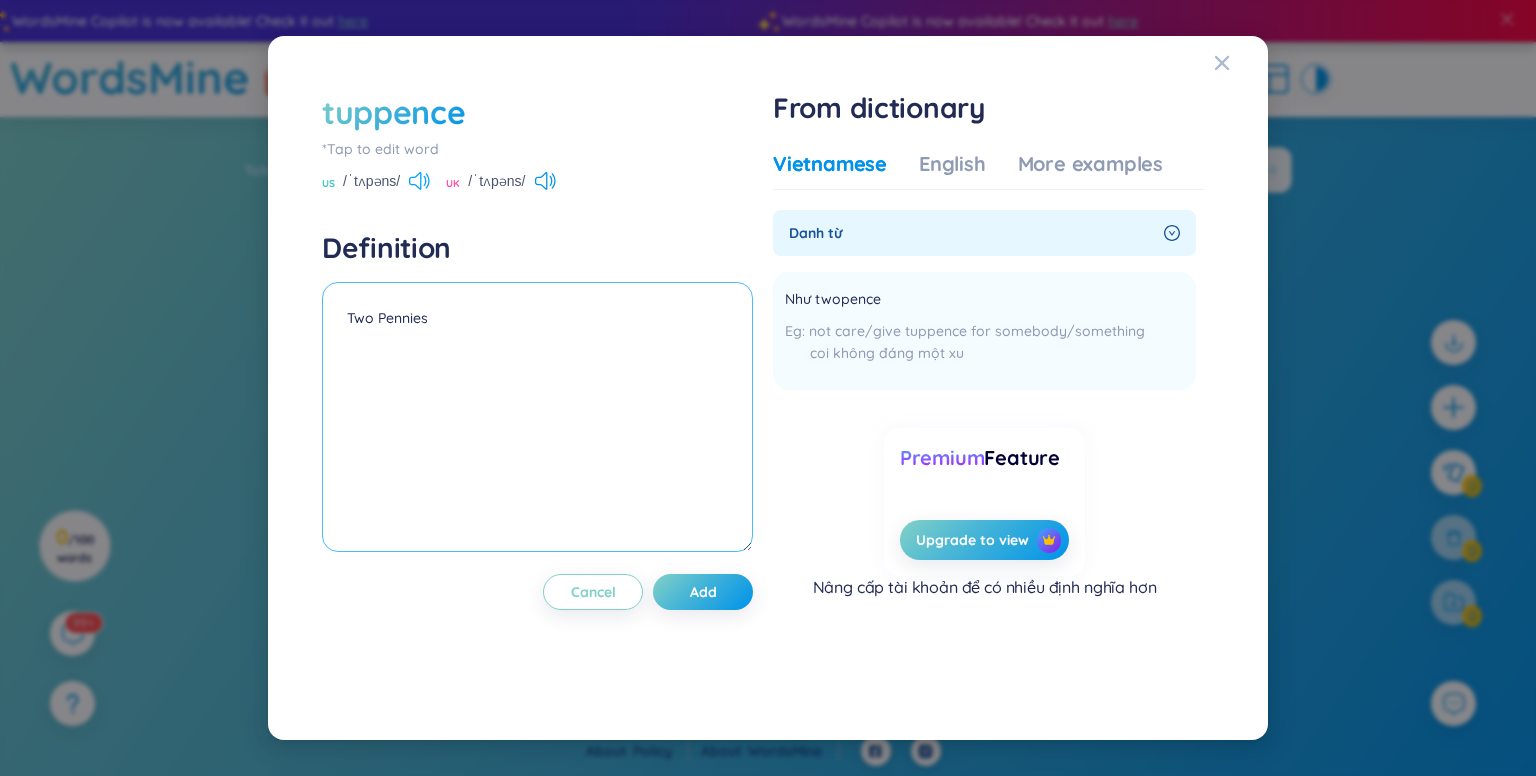 type on "Two Pennies" 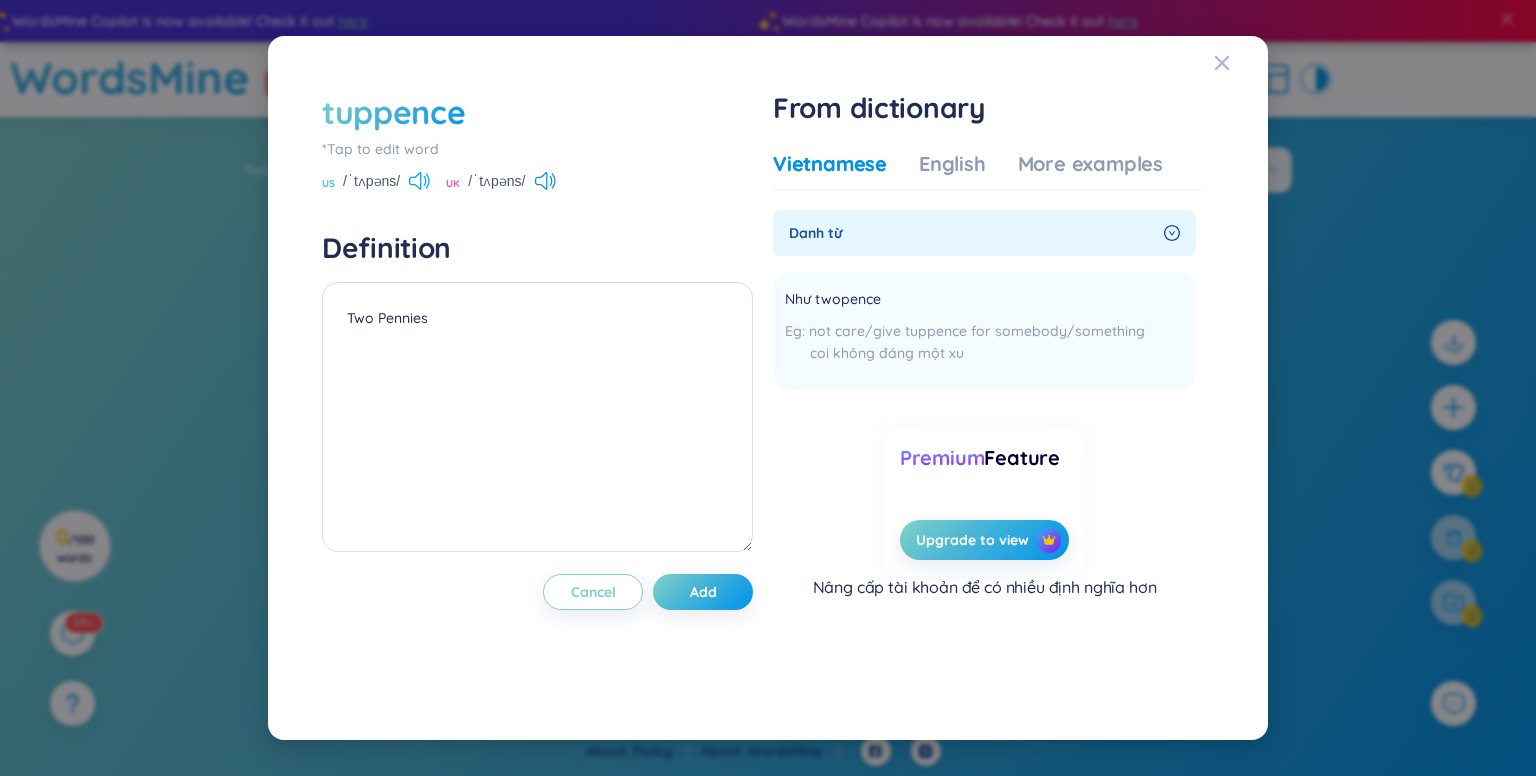 click 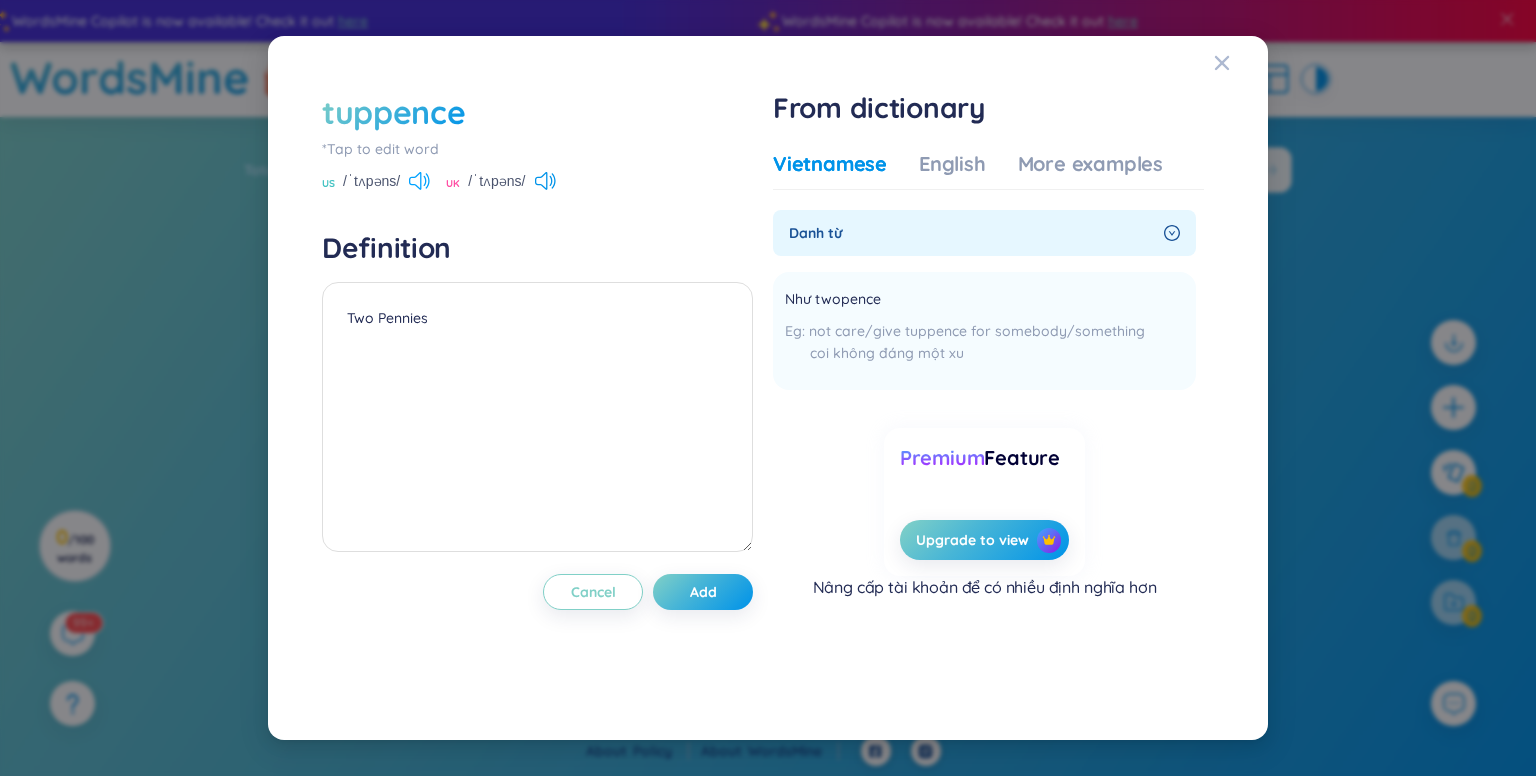 click 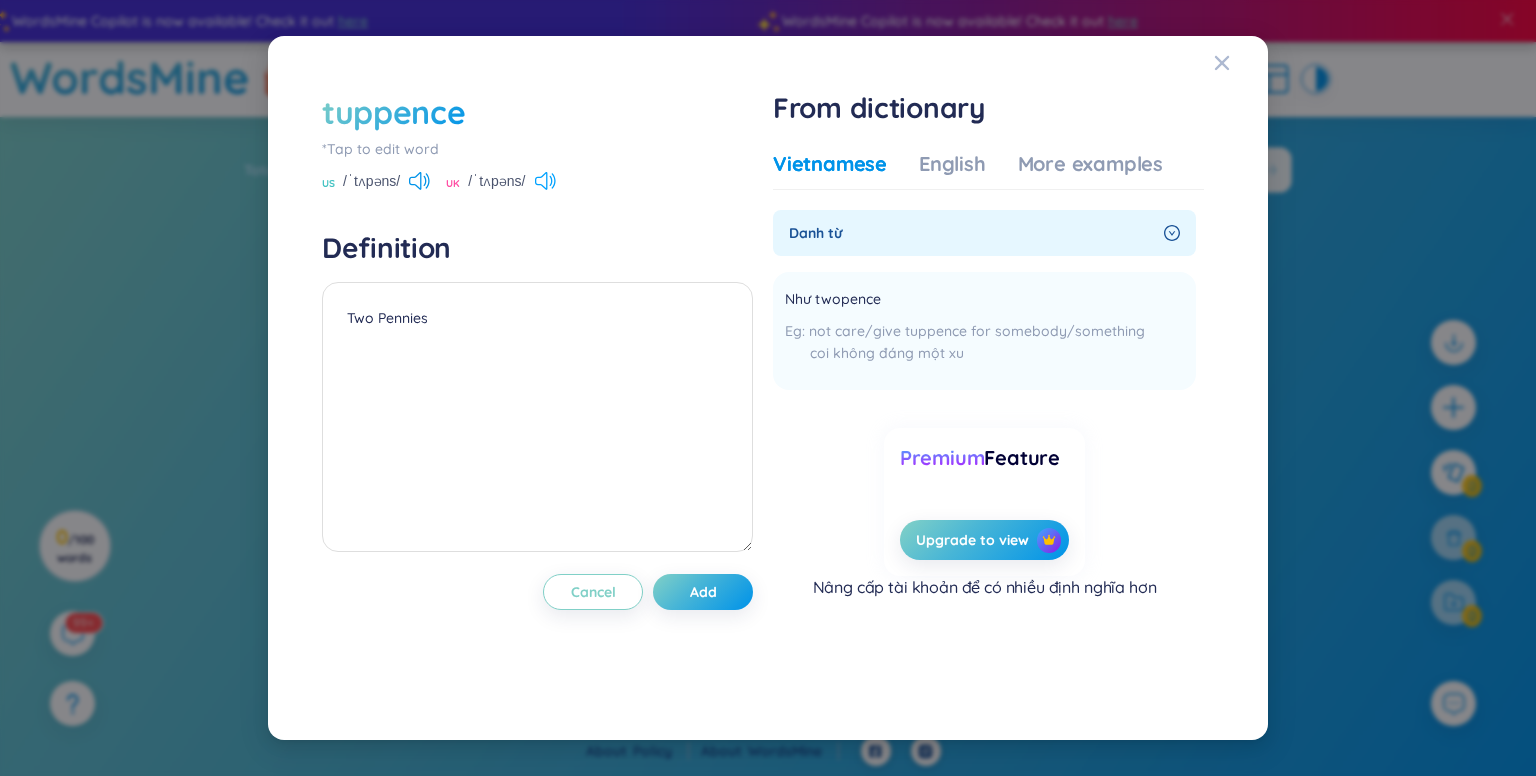 click 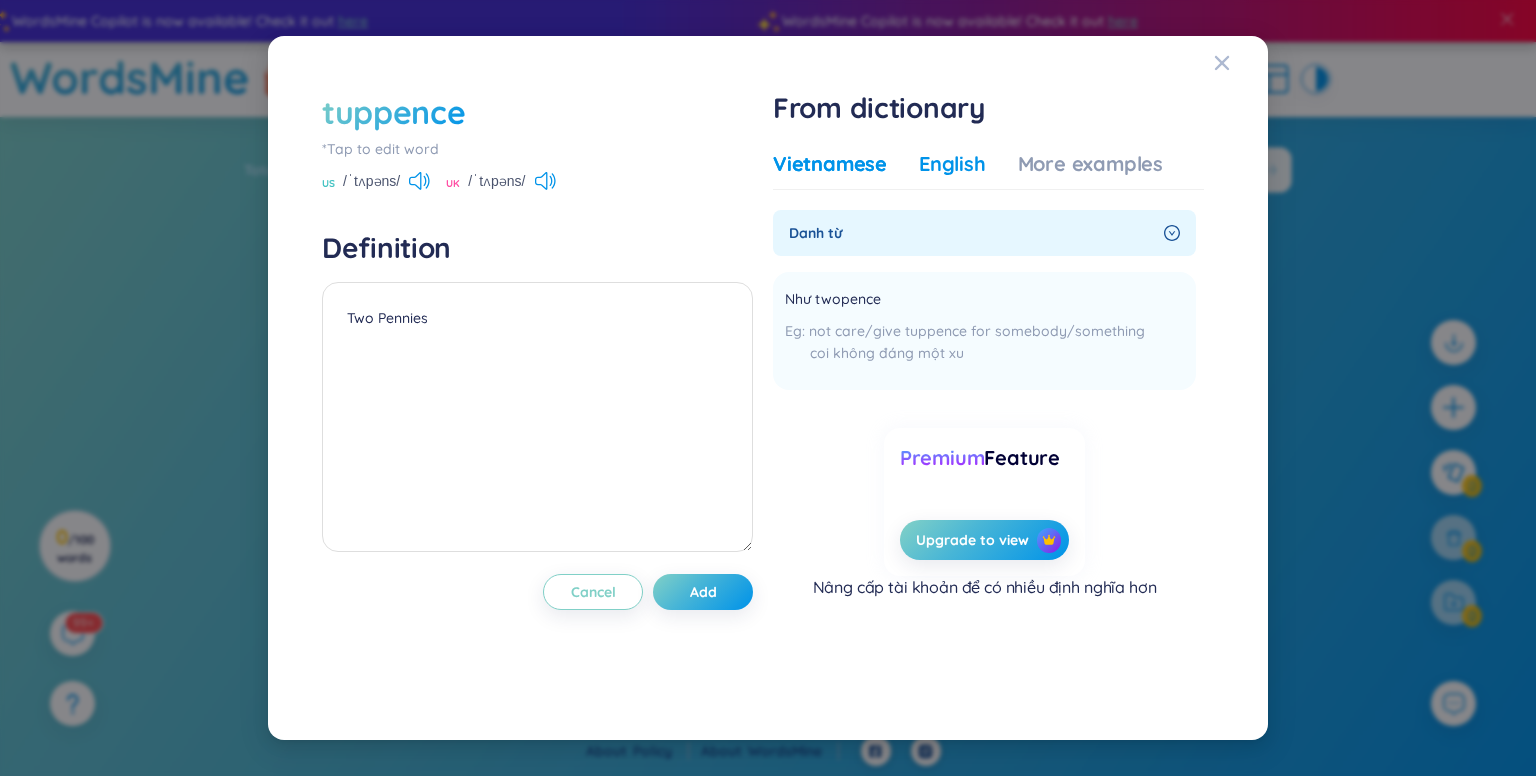 click on "English" at bounding box center [952, 164] 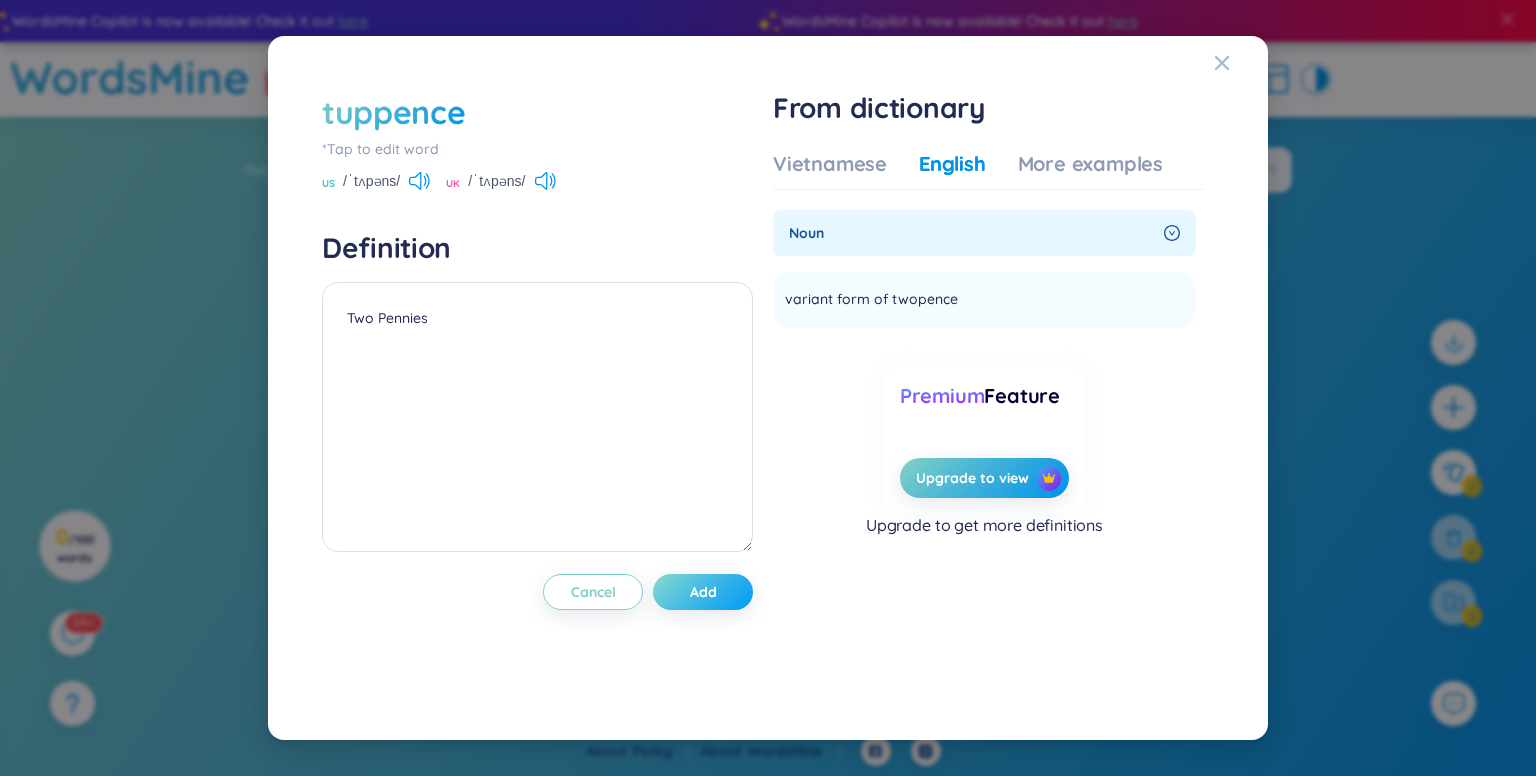 click on "Add" at bounding box center (703, 592) 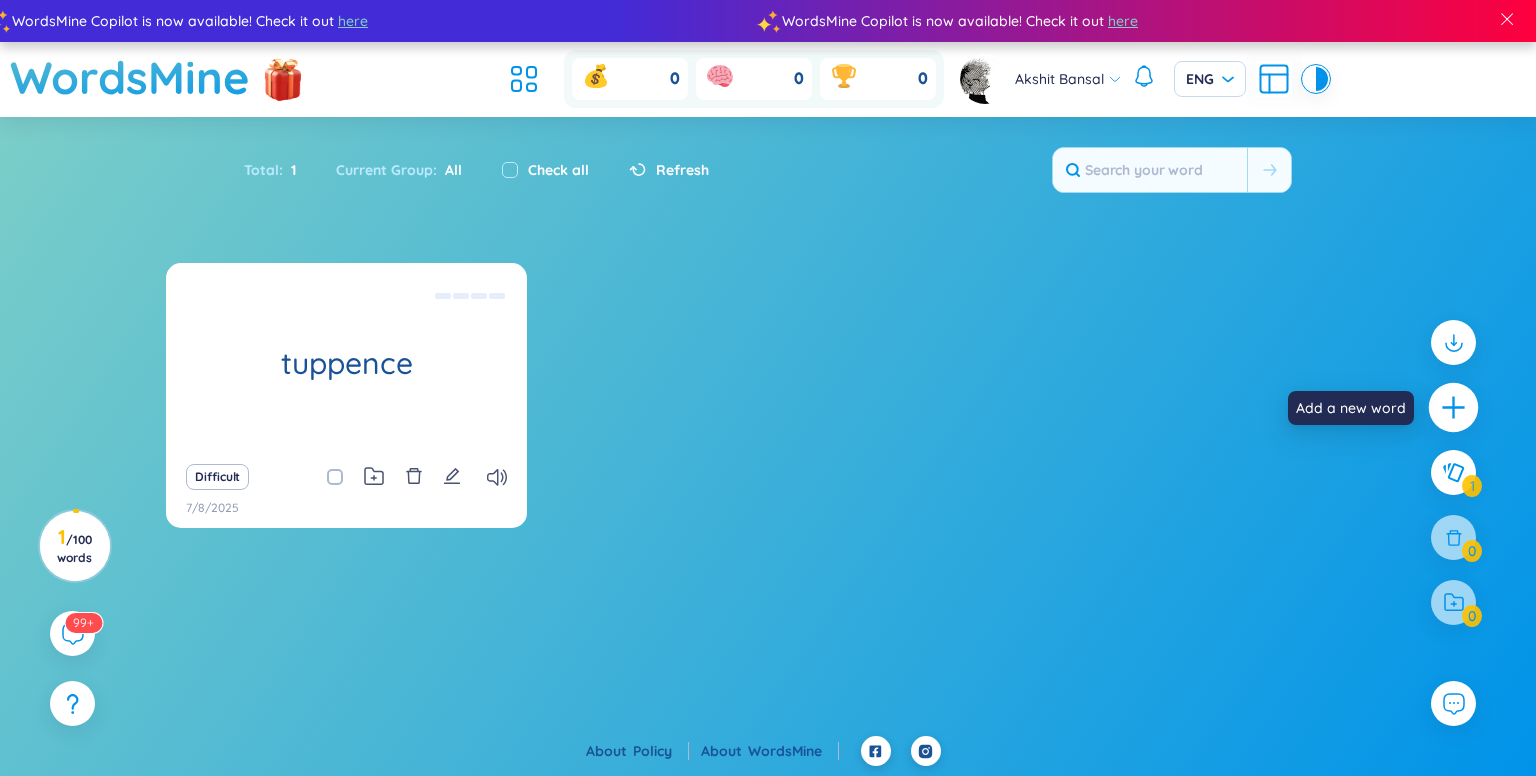 click 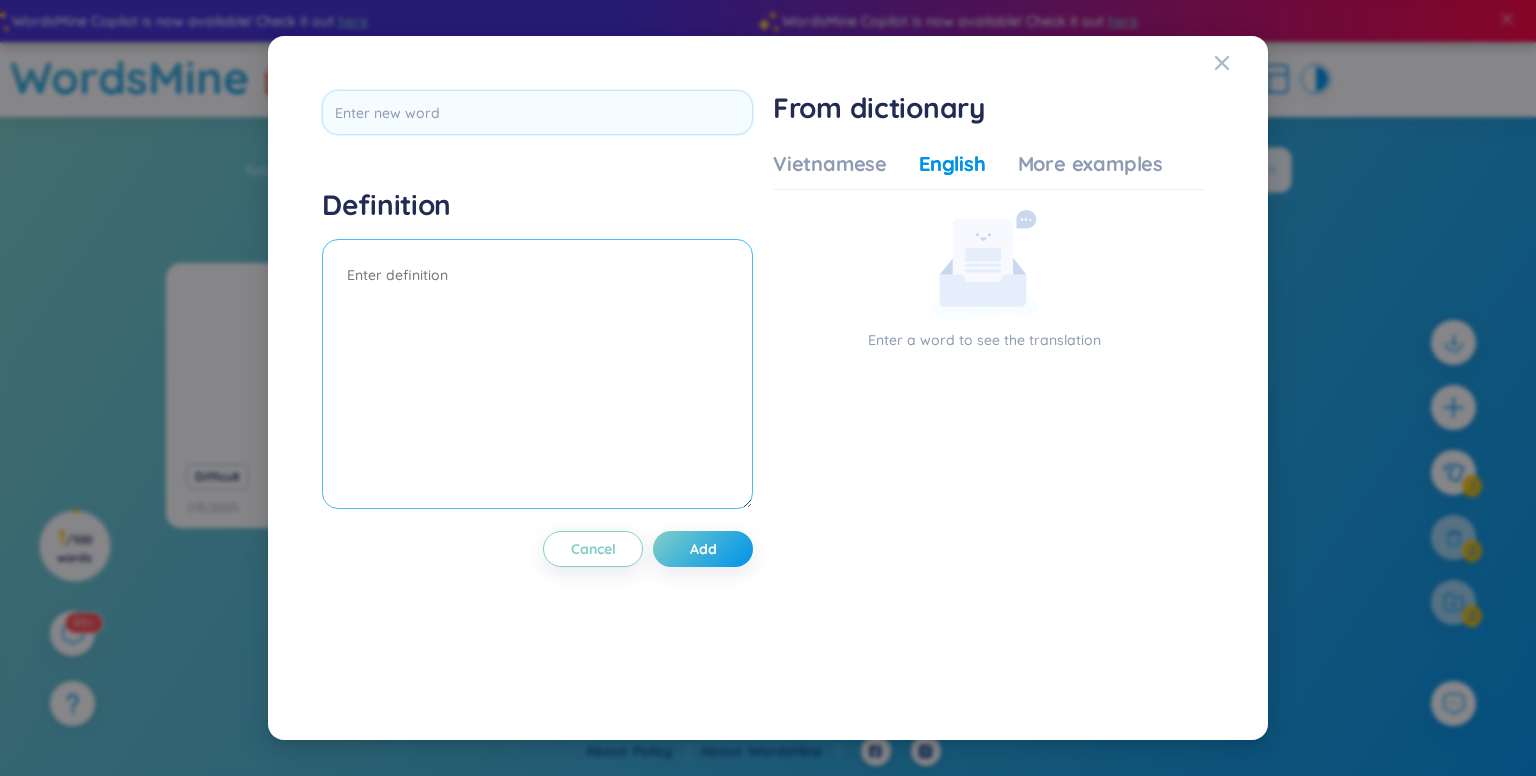 click at bounding box center (537, 374) 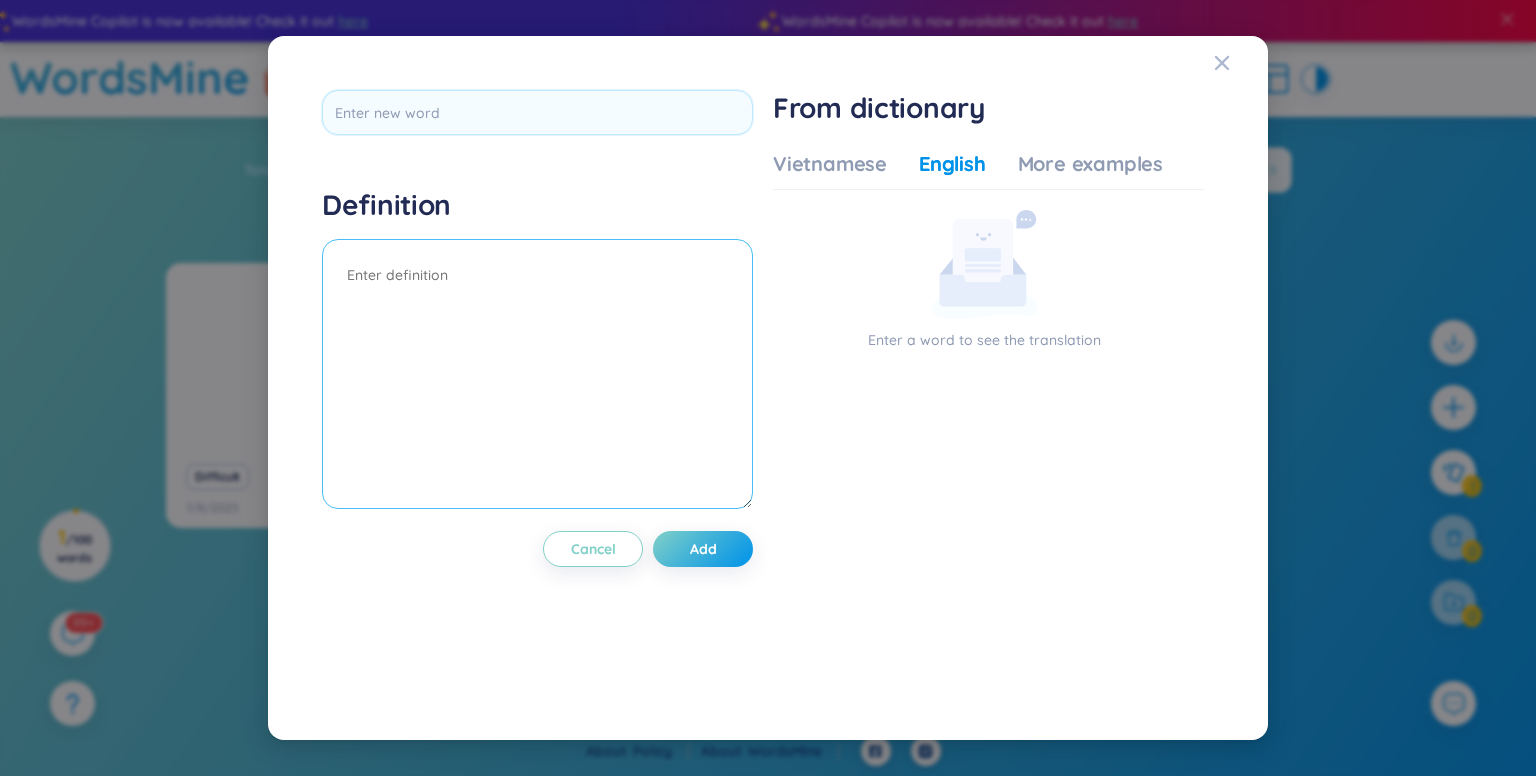 paste on "a woman seeking the right to vote through organized protest." 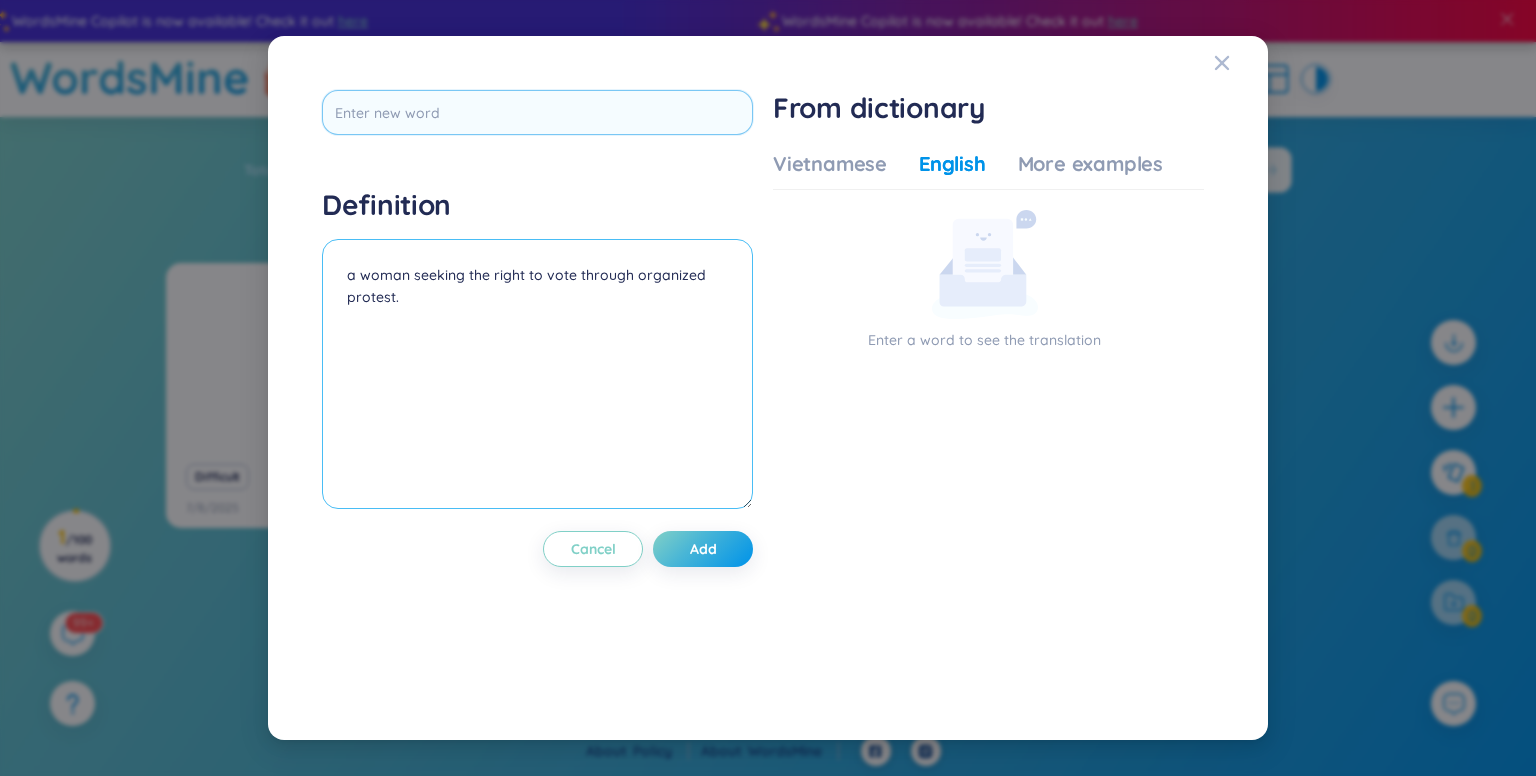 type on "a woman seeking the right to vote through organized protest." 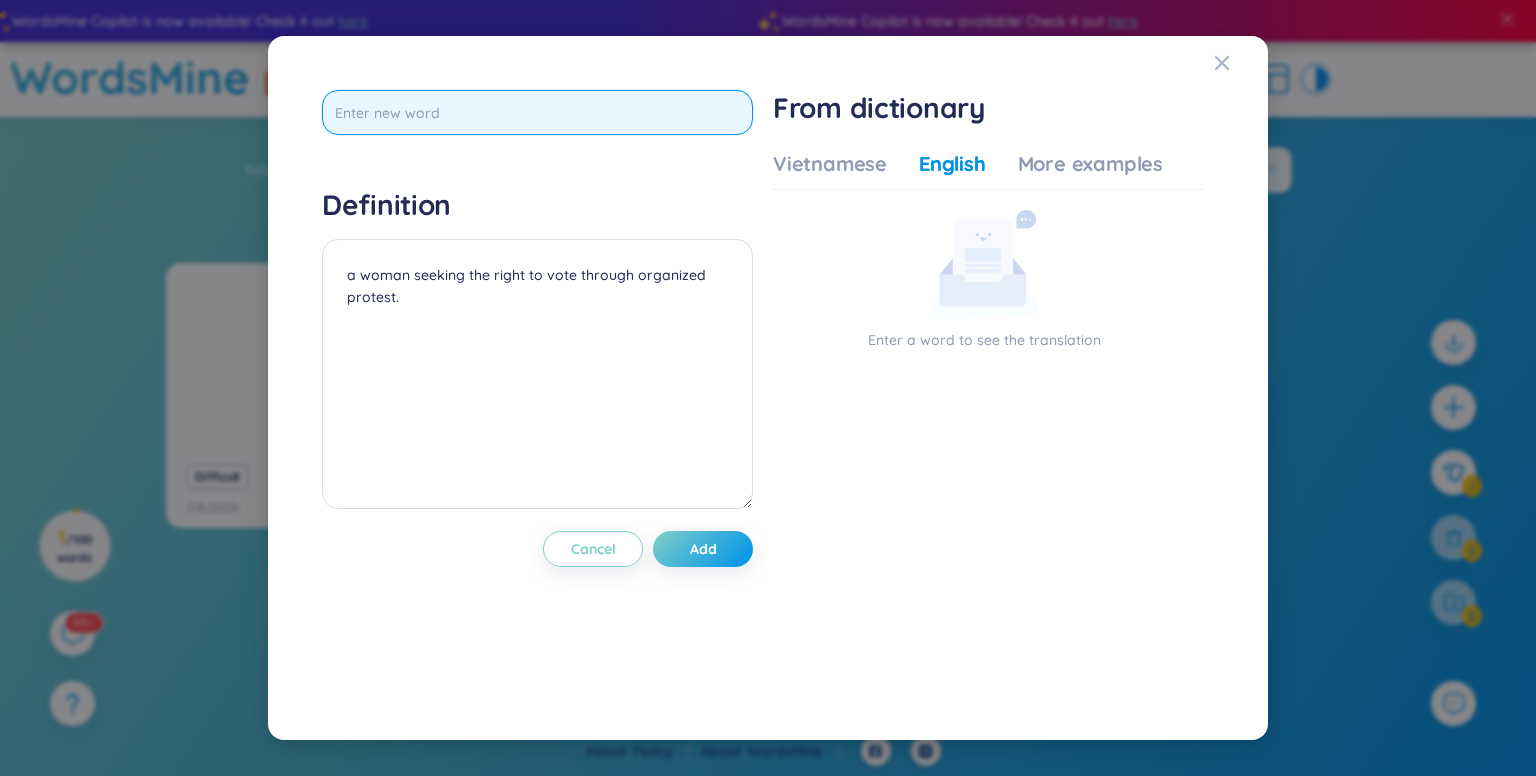 click at bounding box center (537, 112) 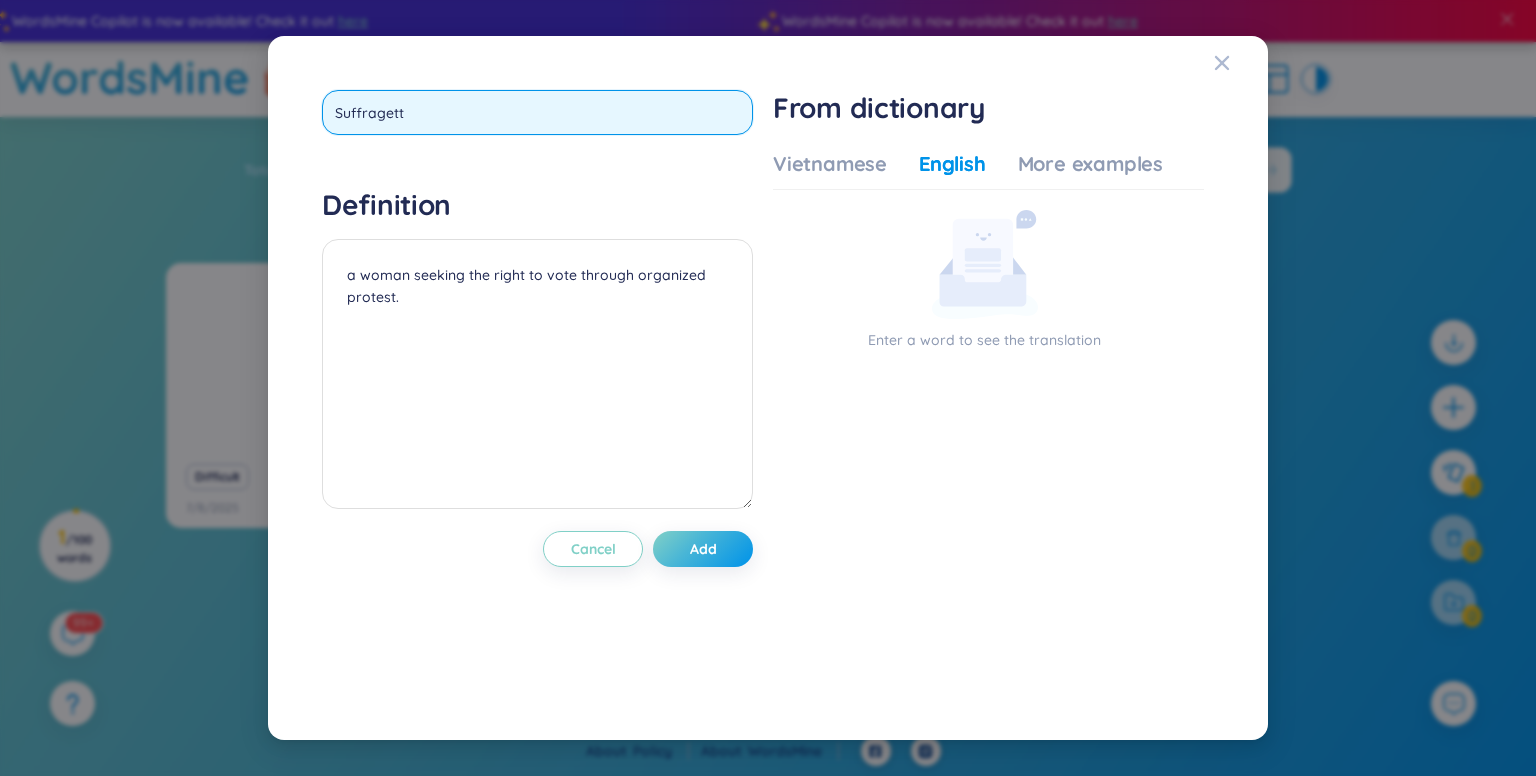 type on "Suffragette" 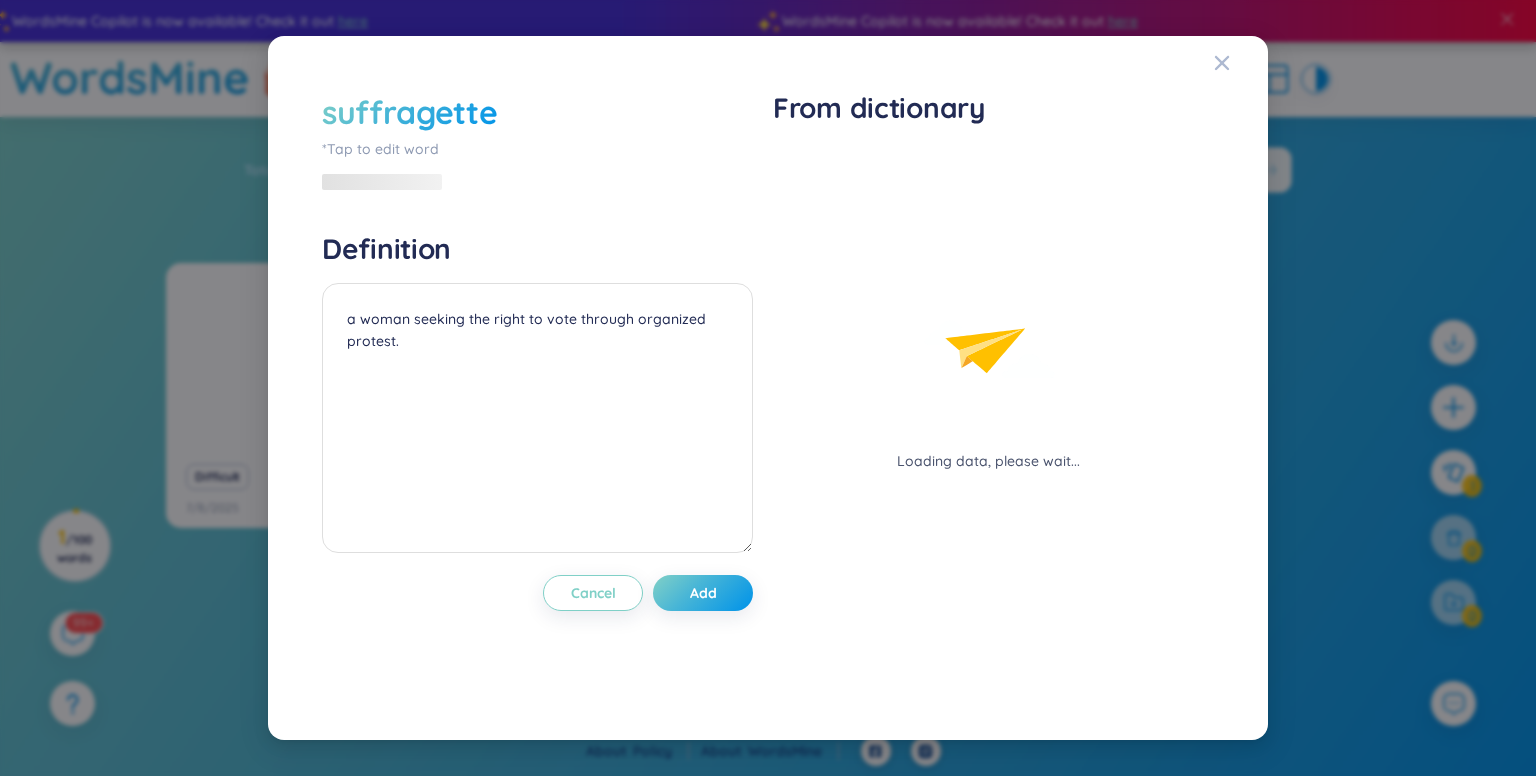 click on "suffragette *Tap to edit word Definition a woman seeking the right to vote through organized protest. Cancel Add" at bounding box center (537, 387) 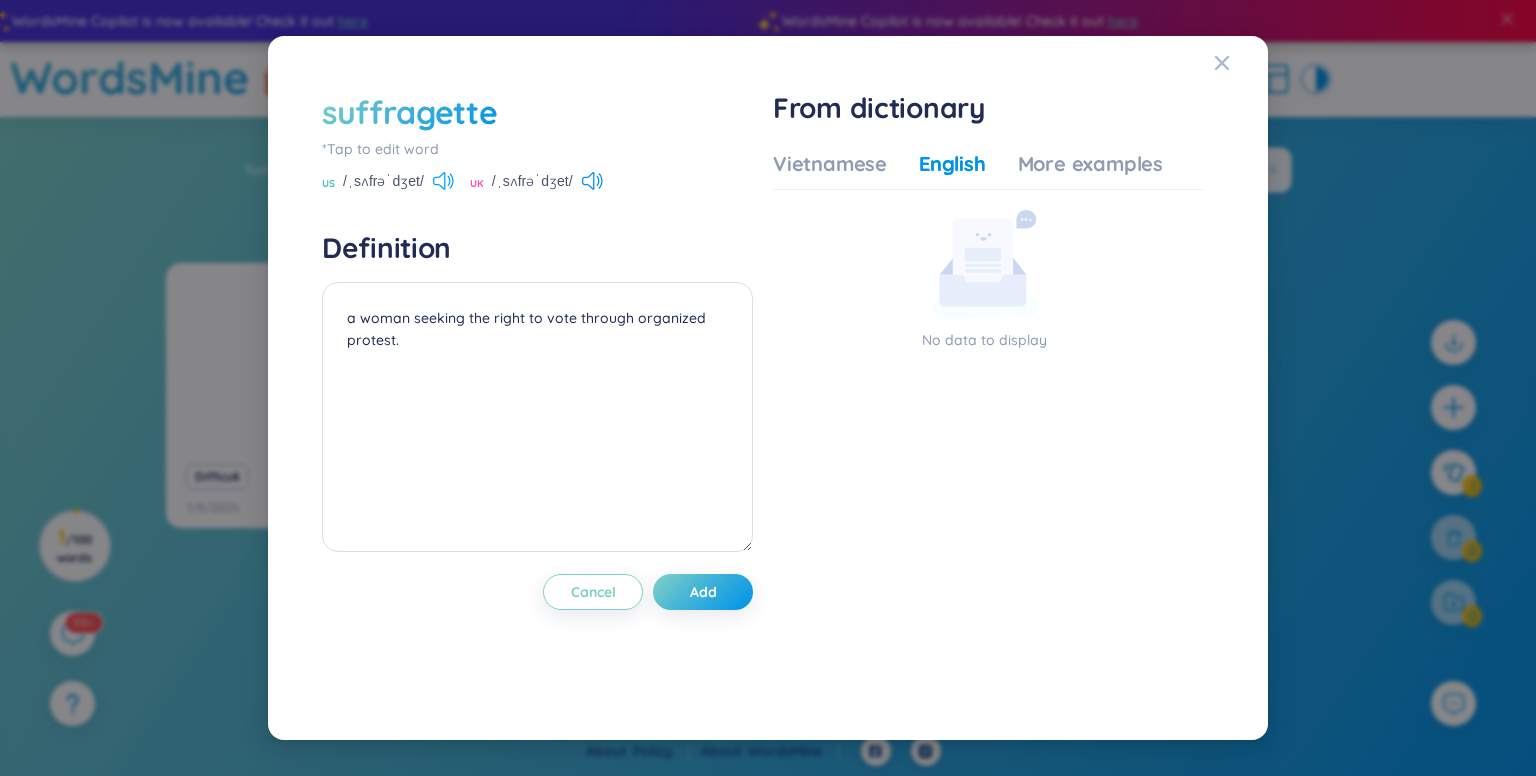 click 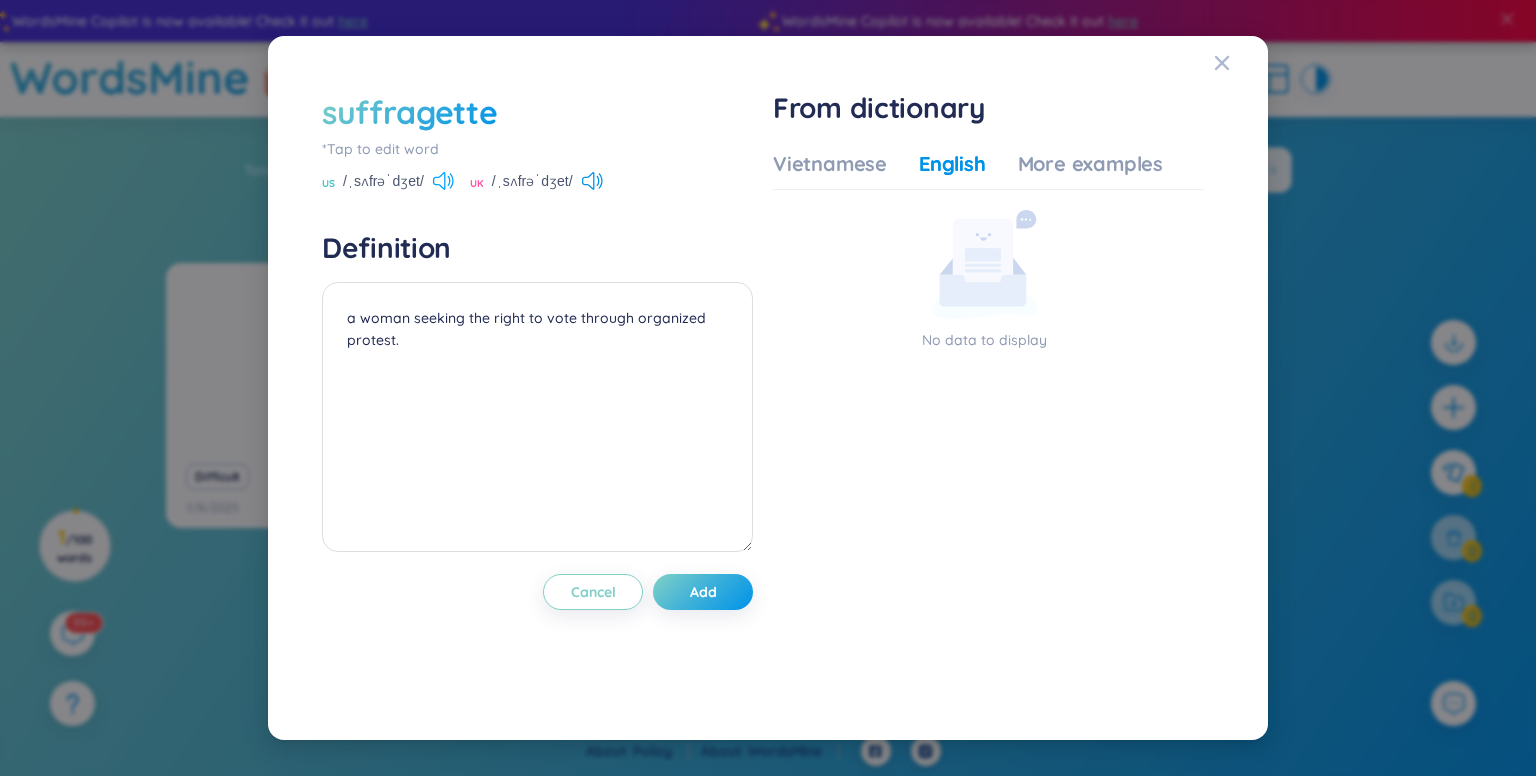 click 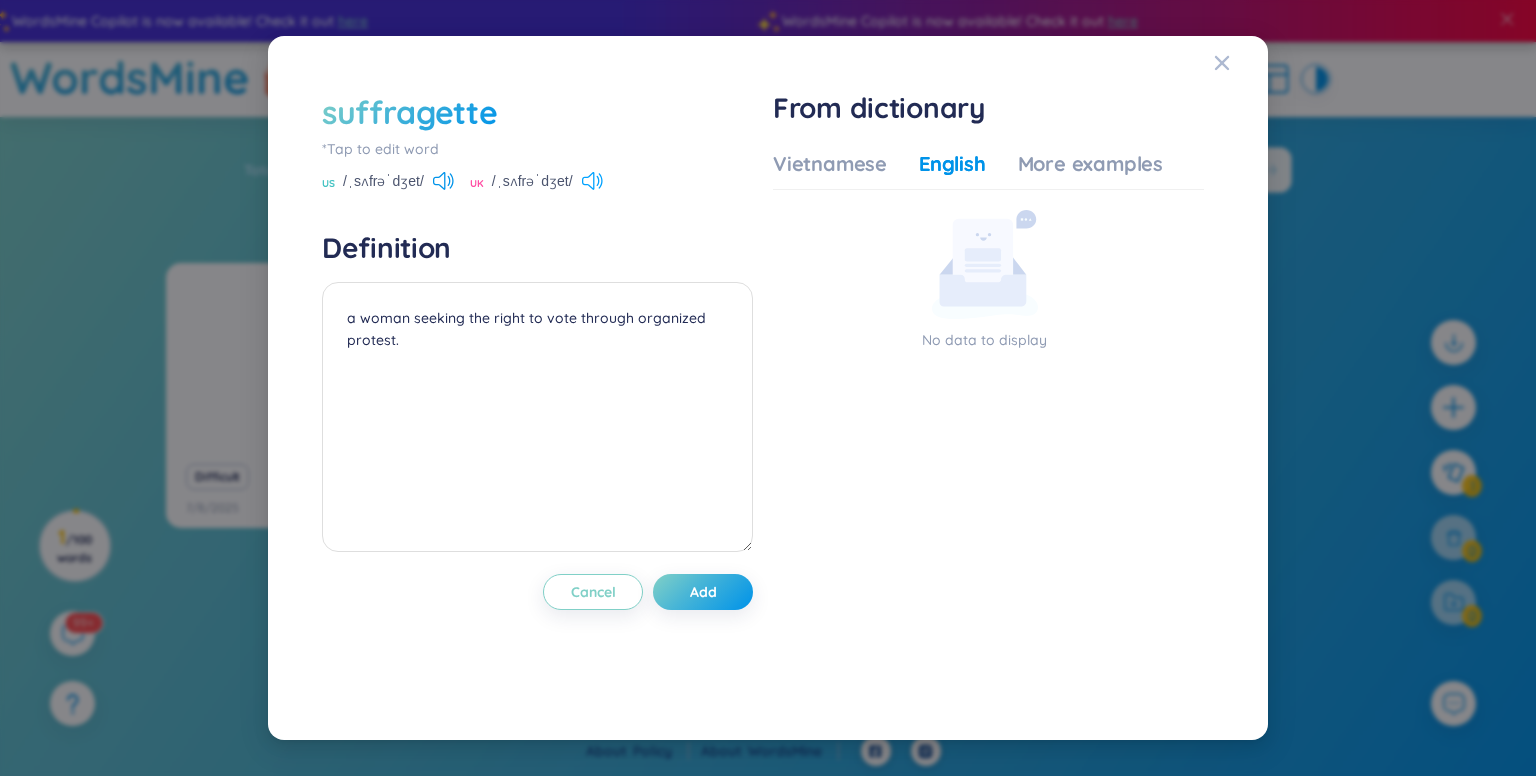 click 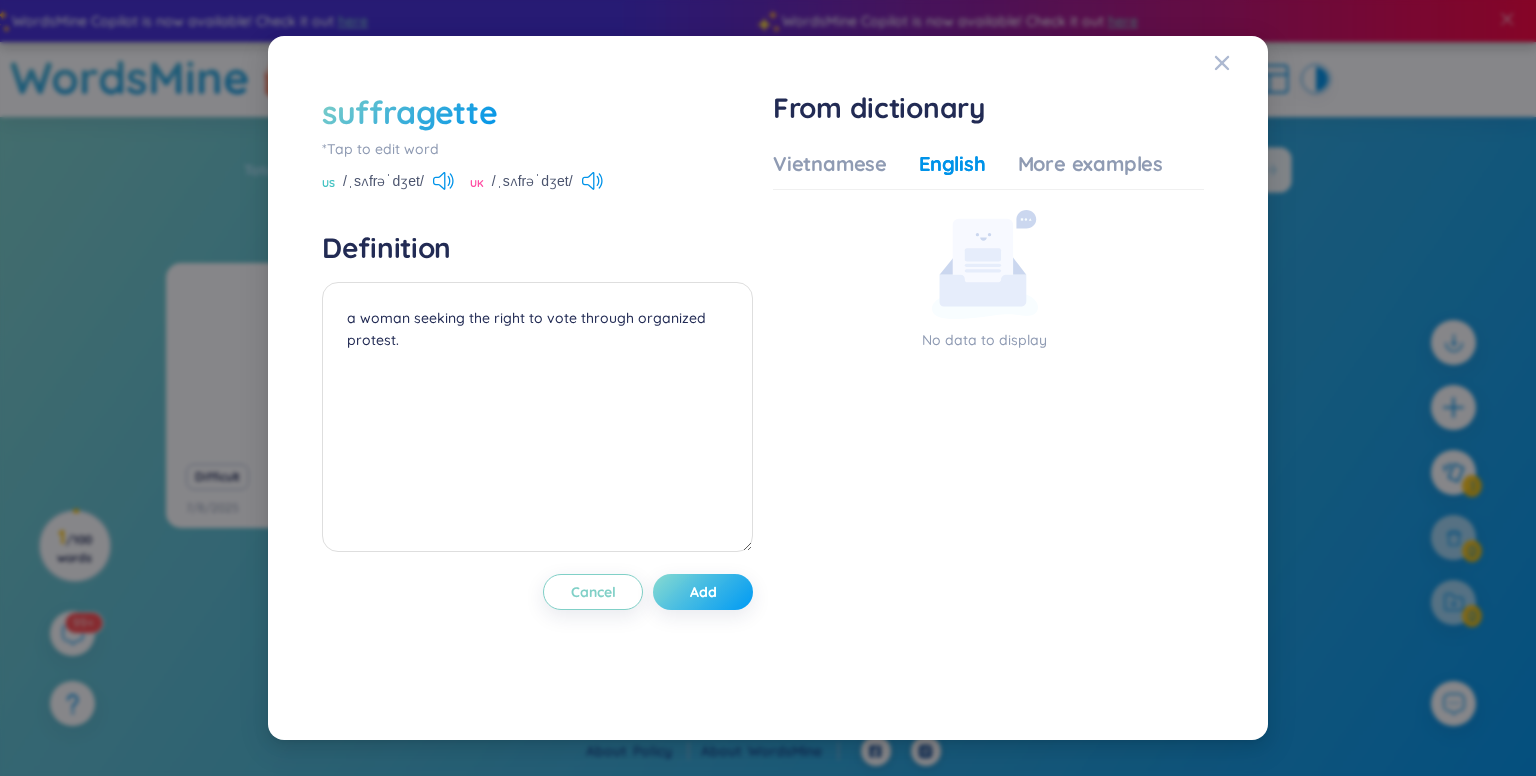 click on "Add" at bounding box center (703, 592) 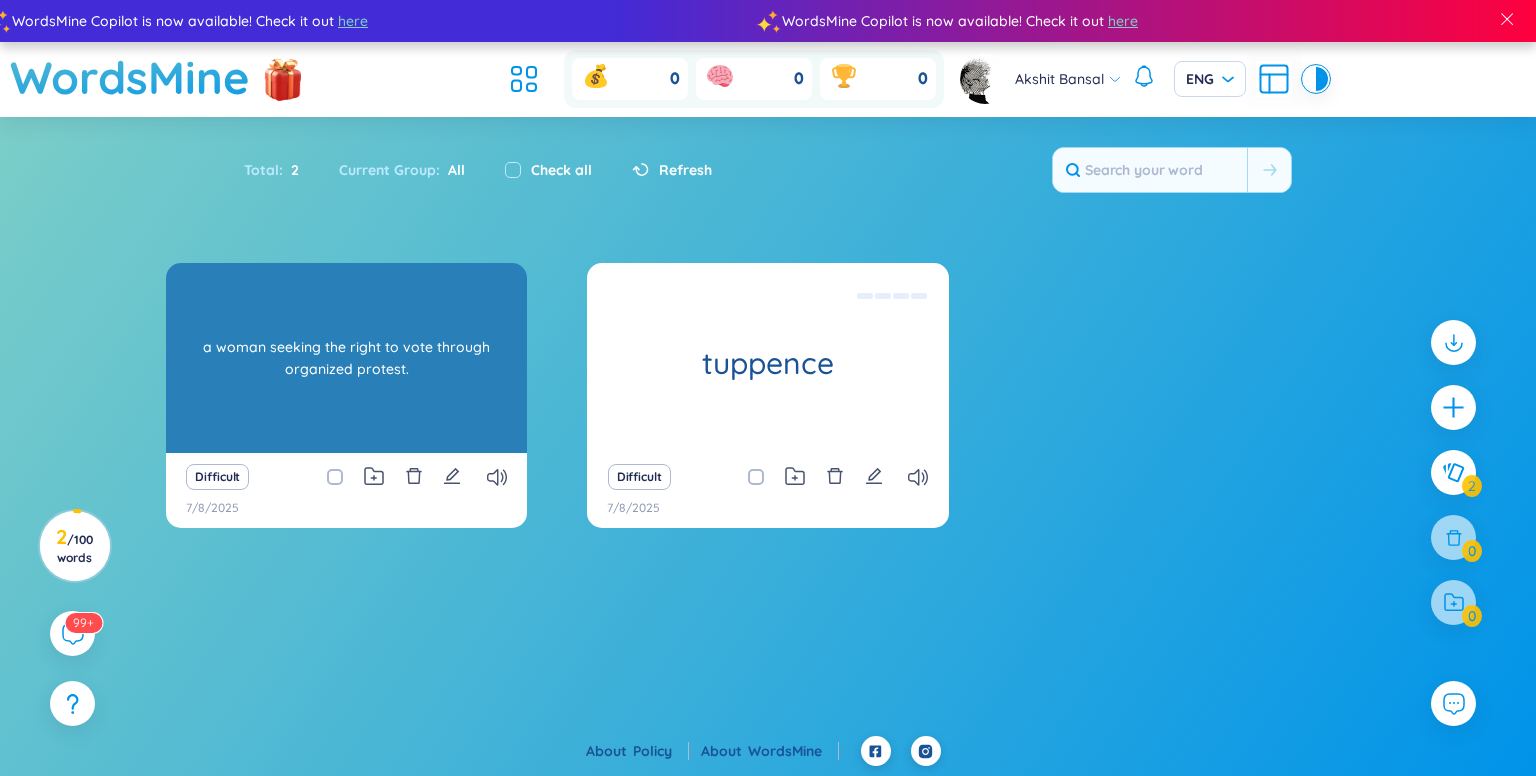 click on "a woman seeking the right to vote through organized protest." at bounding box center (346, 358) 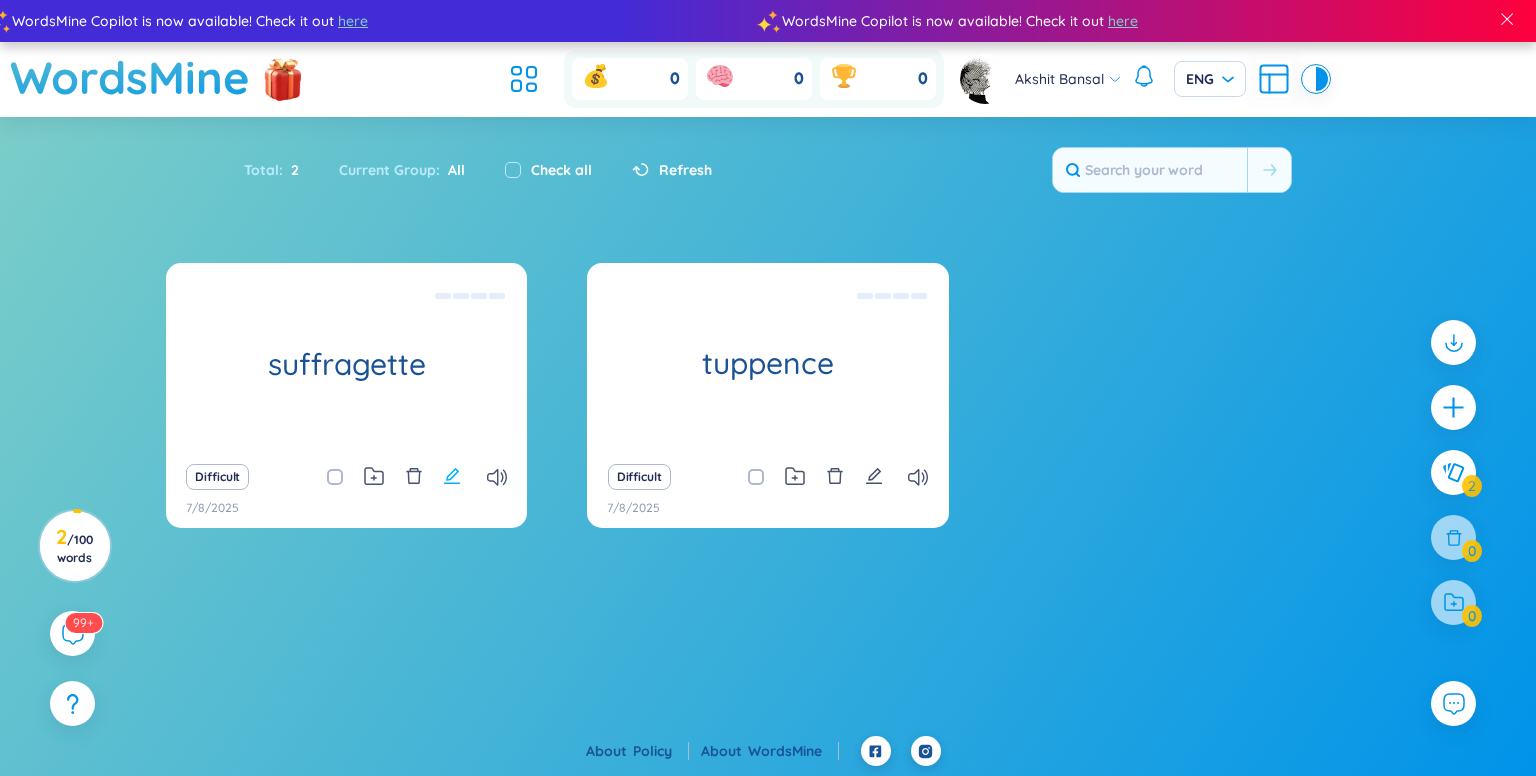 click 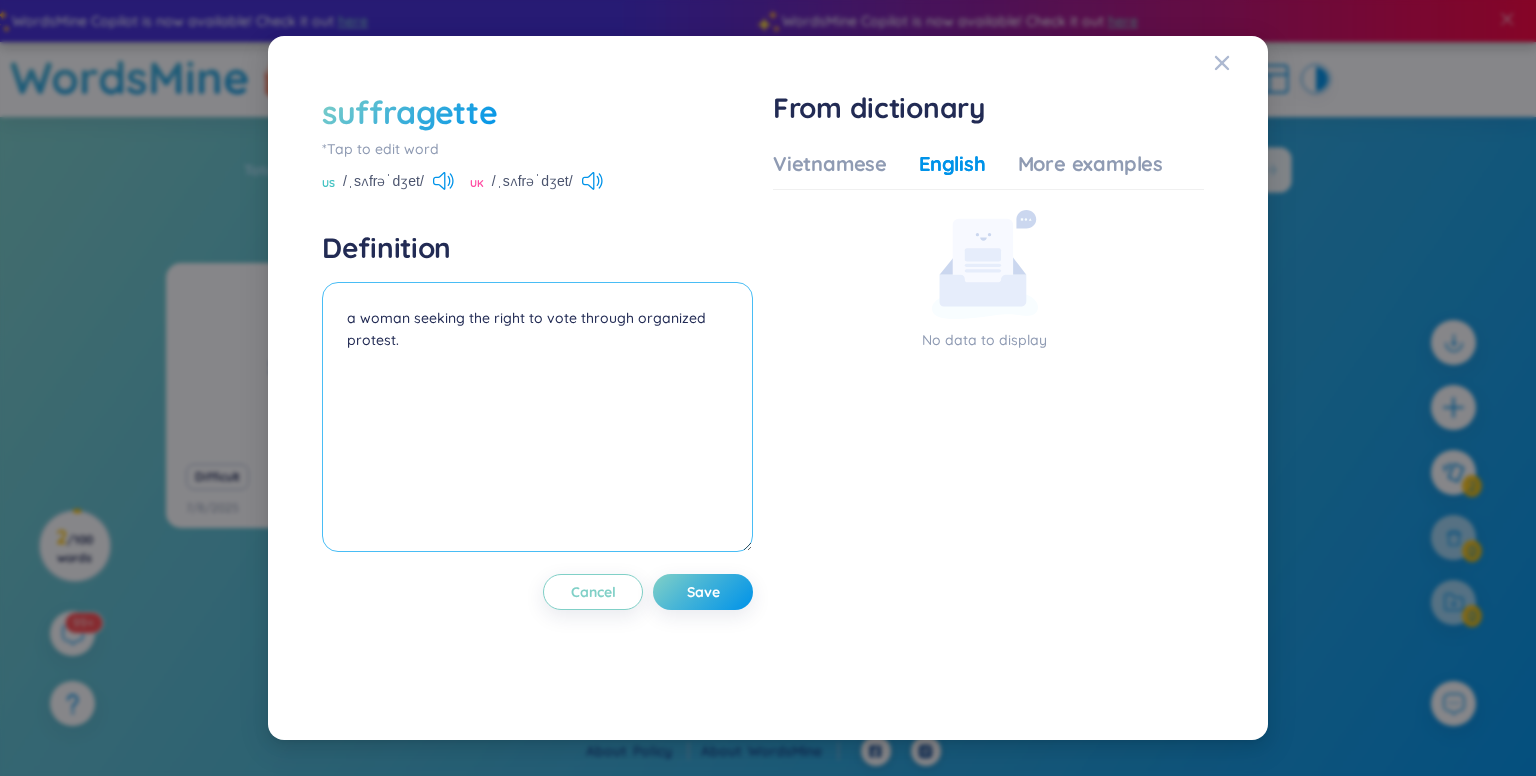 click on "a woman seeking the right to vote through organized protest." at bounding box center [537, 417] 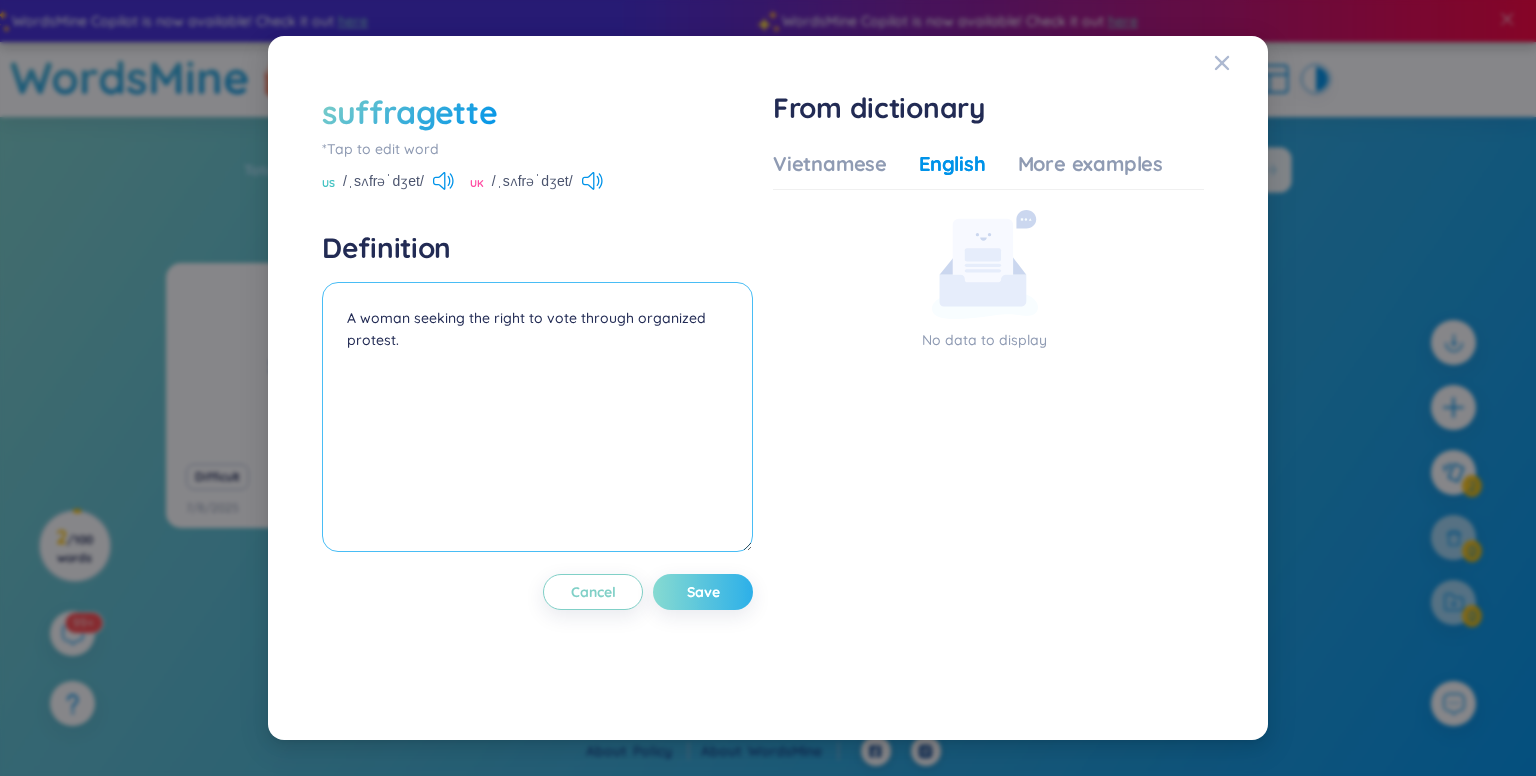 type on "A woman seeking the right to vote through organized protest." 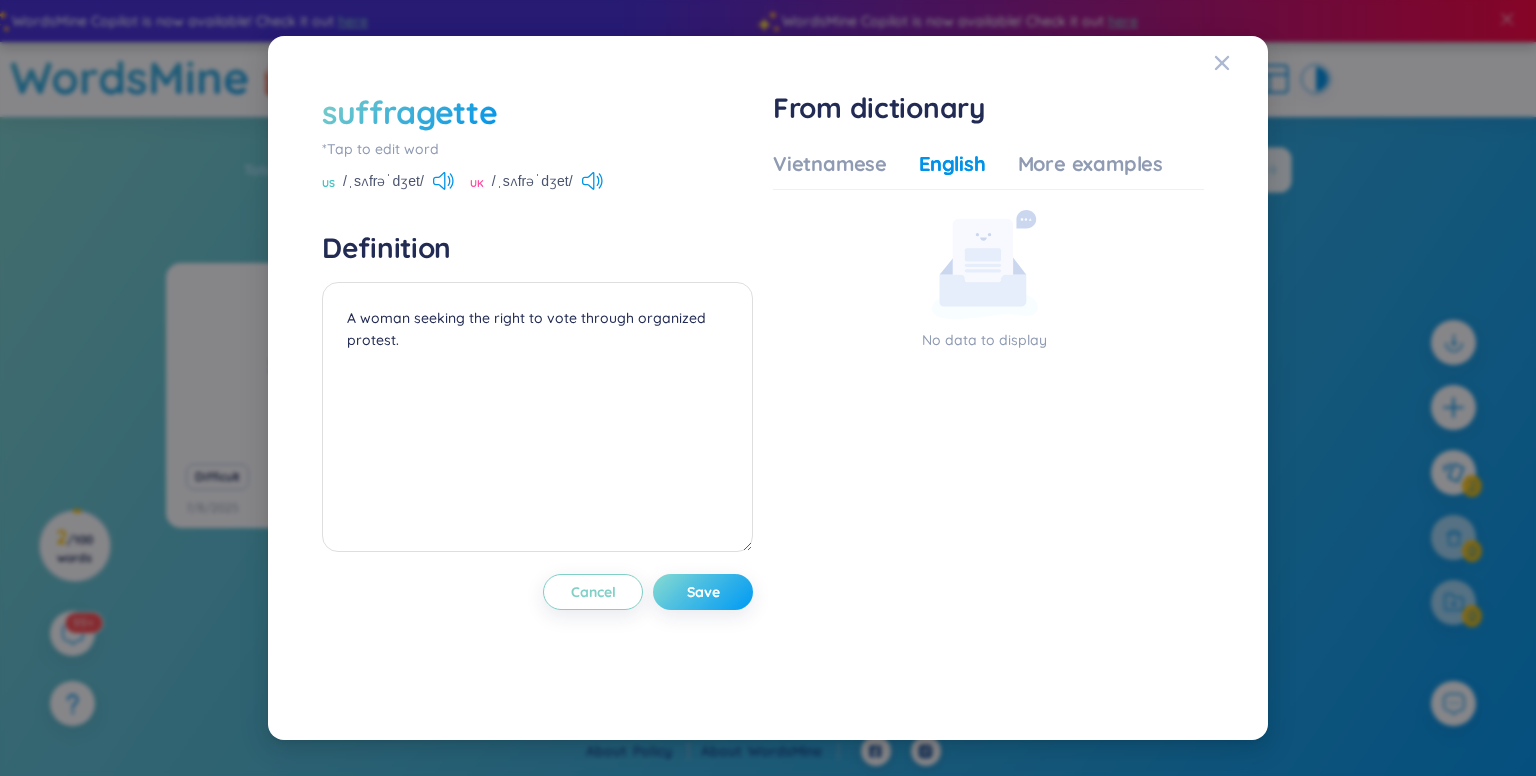 click on "Save" at bounding box center [703, 592] 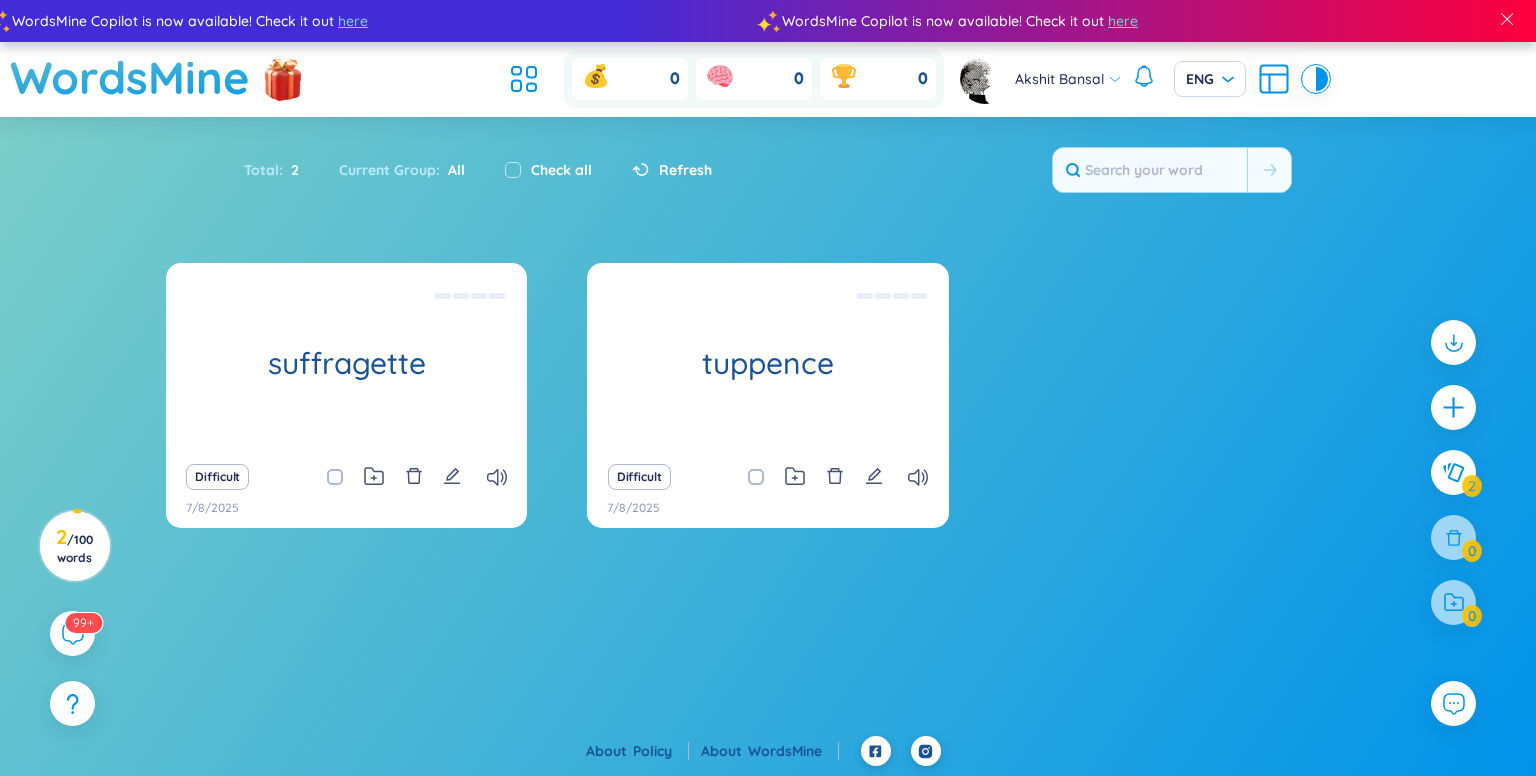type 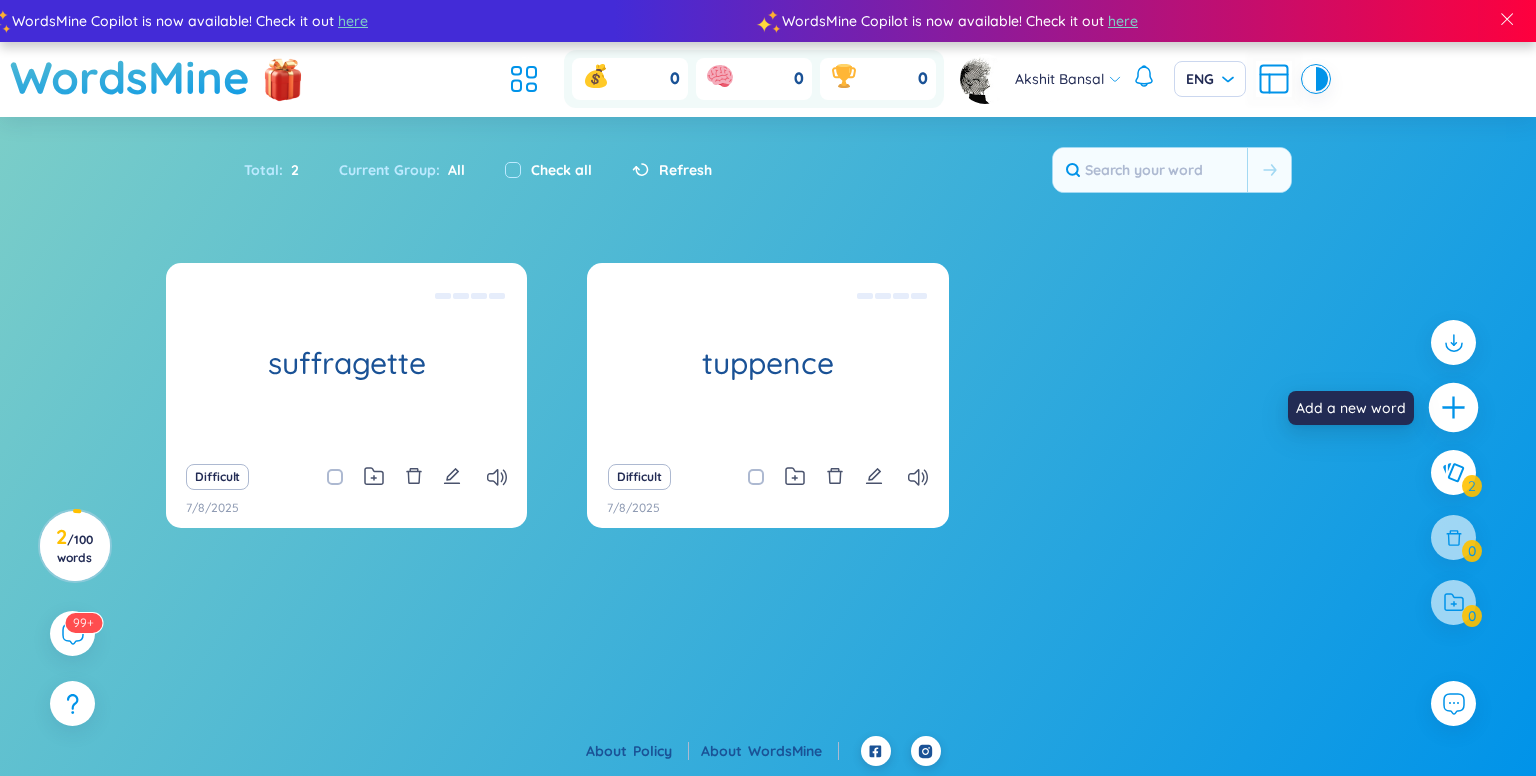 click 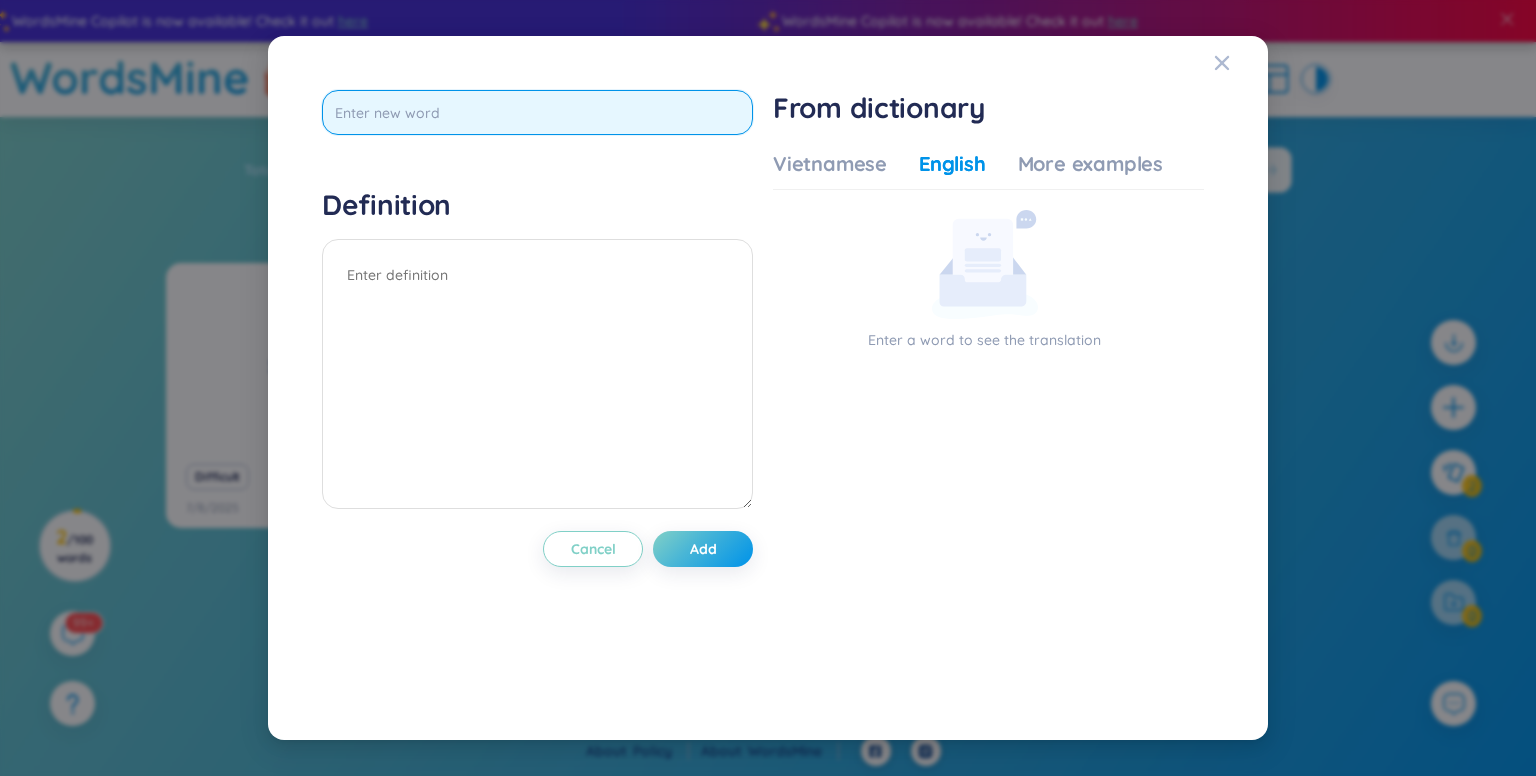click at bounding box center (537, 112) 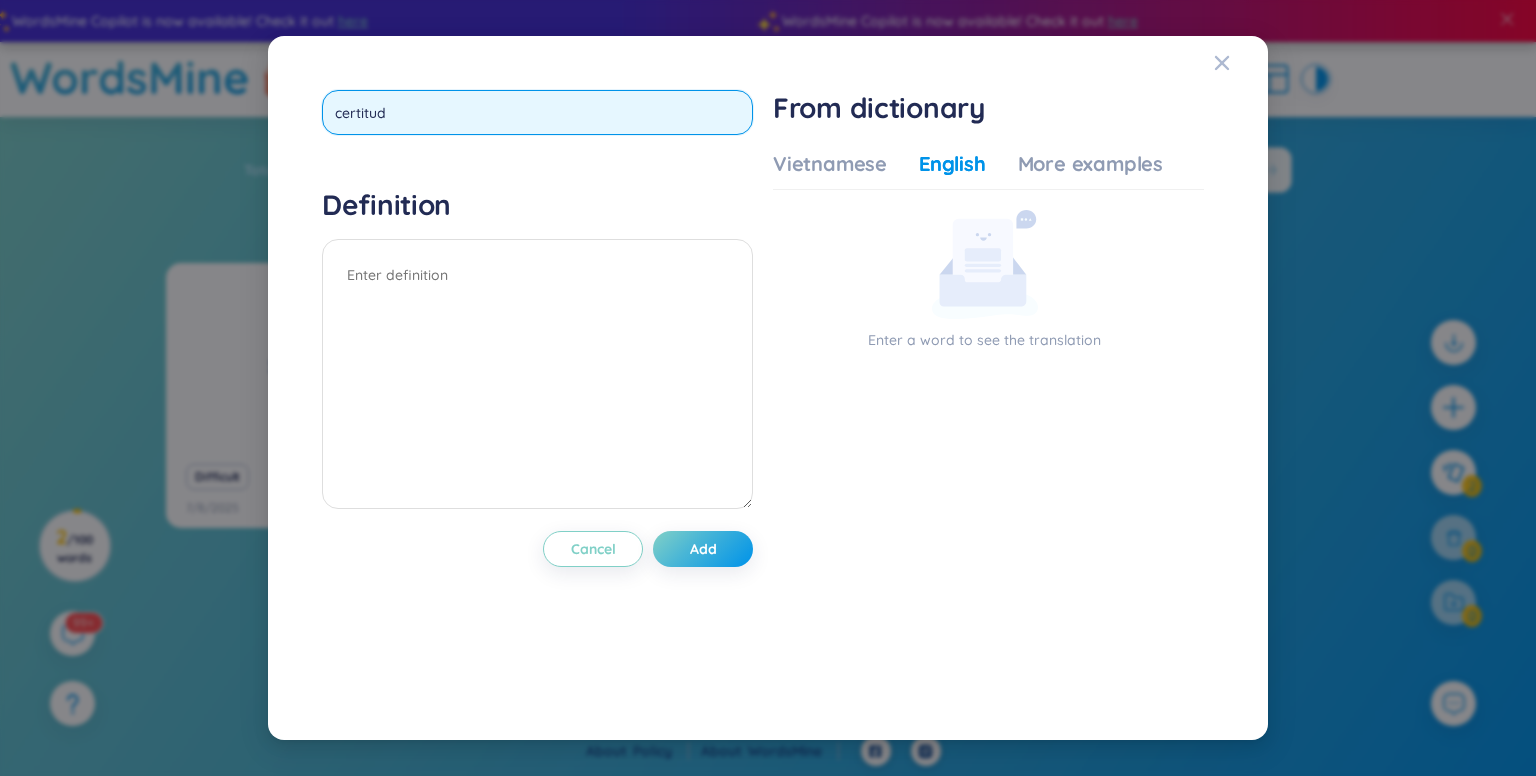 type on "certitude" 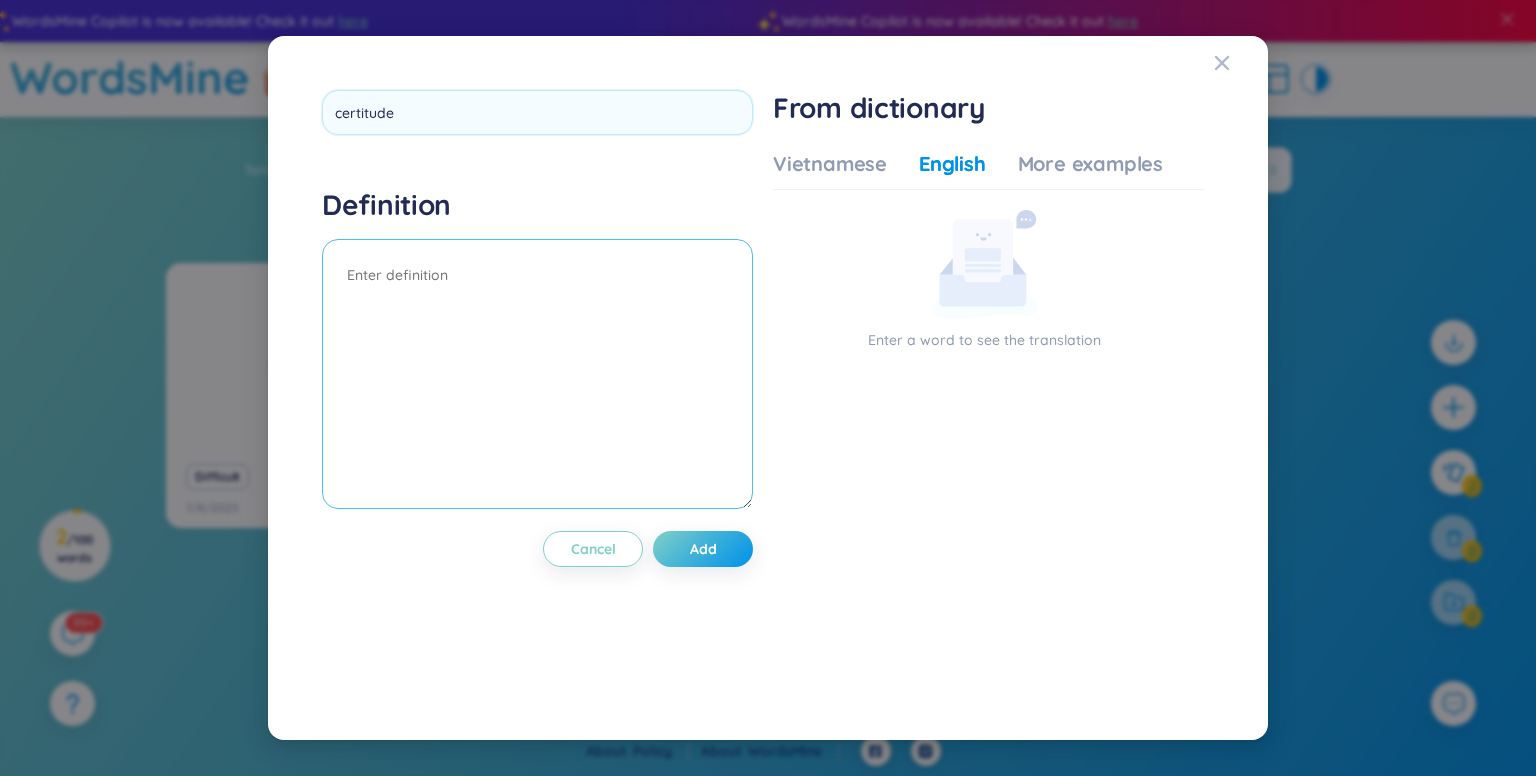 click at bounding box center [537, 374] 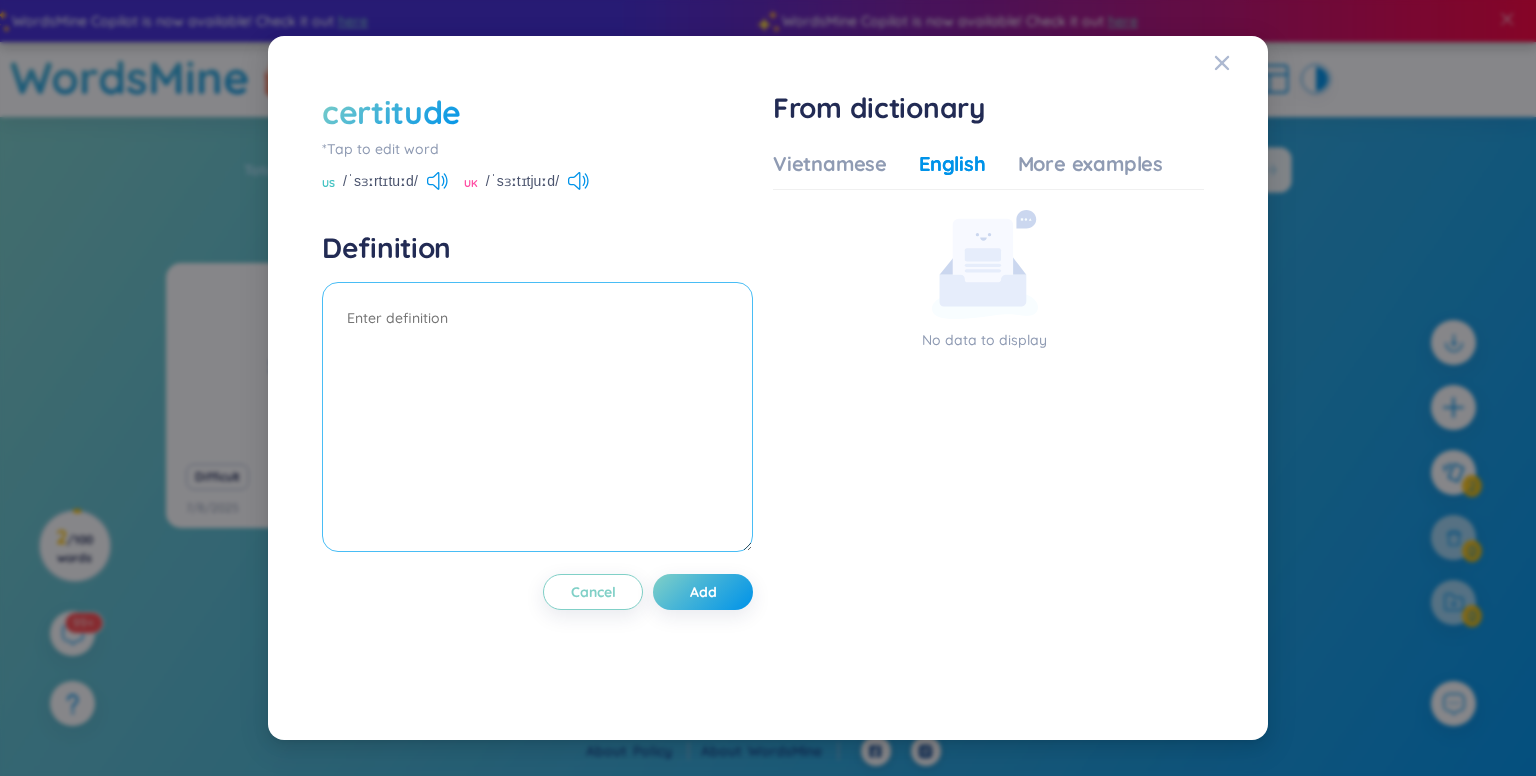 paste on "a feeling of being certain about something" 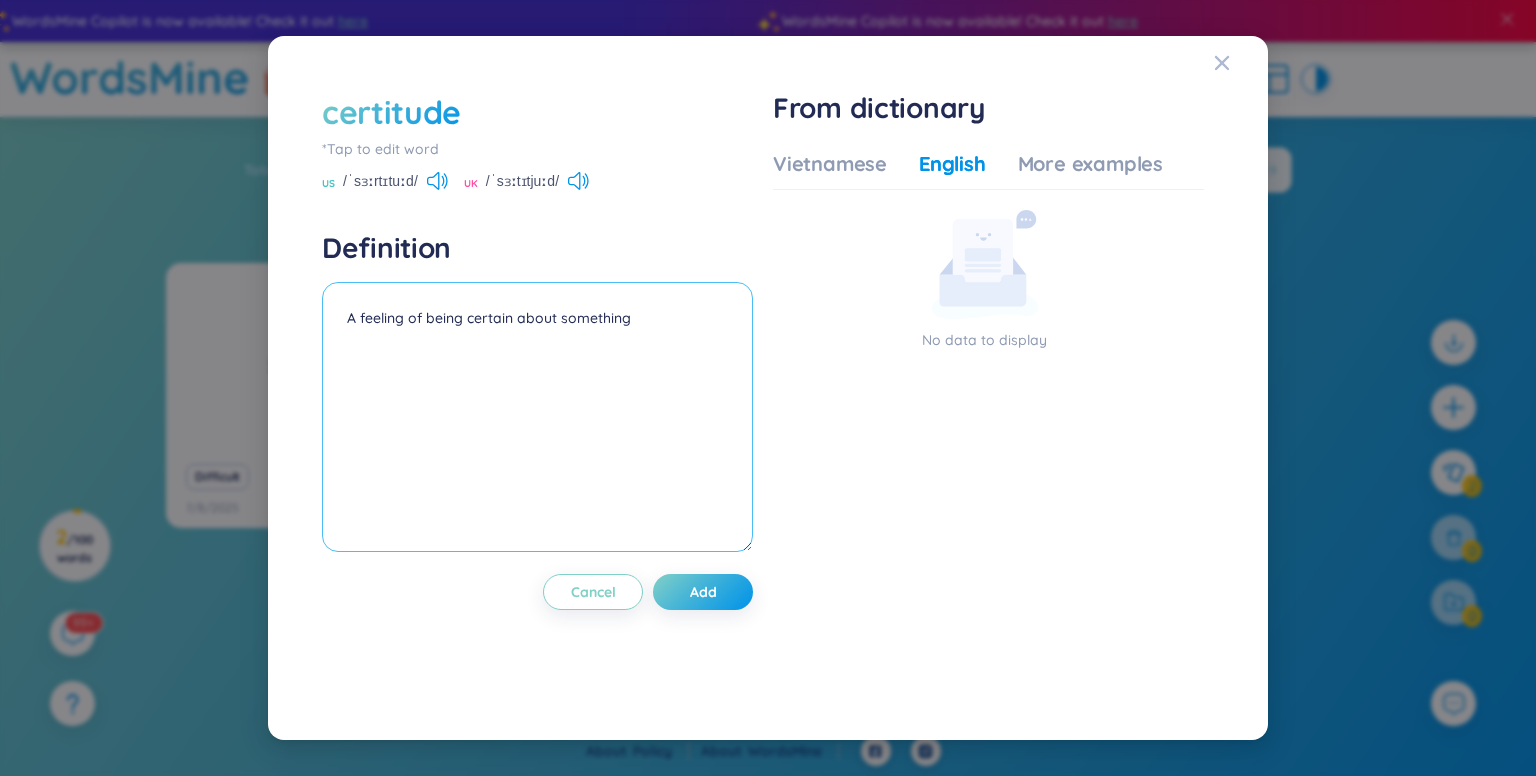 click on "A feeling of being certain about something" at bounding box center (537, 417) 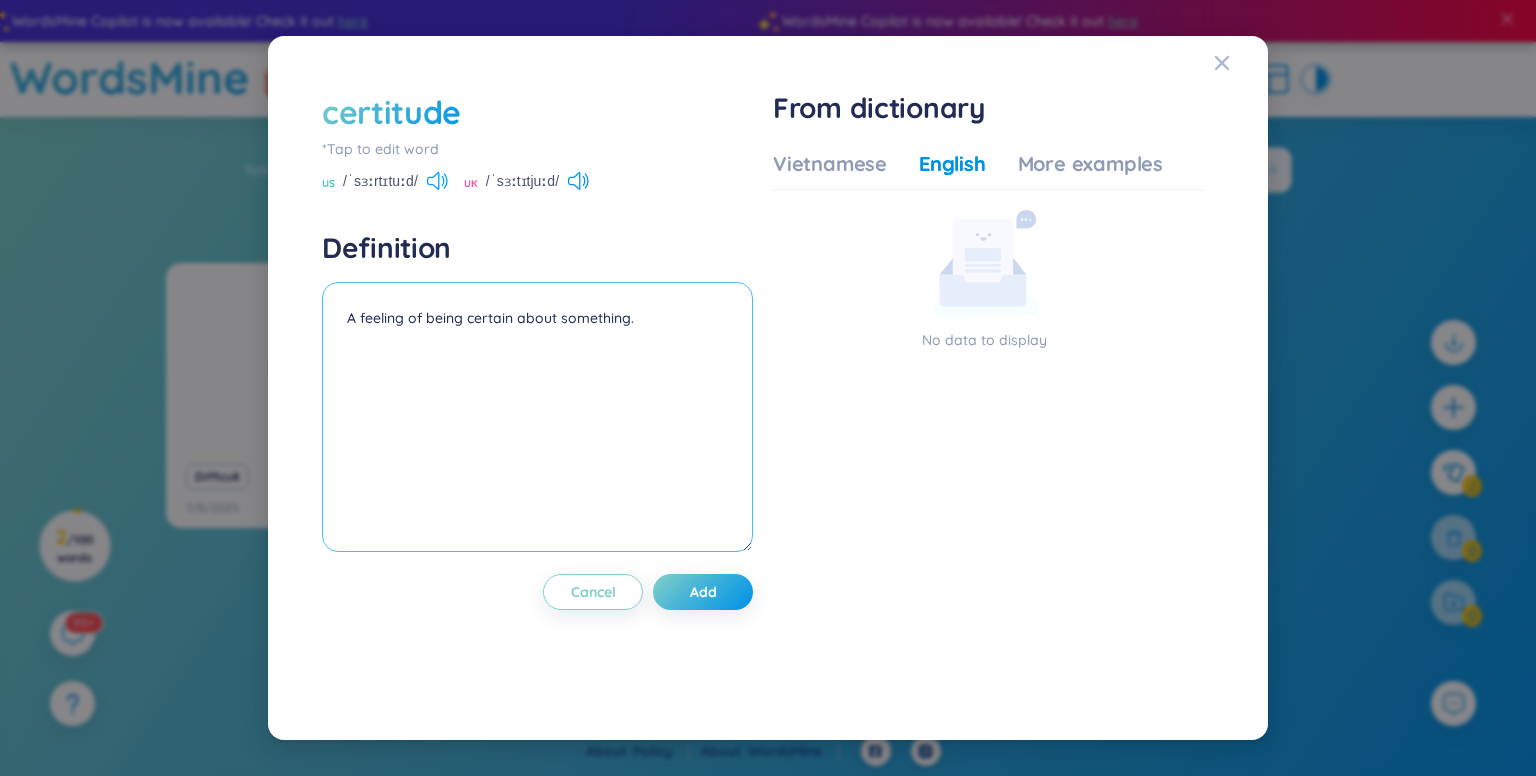 type on "A feeling of being certain about something." 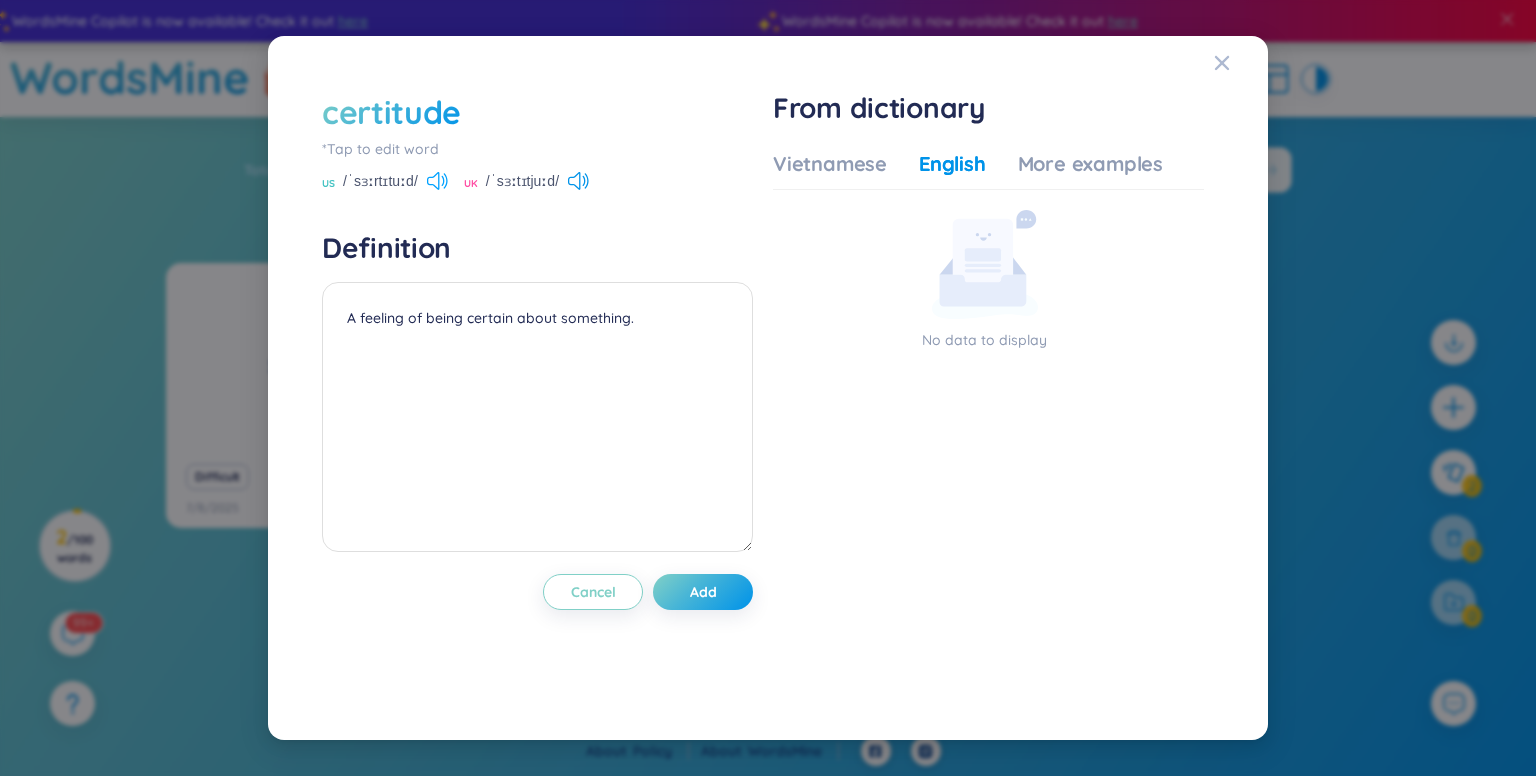 click 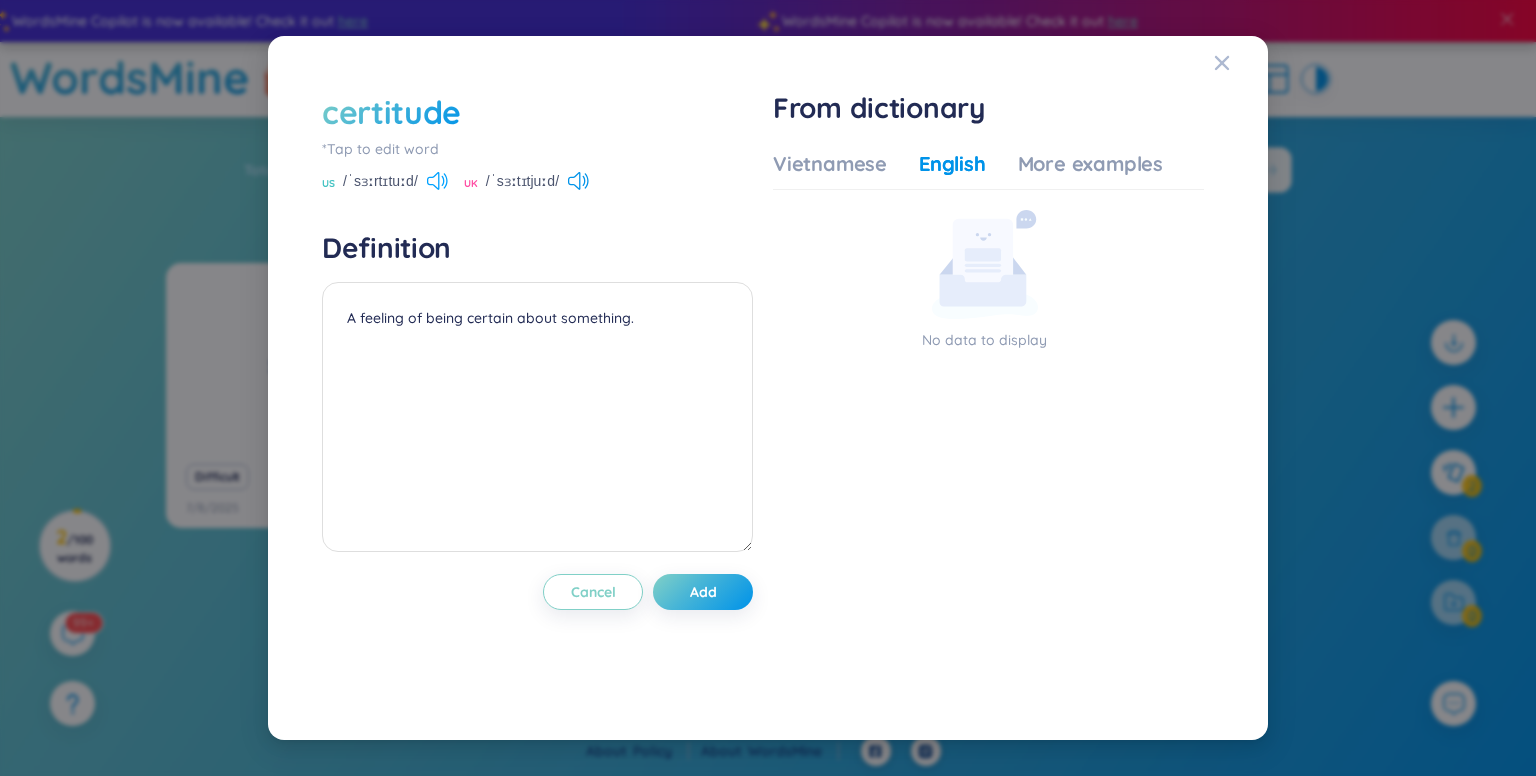 click 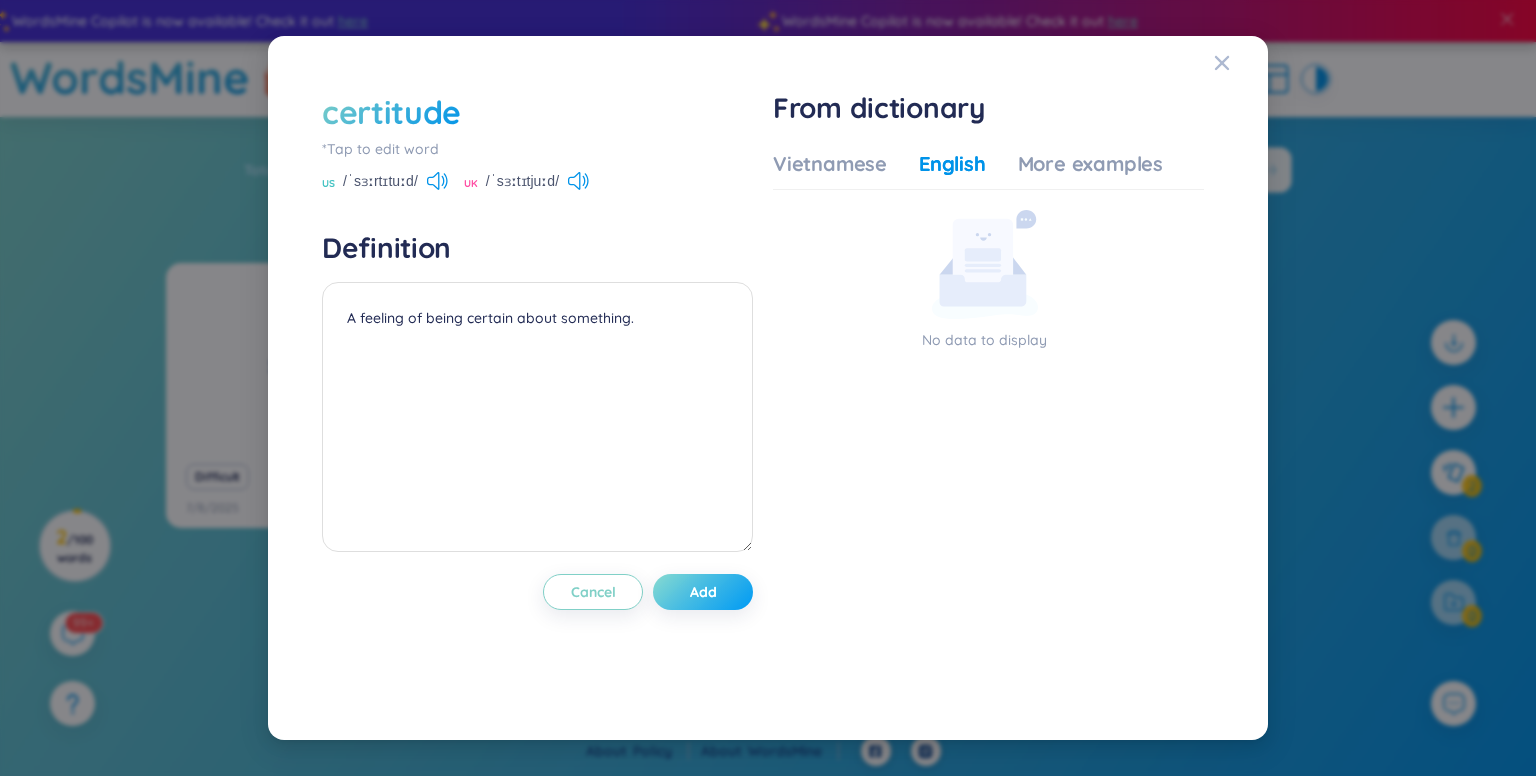 click on "Add" at bounding box center [703, 592] 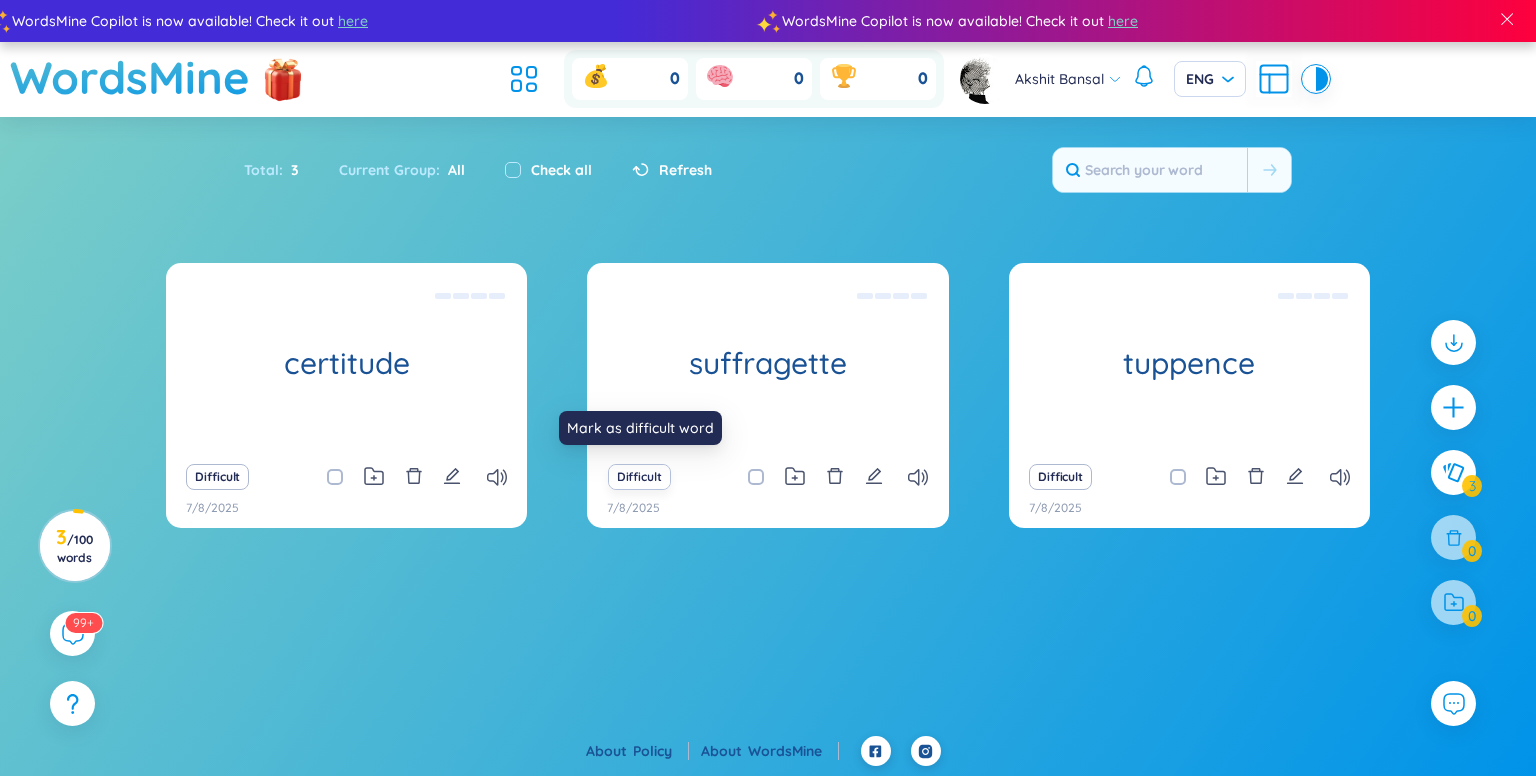 click on "Difficult" at bounding box center (639, 477) 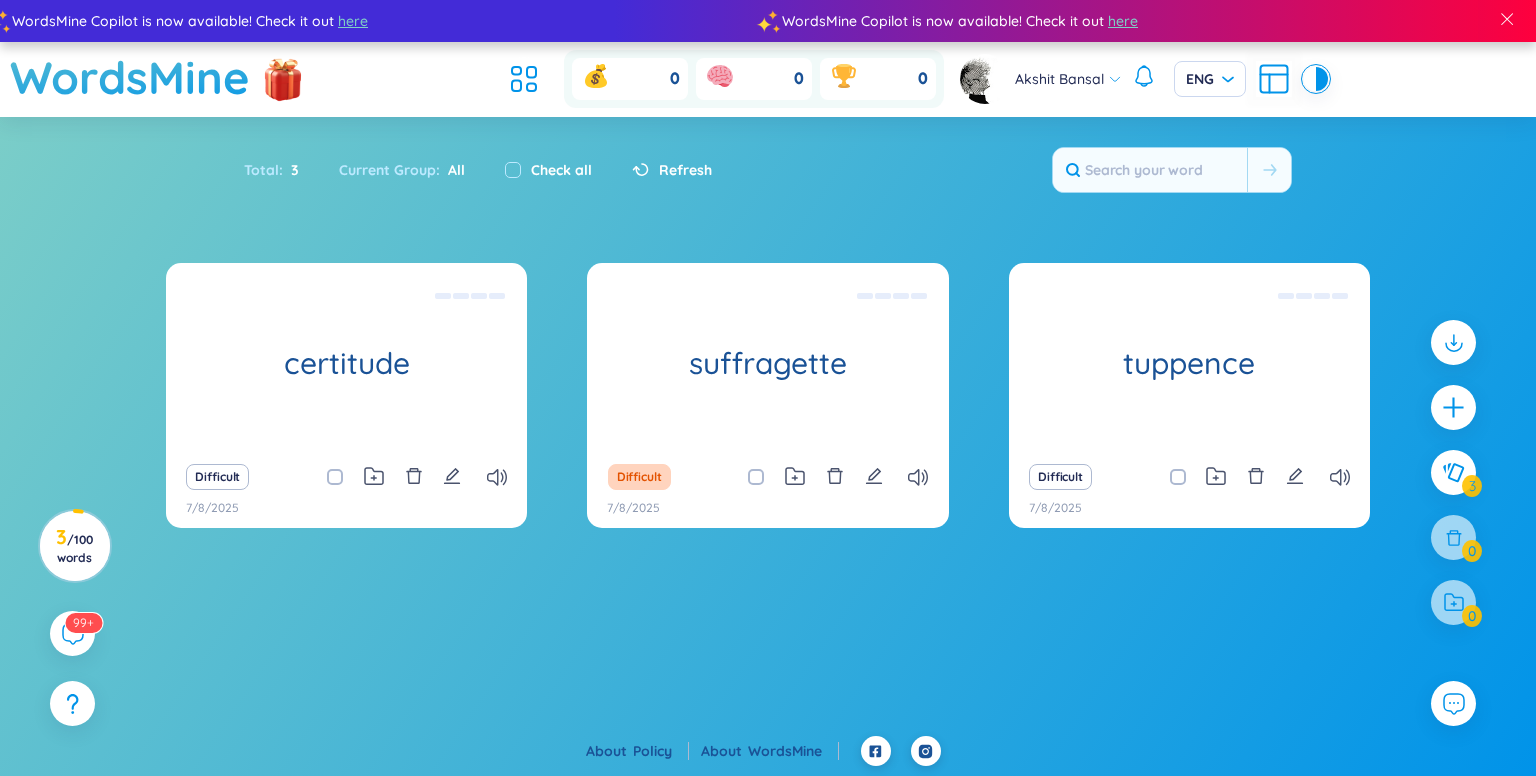 click at bounding box center (766, 477) 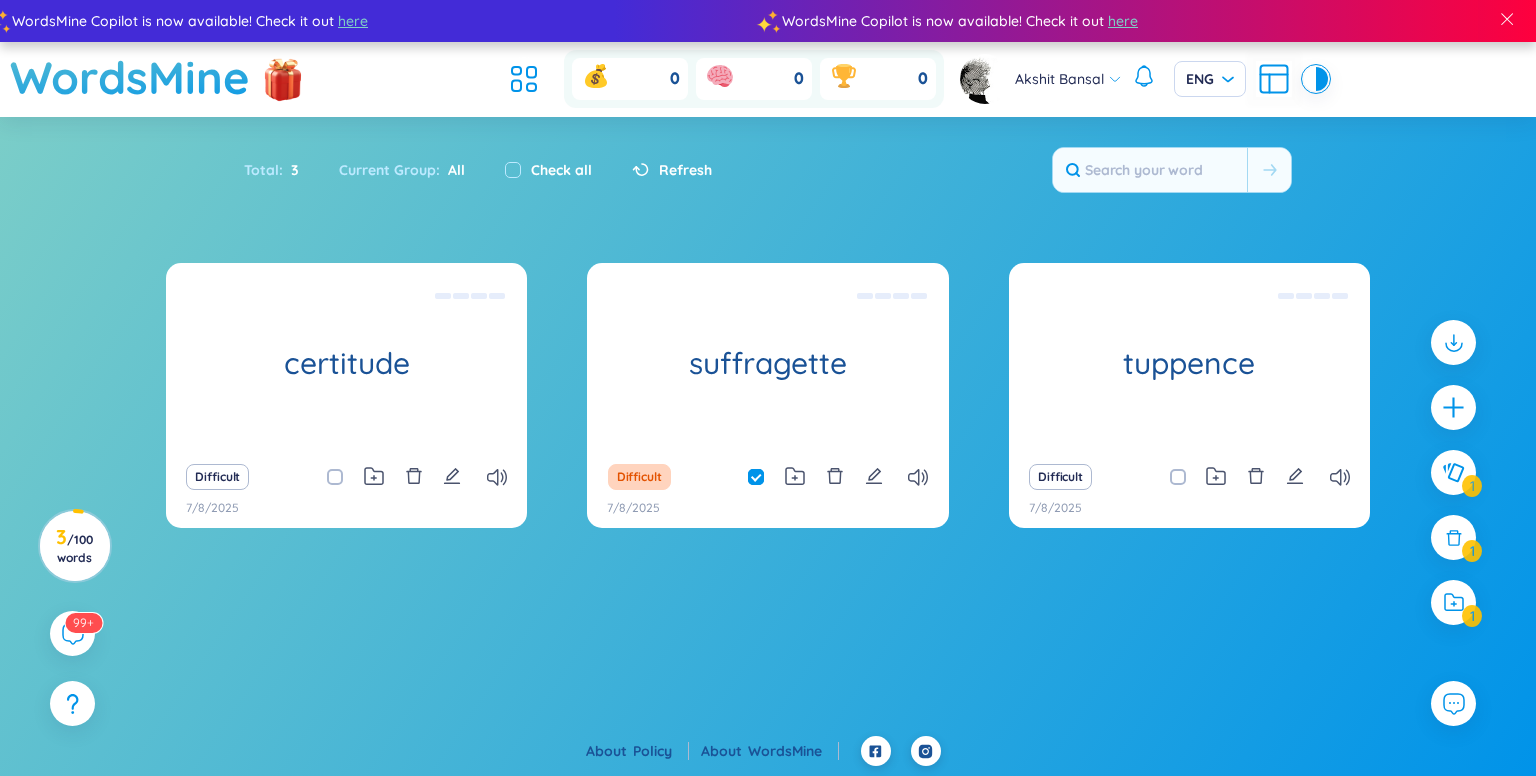 click at bounding box center [766, 477] 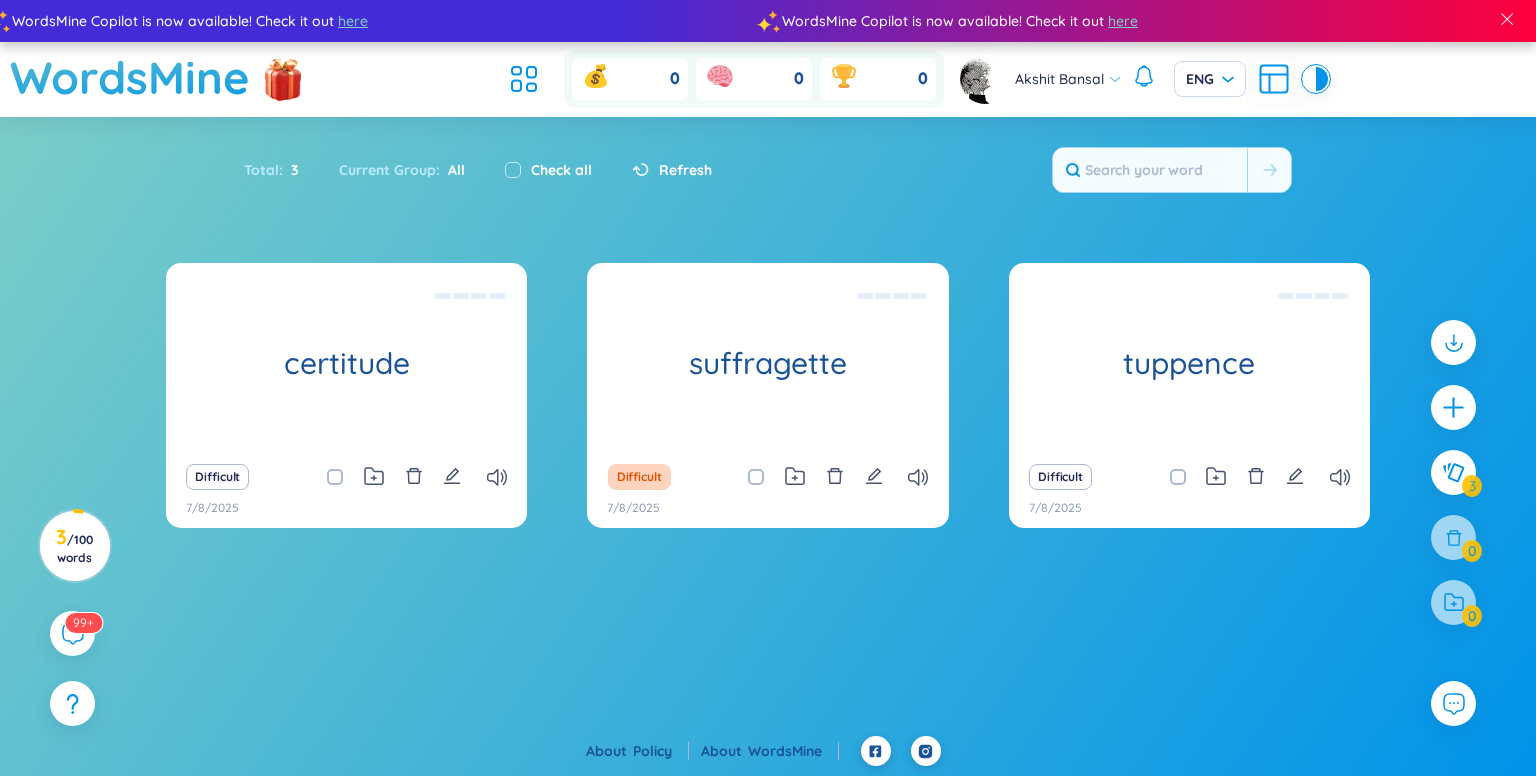 click at bounding box center (766, 477) 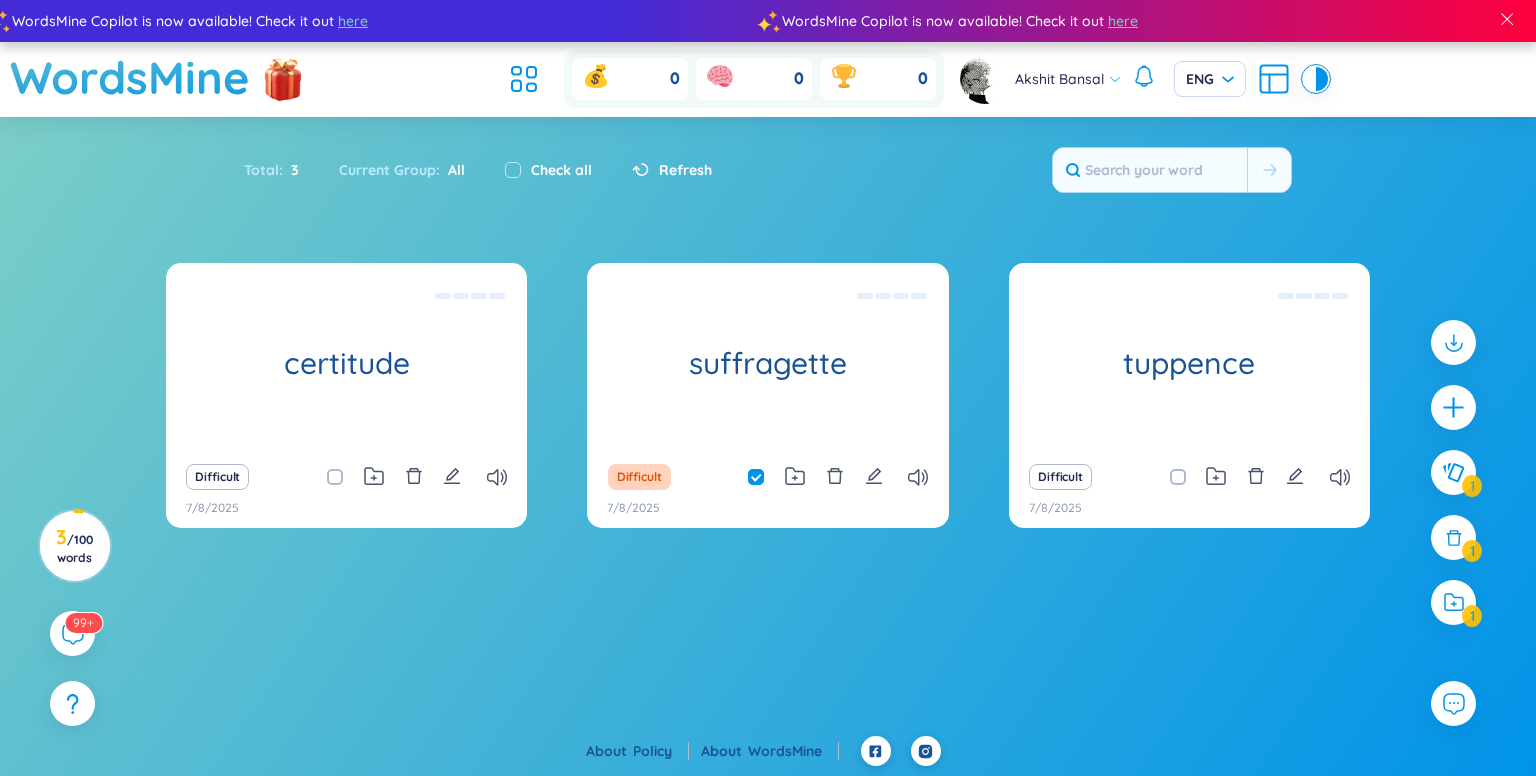click at bounding box center (766, 477) 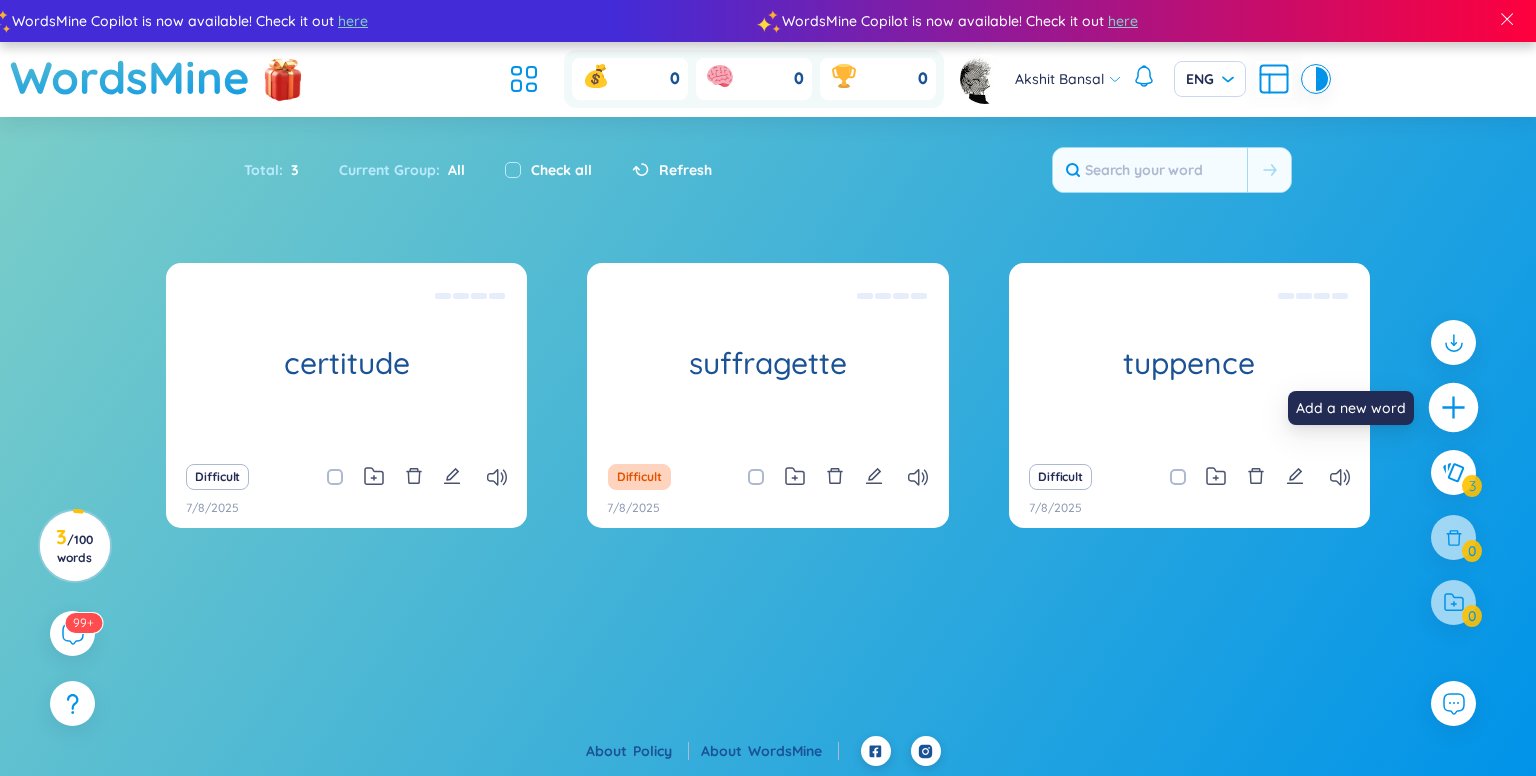 click 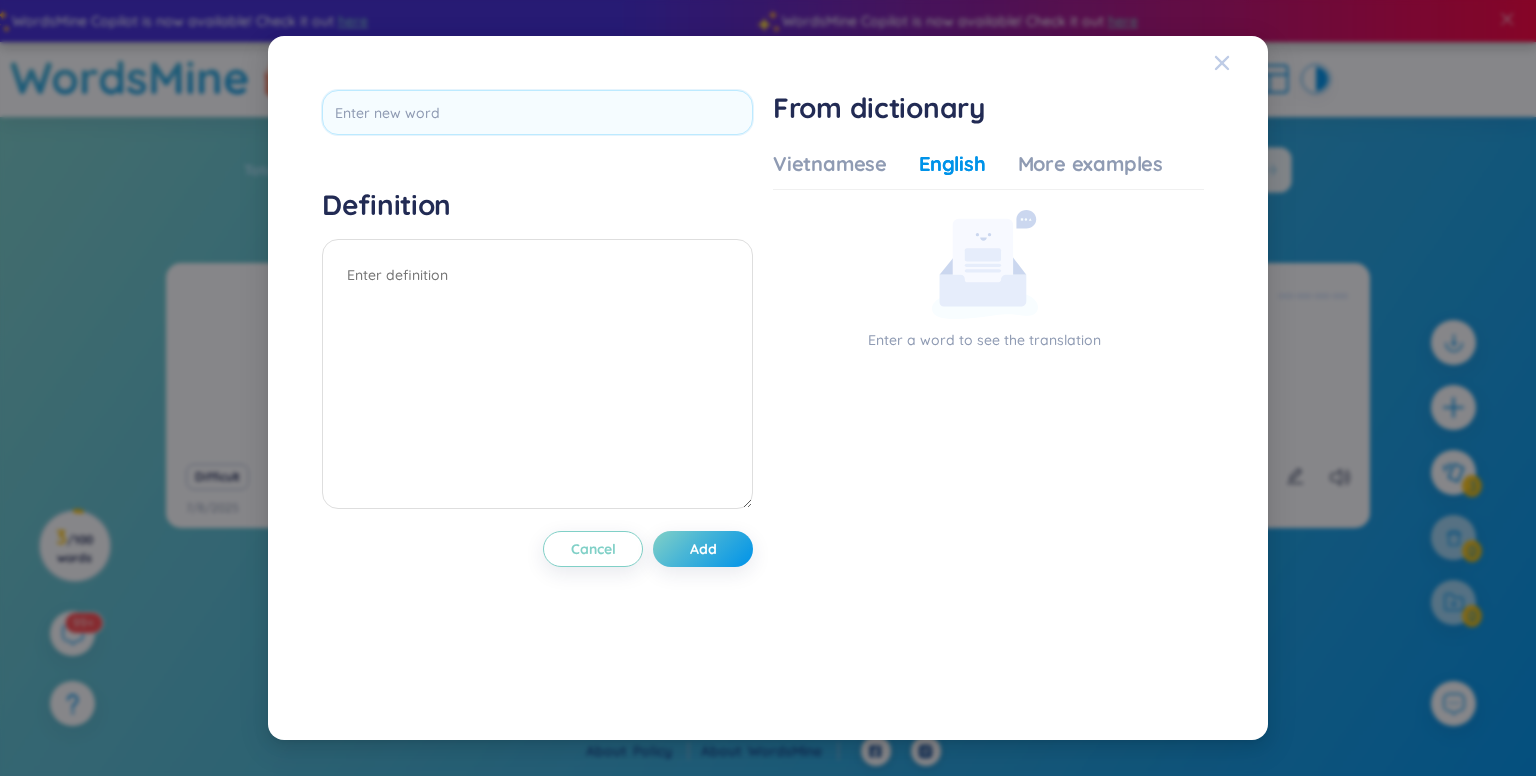 click at bounding box center (1241, 63) 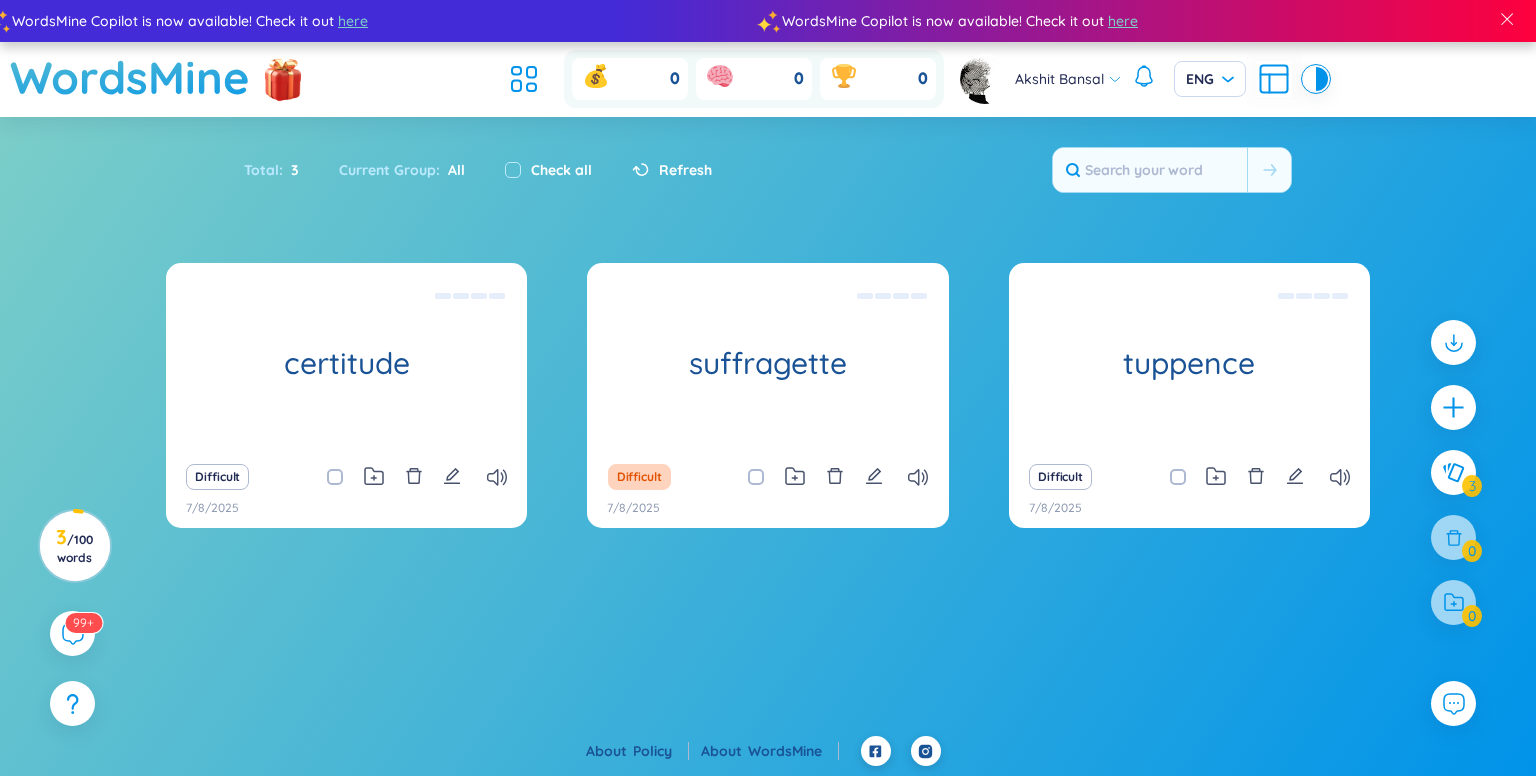 click at bounding box center [1453, 602] 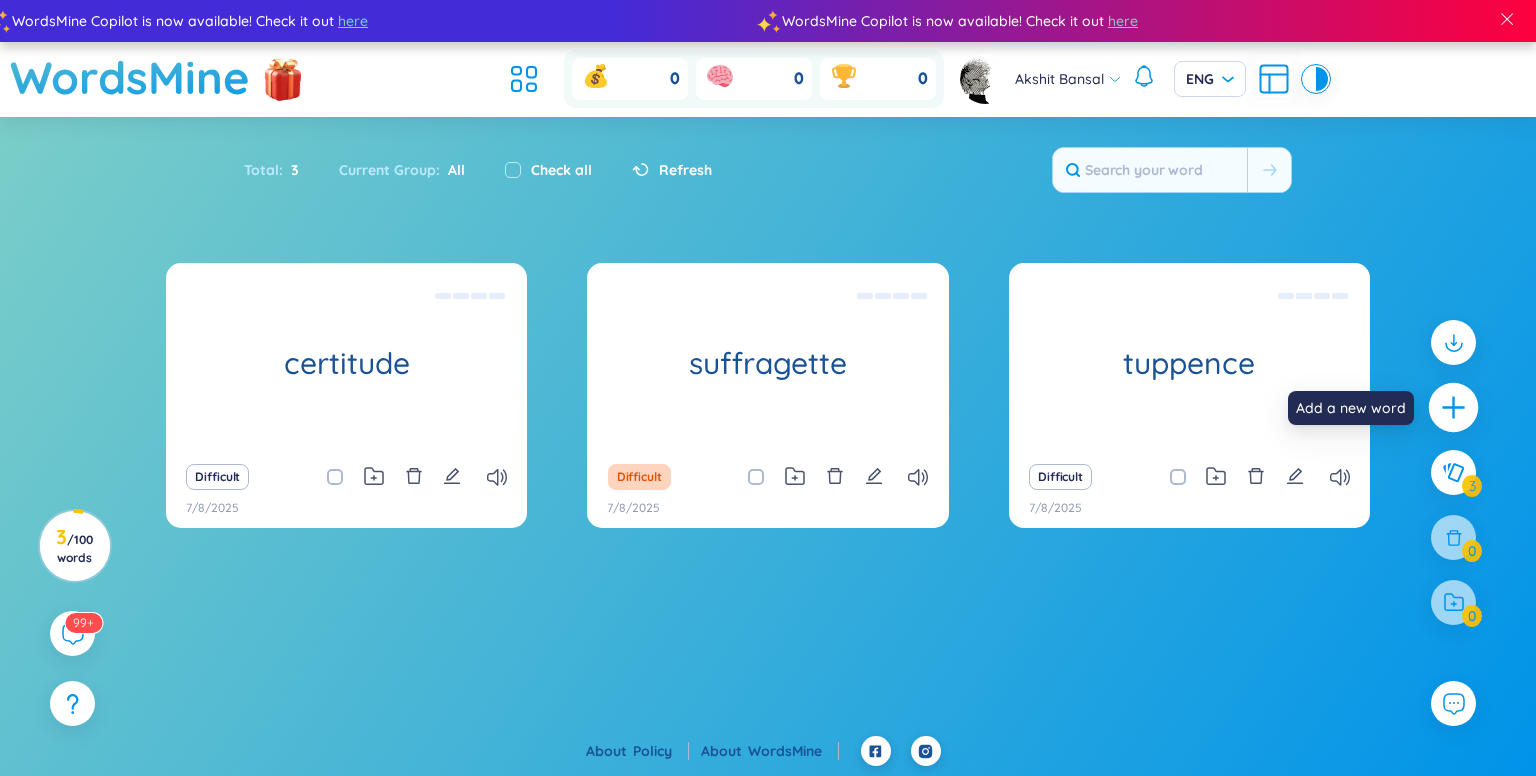 click 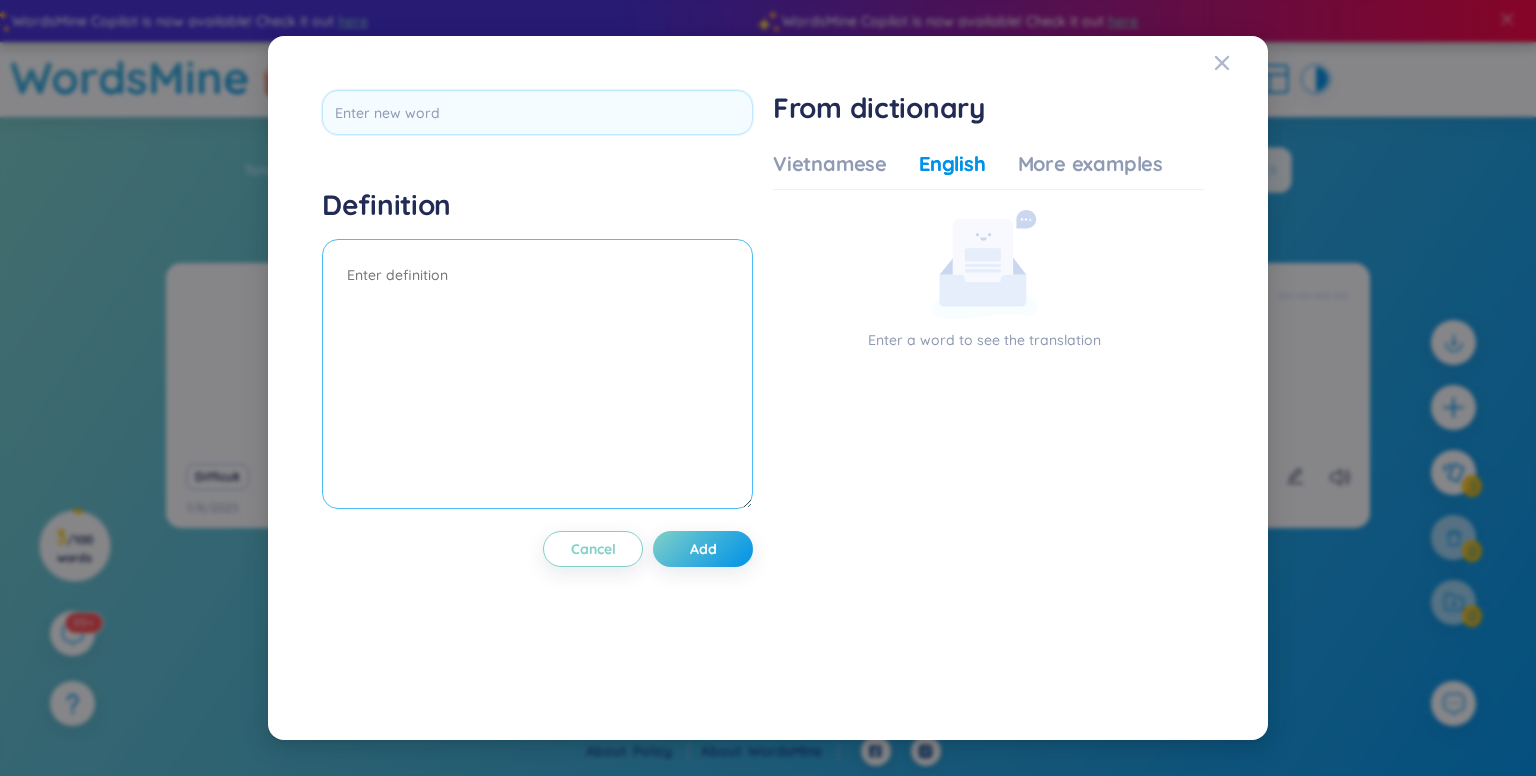 click at bounding box center [537, 374] 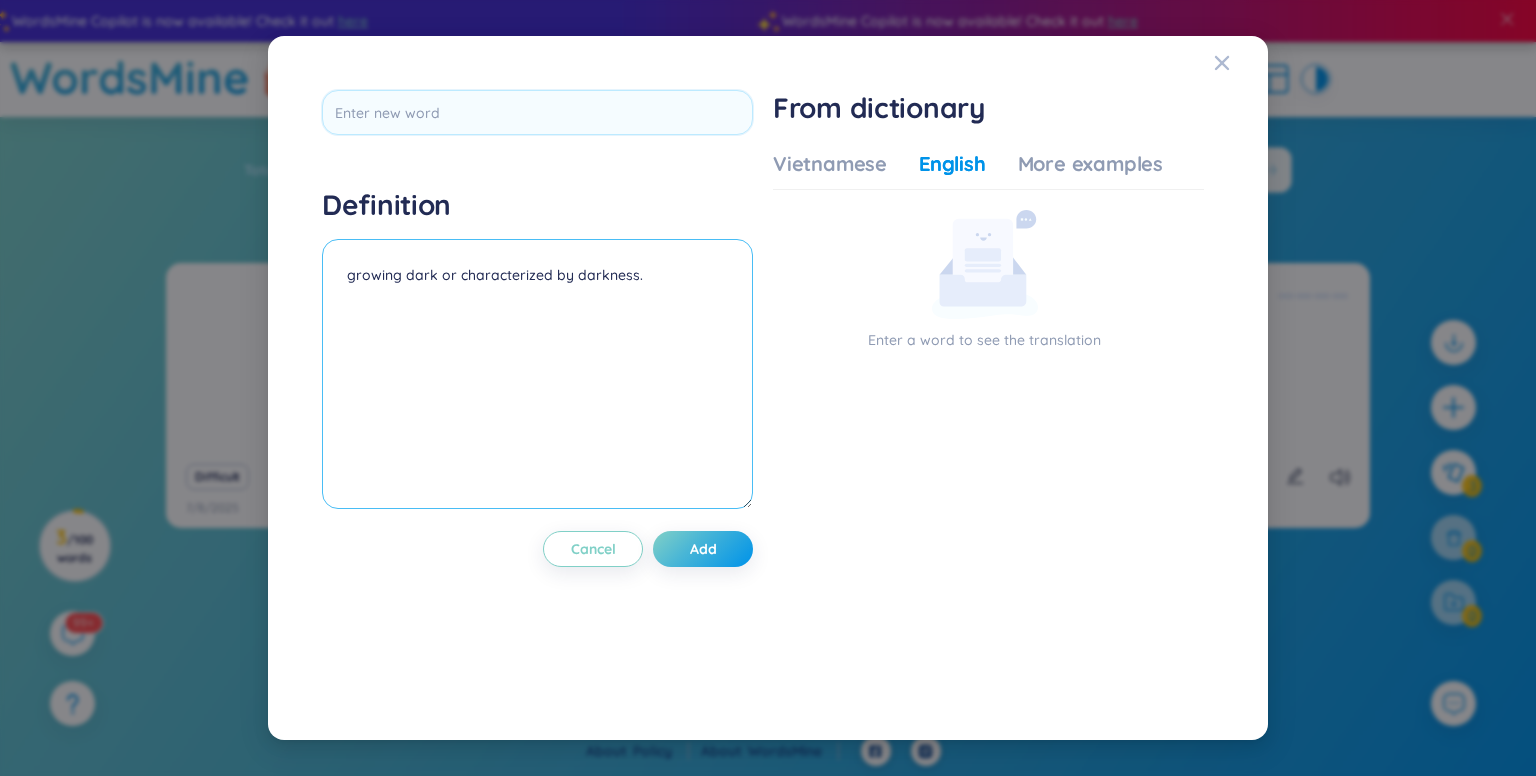 click on "growing dark or characterized by darkness." at bounding box center [537, 374] 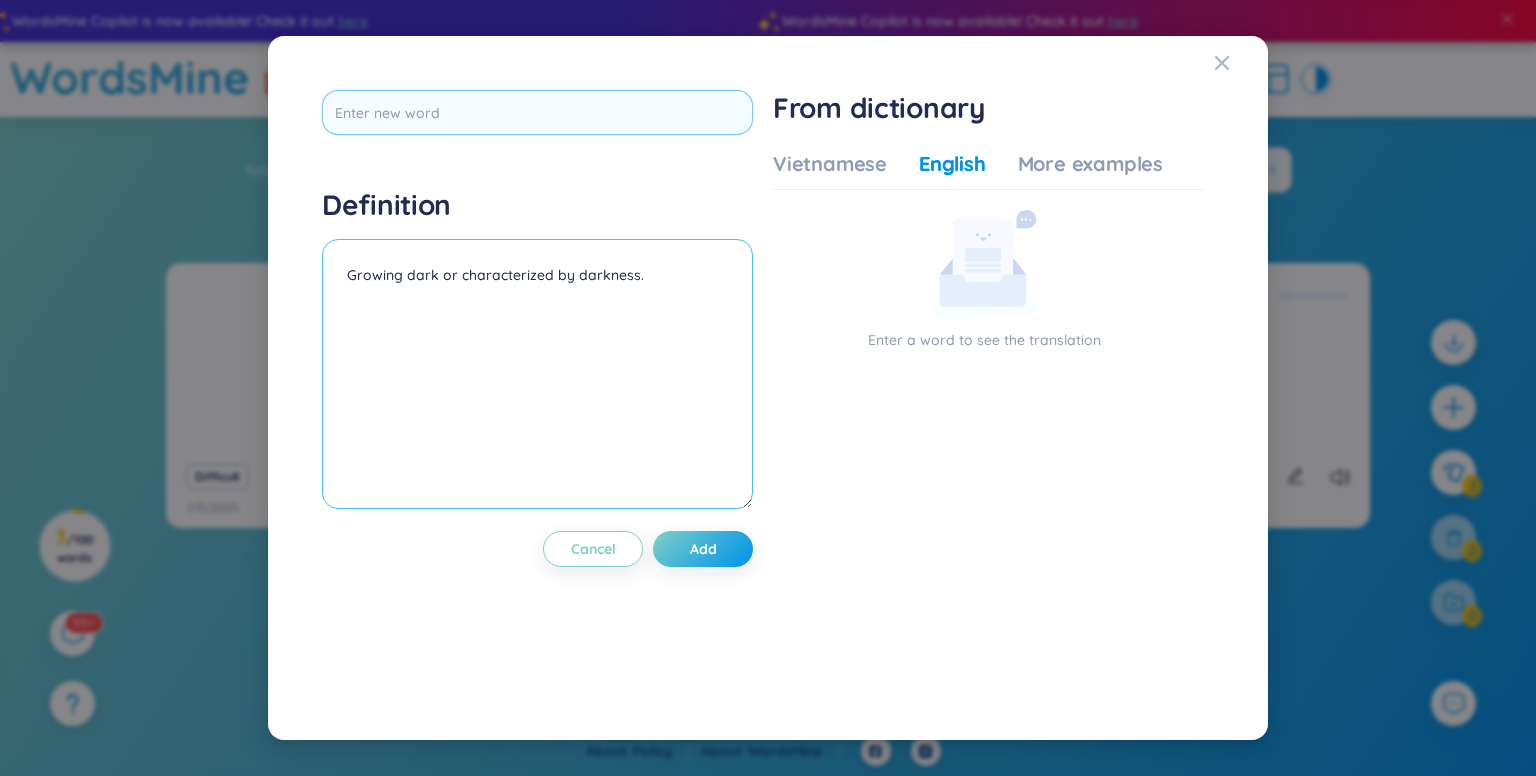 type on "Growing dark or characterized by darkness." 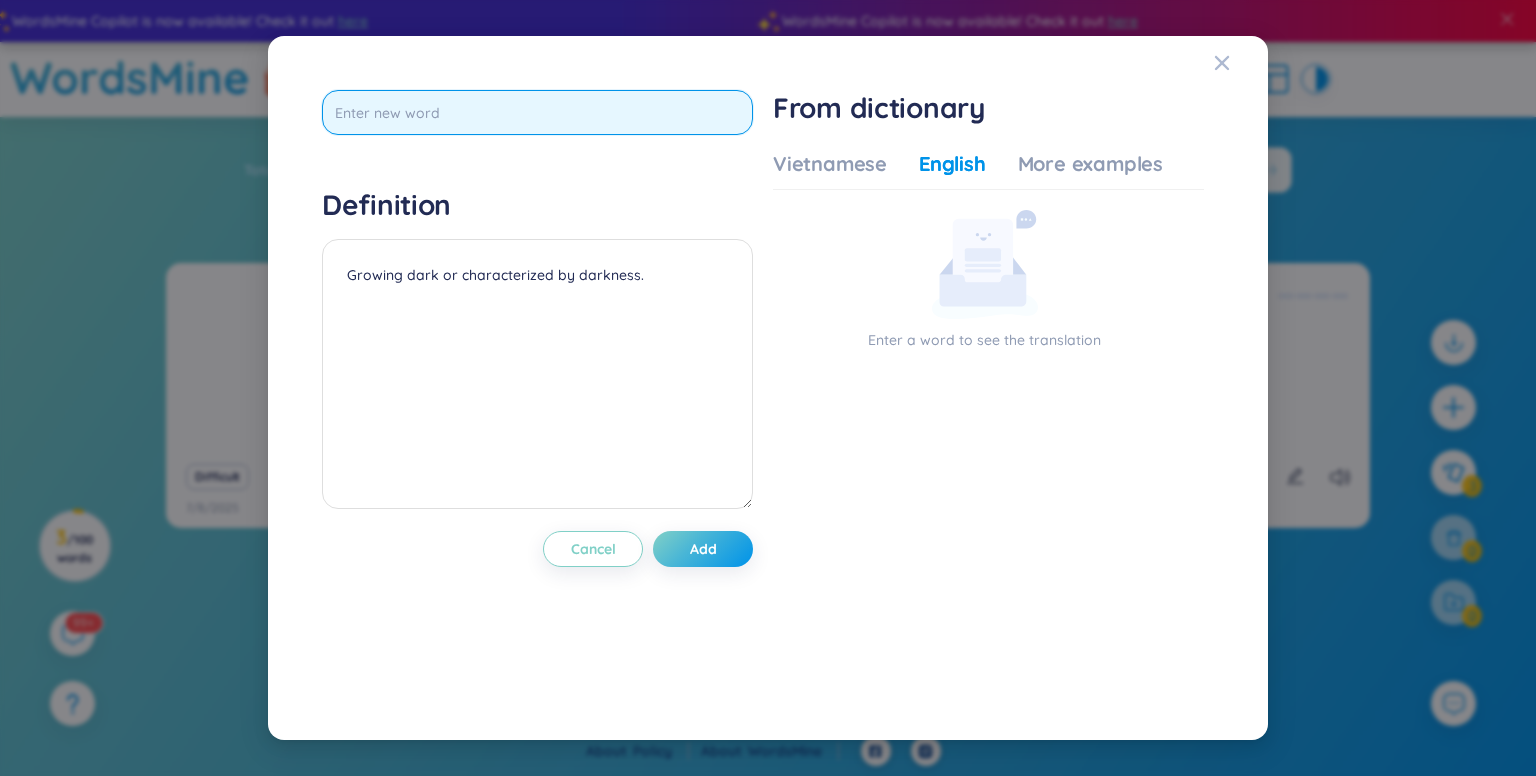 click at bounding box center [537, 112] 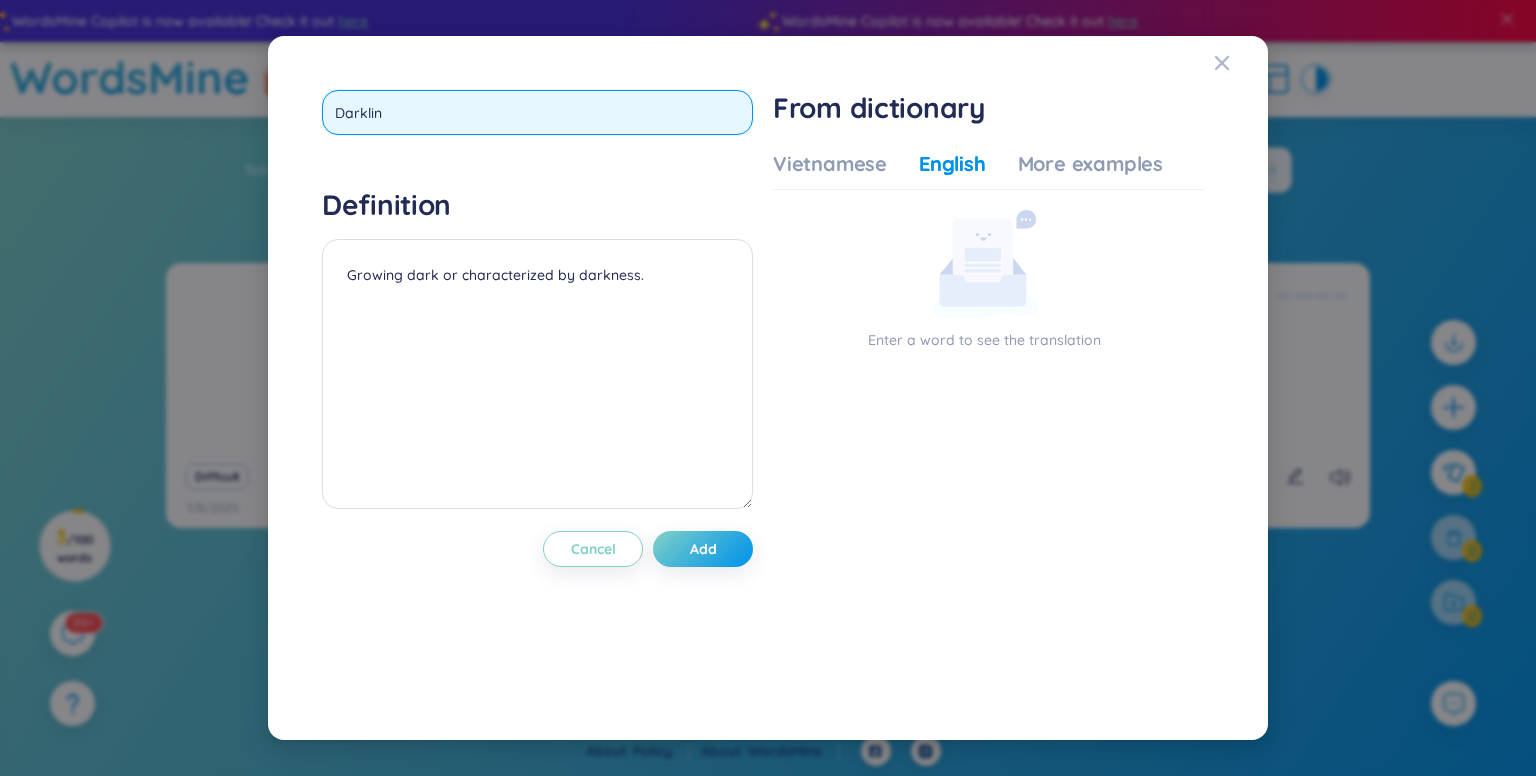 type on "Darkling" 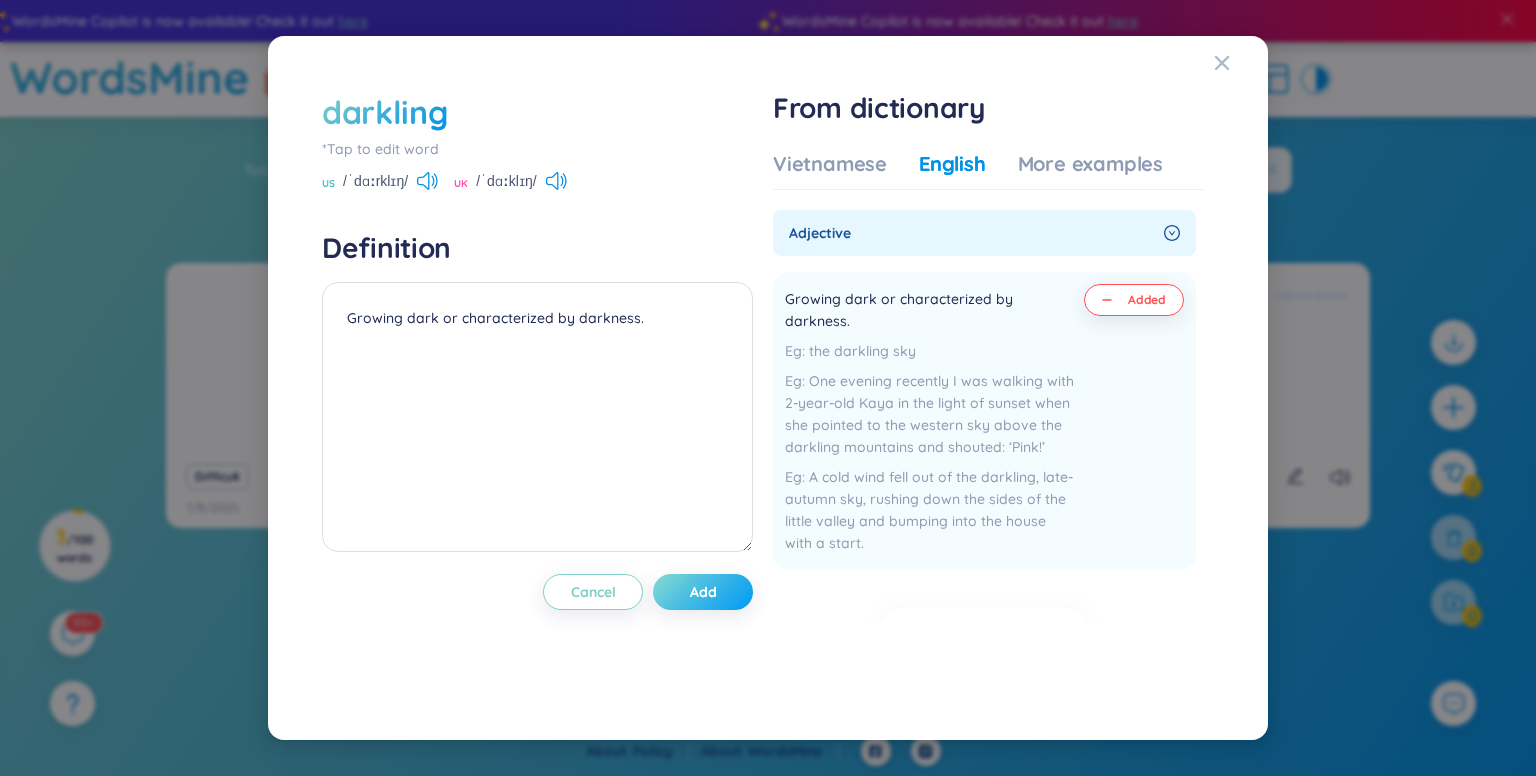click on "Add" at bounding box center [703, 592] 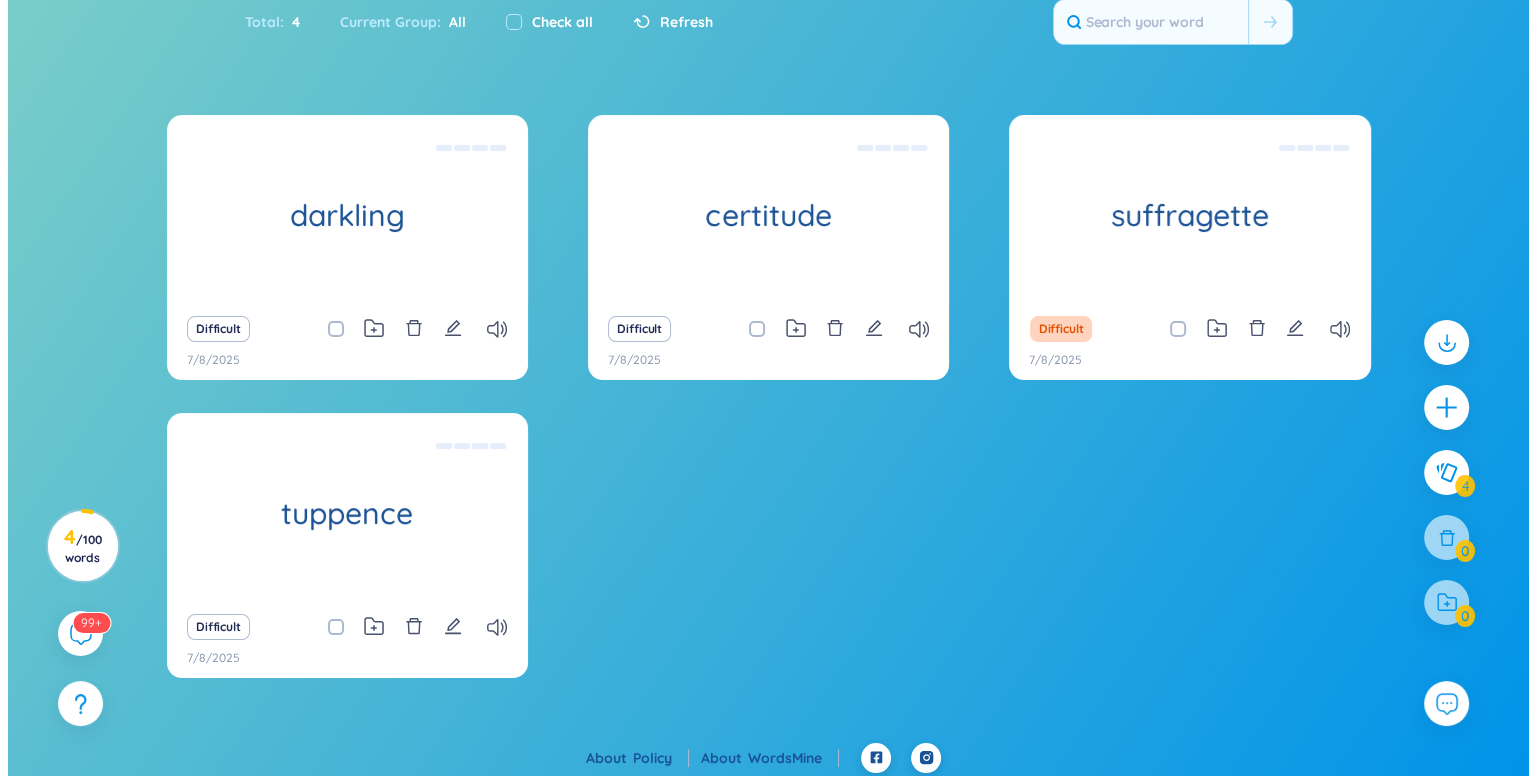 scroll, scrollTop: 154, scrollLeft: 0, axis: vertical 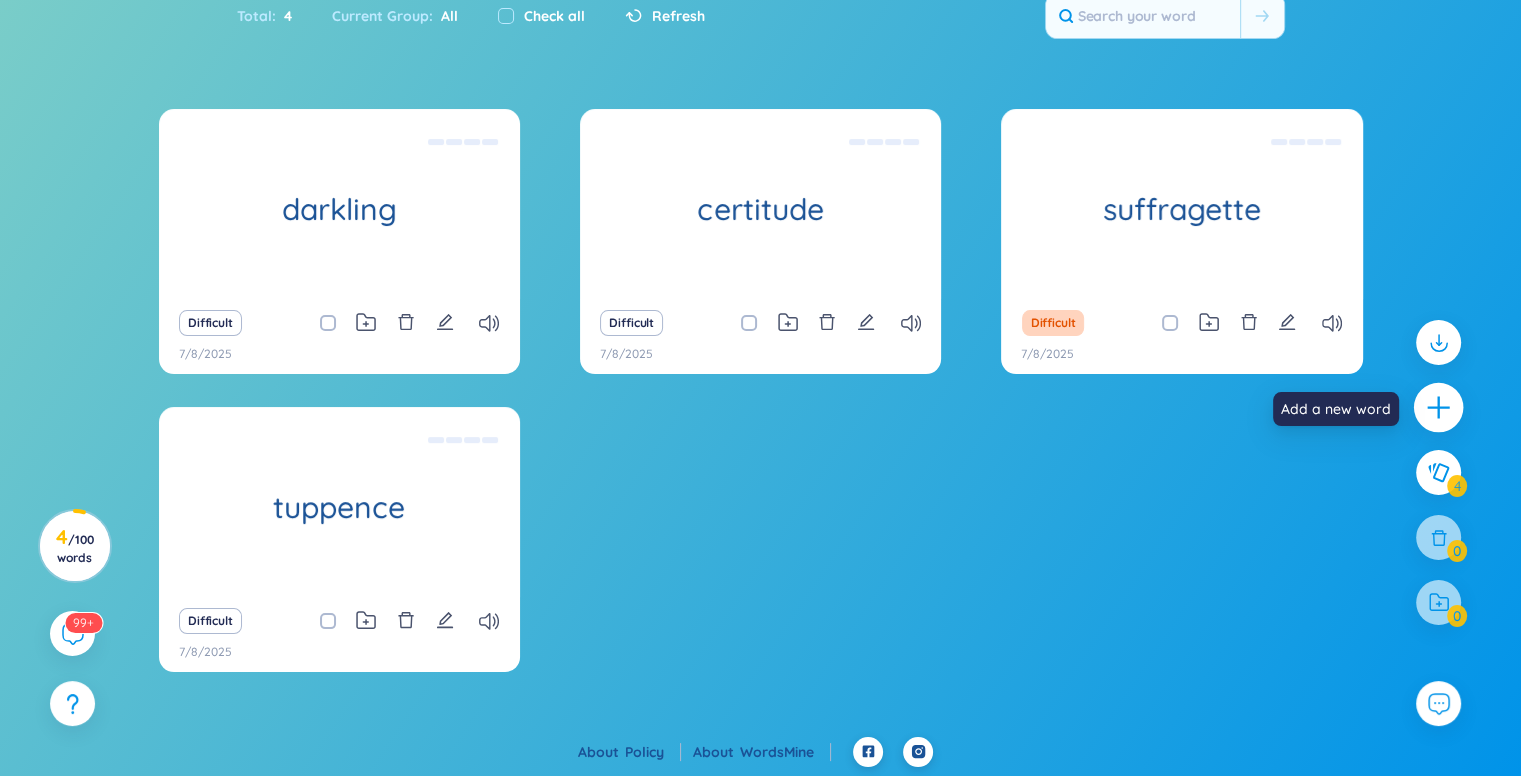 click 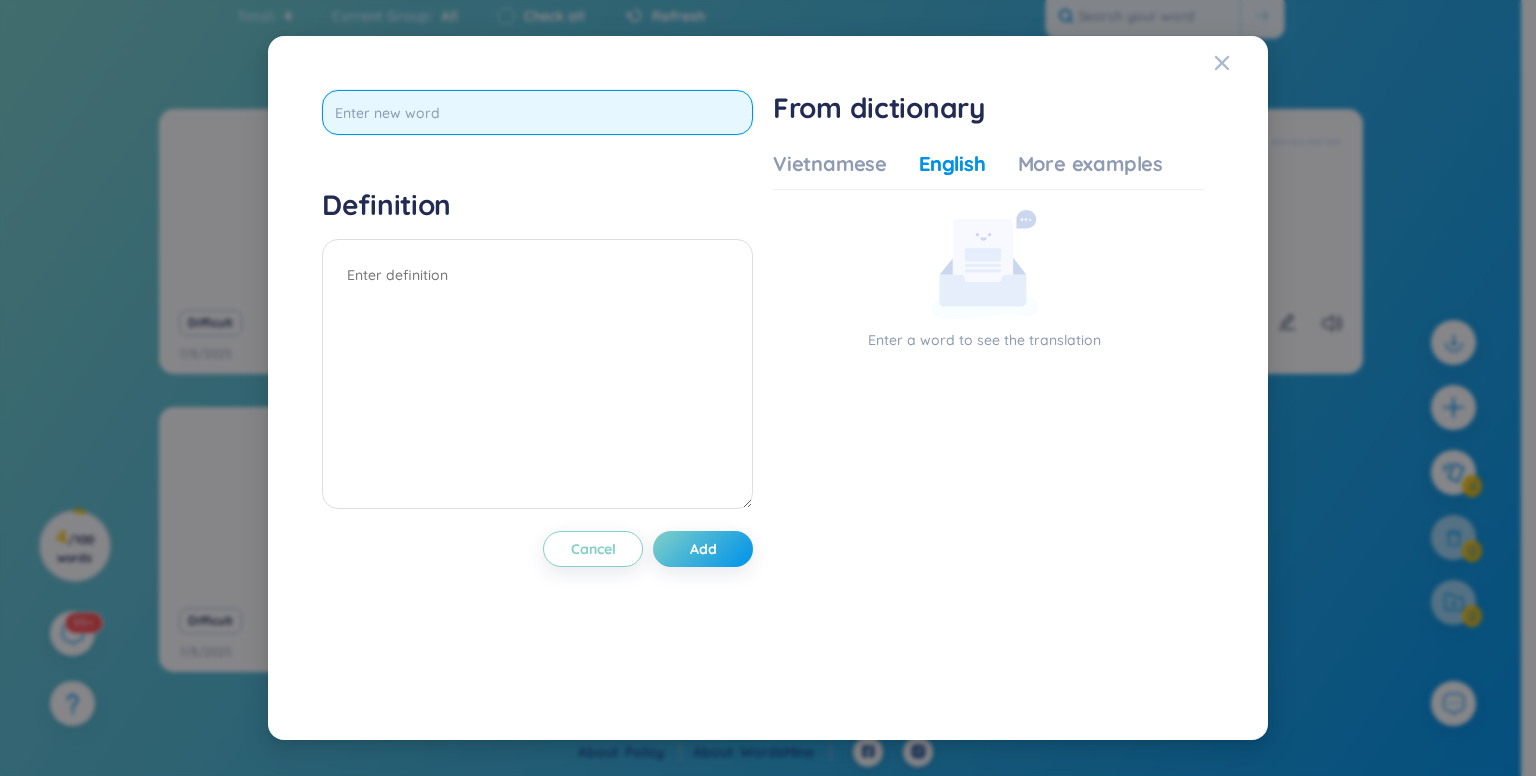 click at bounding box center (537, 112) 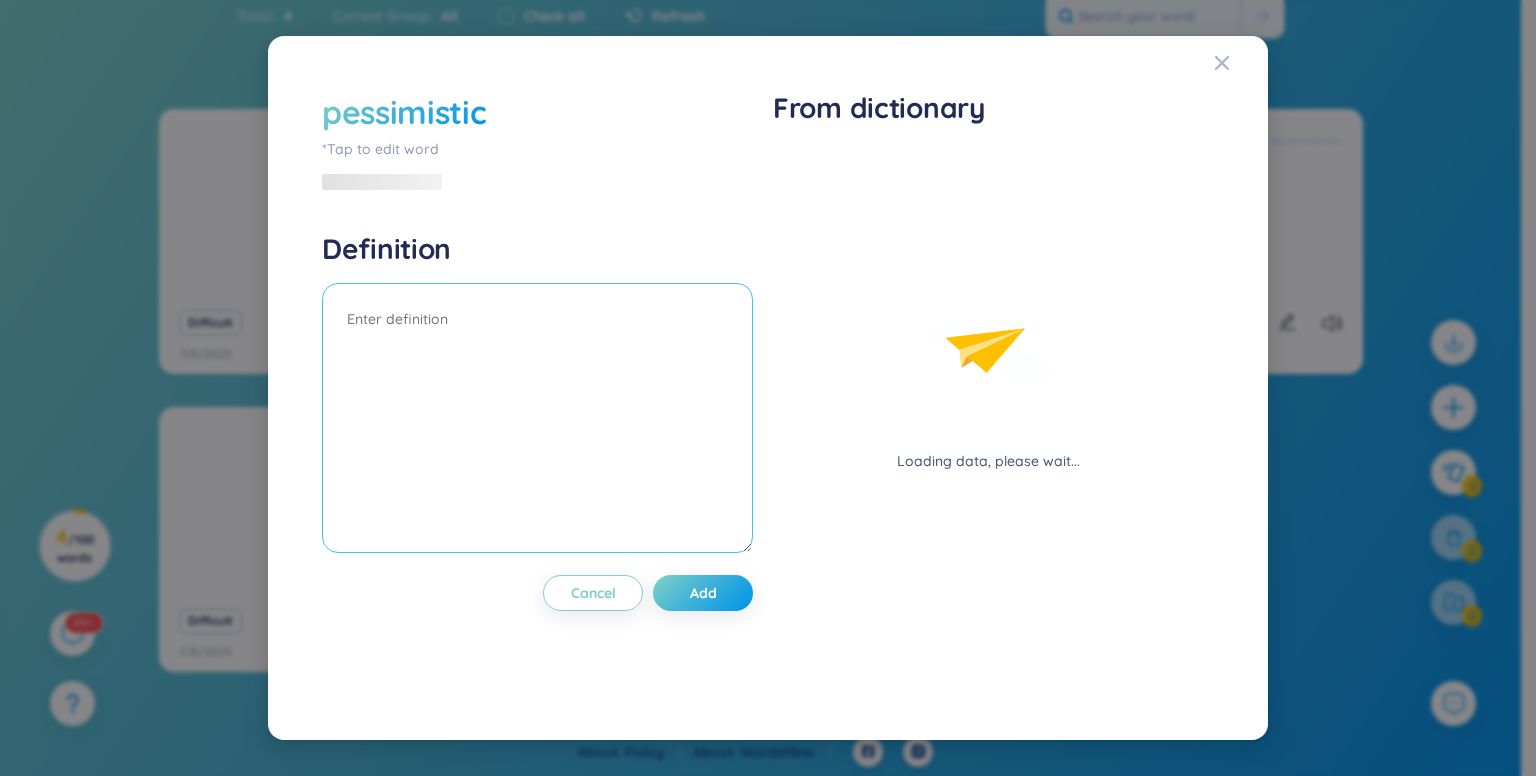 click at bounding box center [537, 418] 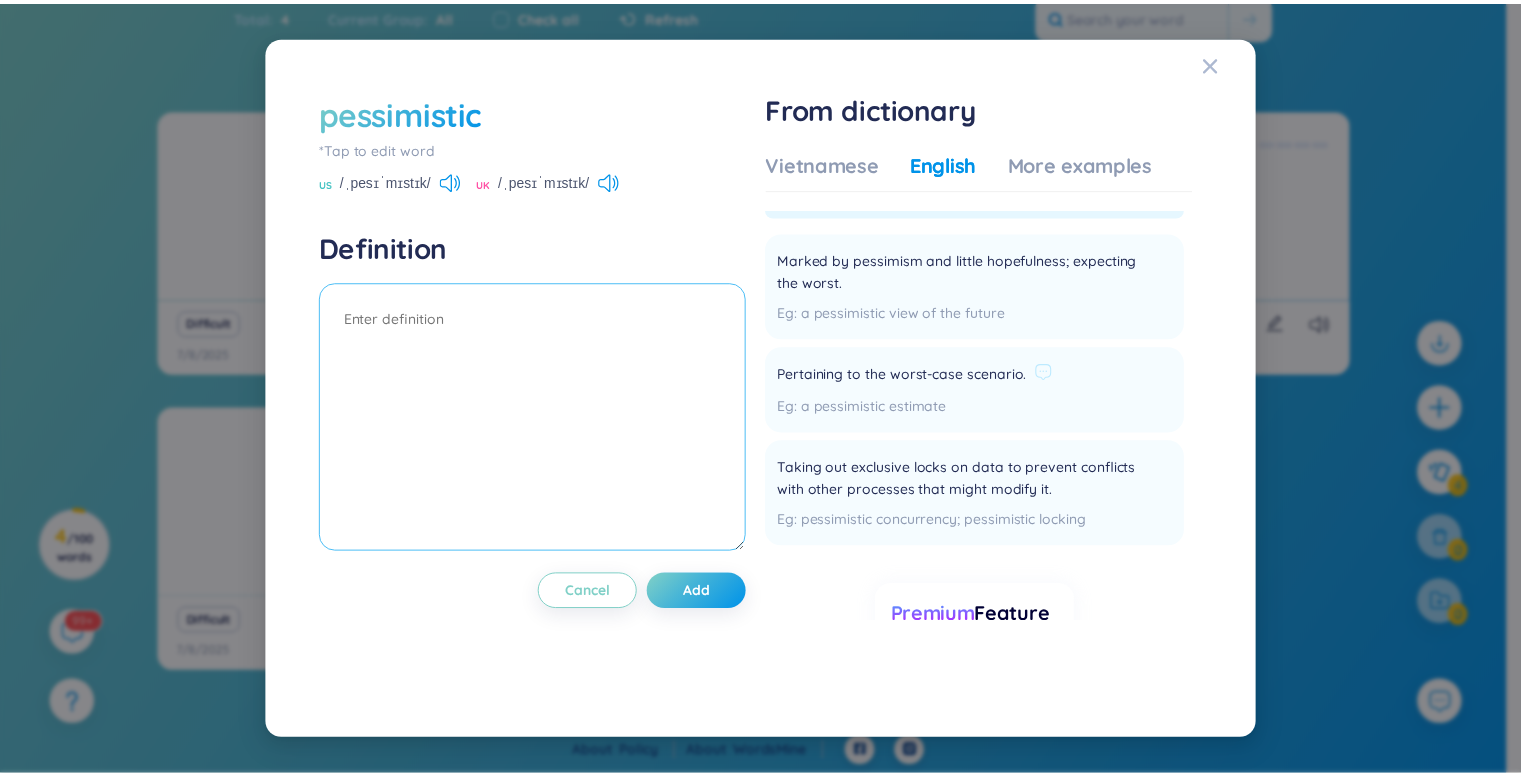 scroll, scrollTop: 0, scrollLeft: 0, axis: both 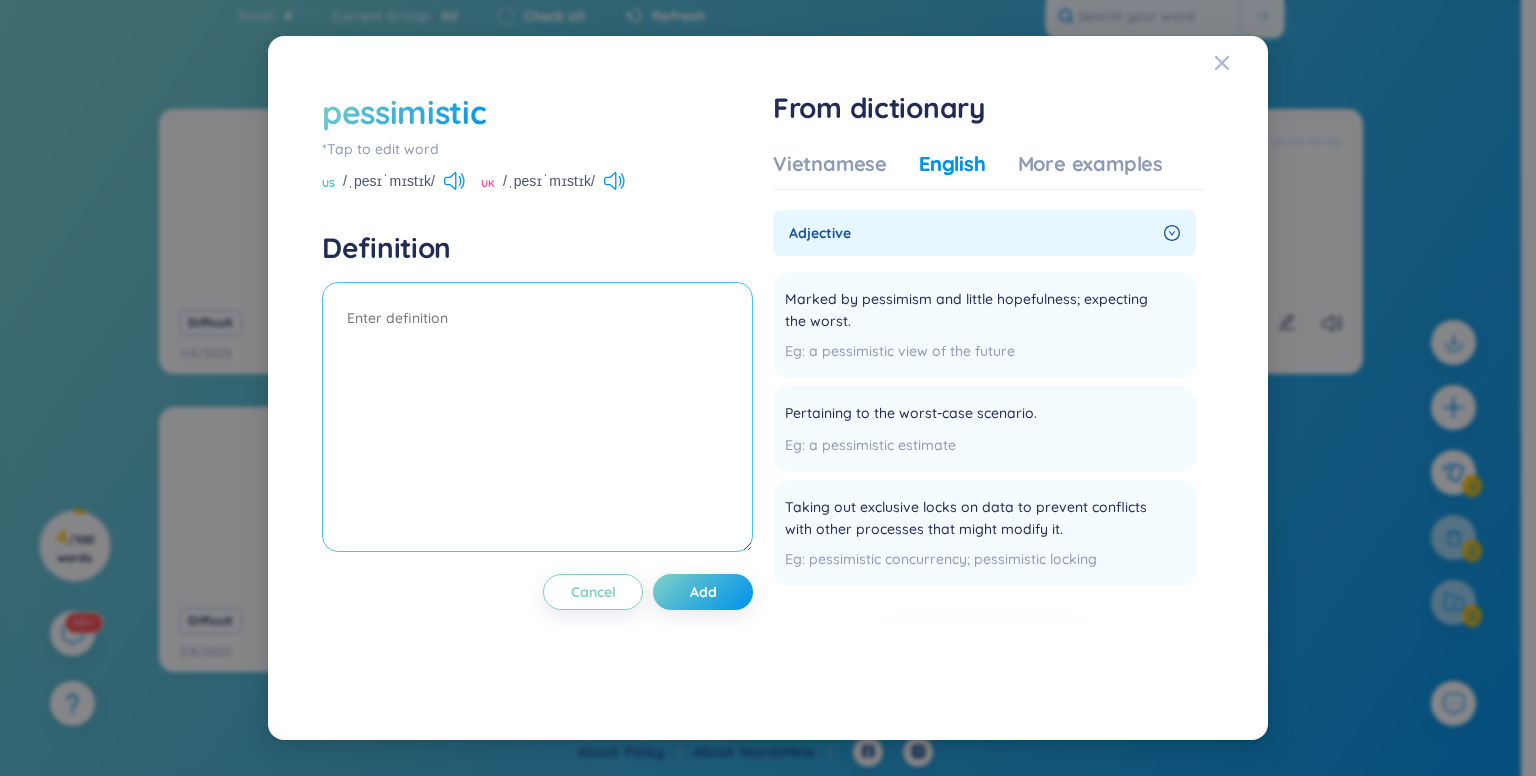 paste on "to see the worst parts of things or think the worst will happen" 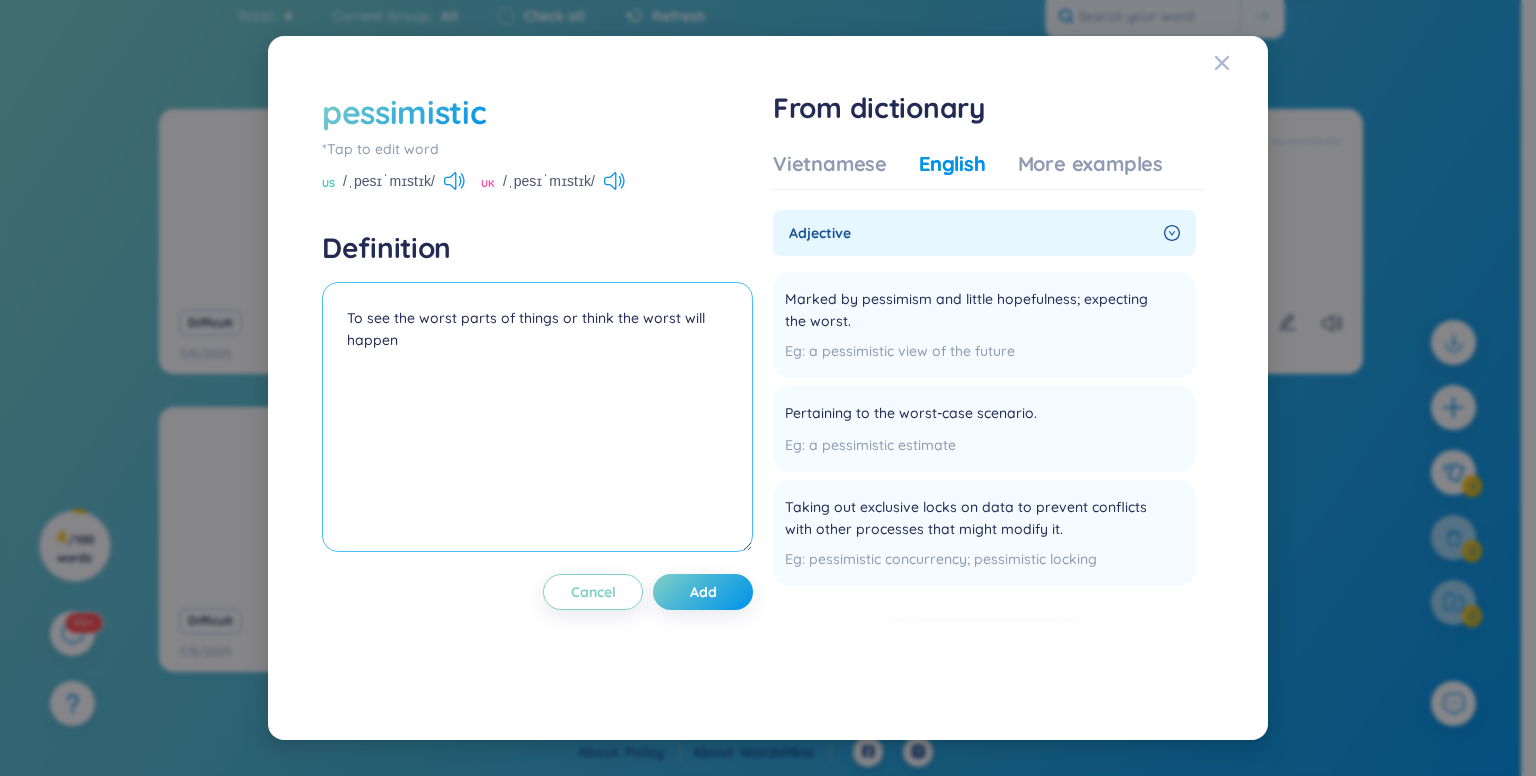 click on "To see the worst parts of things or think the worst will happen" at bounding box center [537, 417] 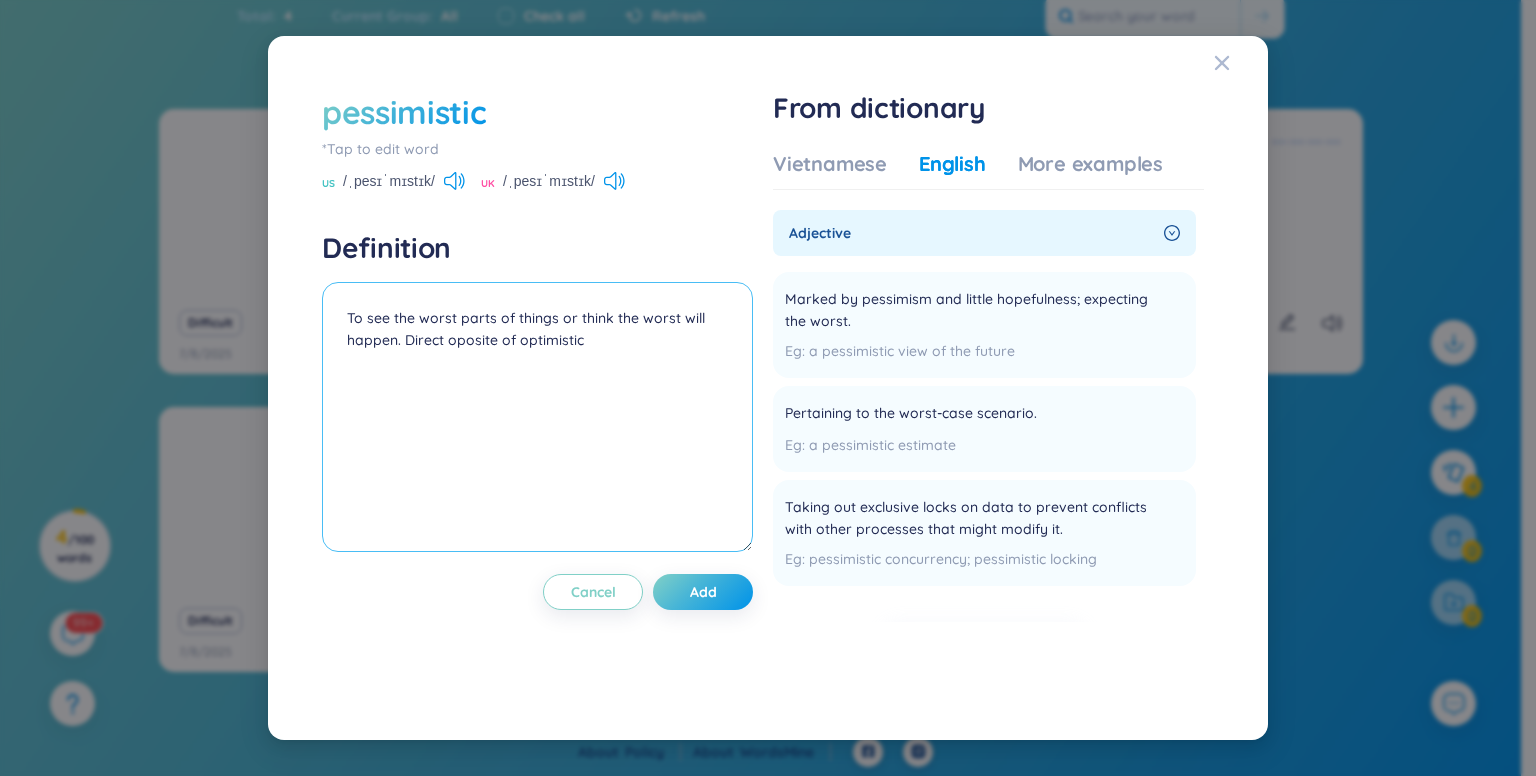 click on "To see the worst parts of things or think the worst will happen. Direct oposite of optimistic" at bounding box center (537, 417) 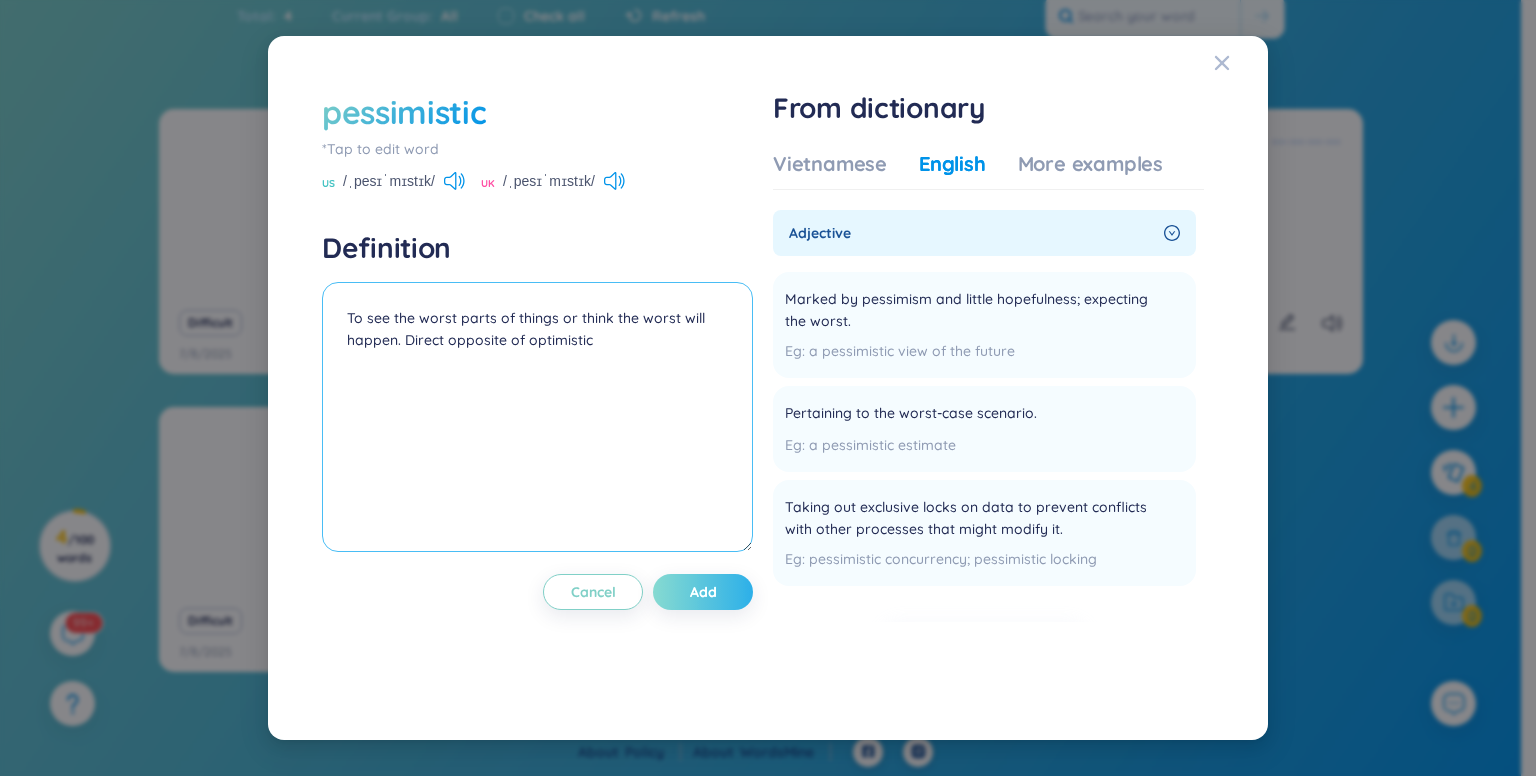 type on "To see the worst parts of things or think the worst will happen. Direct opposite of optimistic" 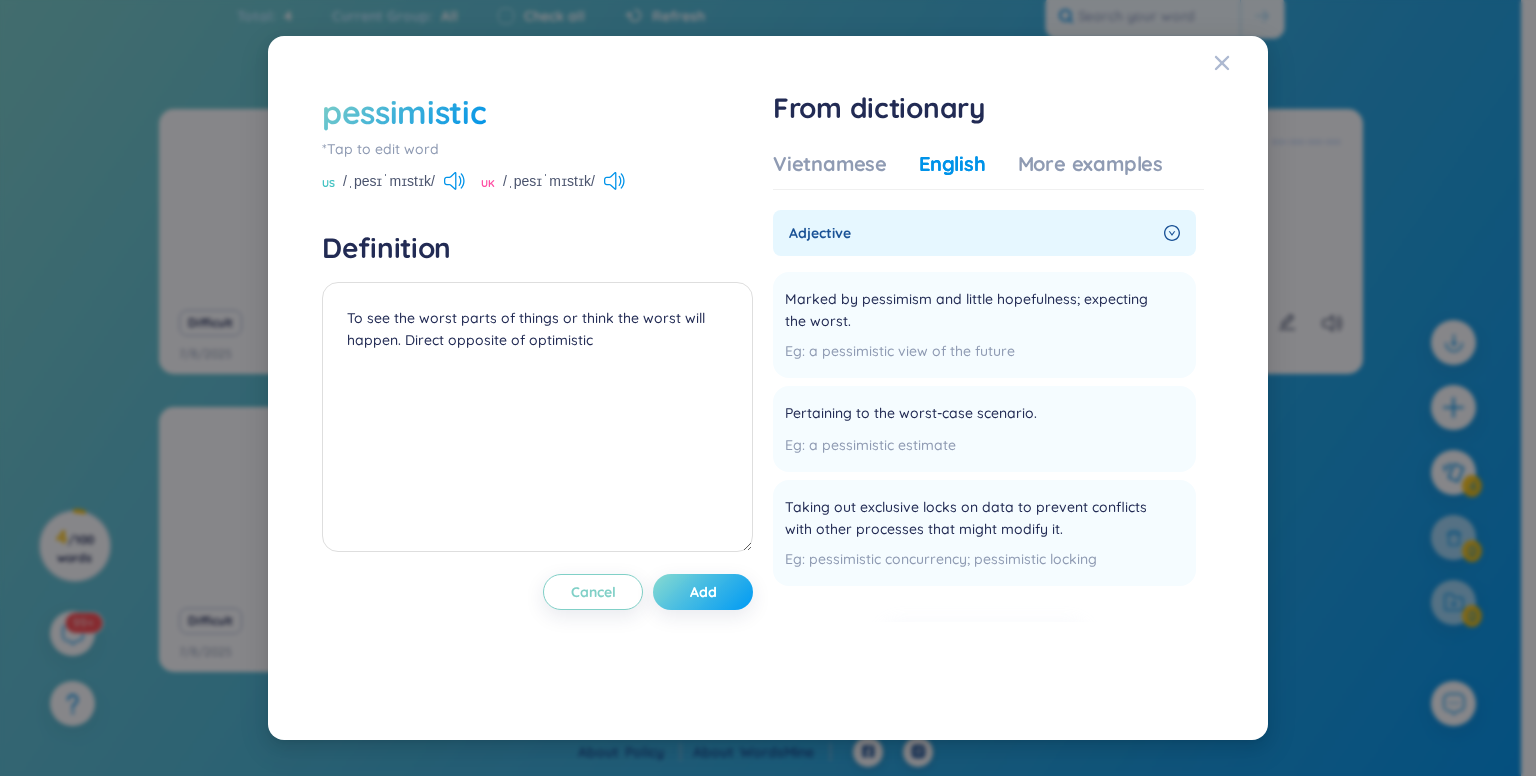 click on "Add" at bounding box center (703, 592) 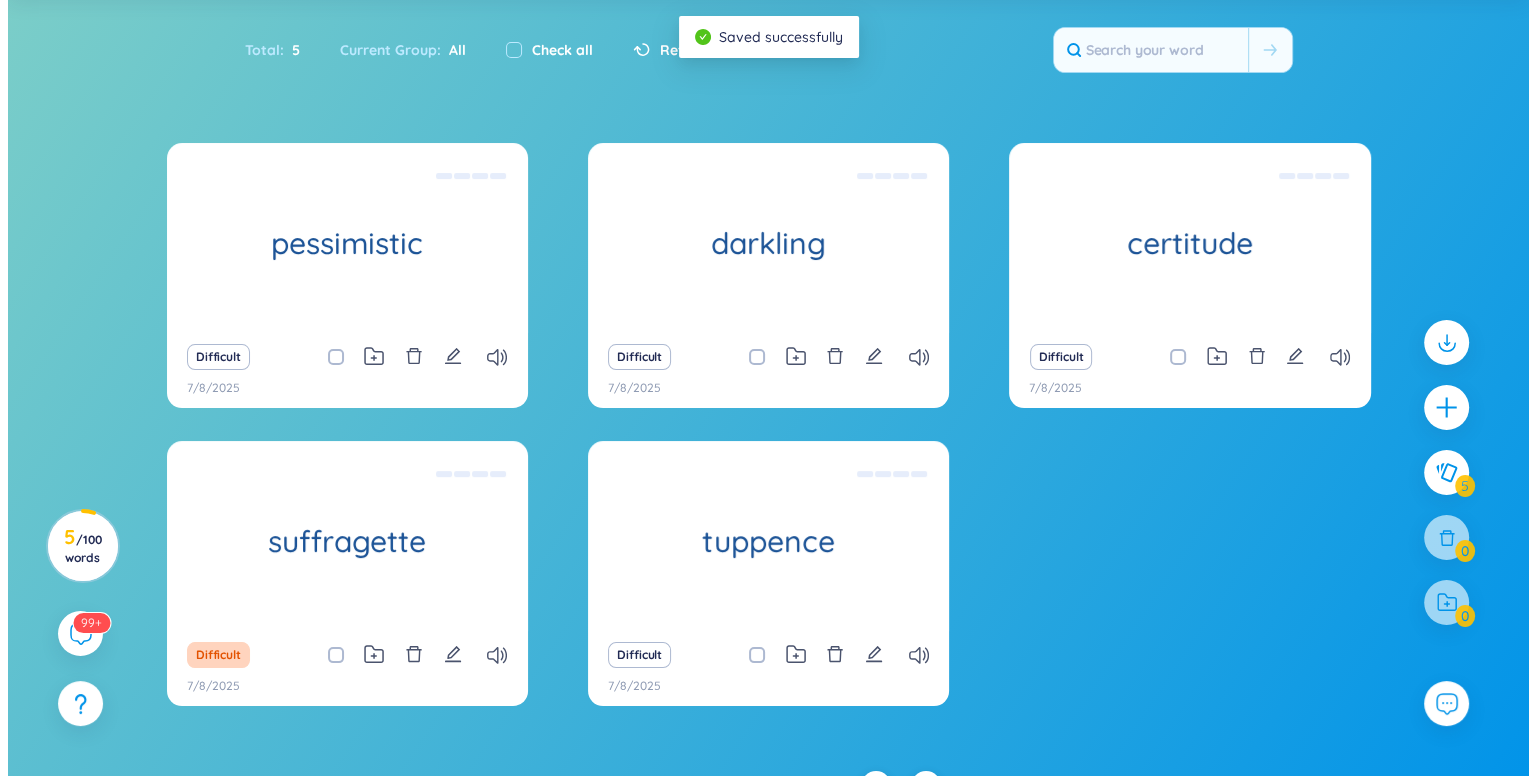 scroll, scrollTop: 128, scrollLeft: 0, axis: vertical 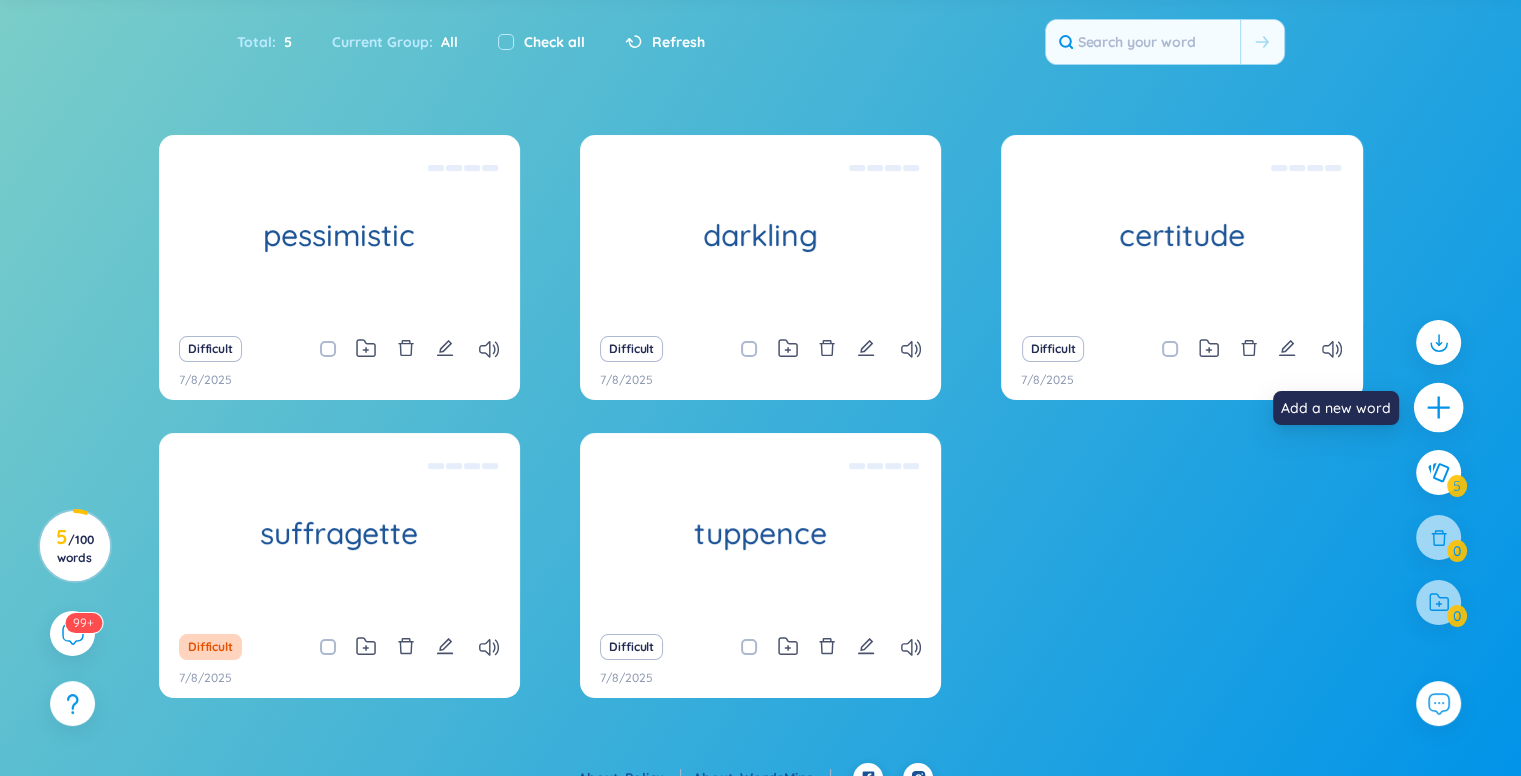 click 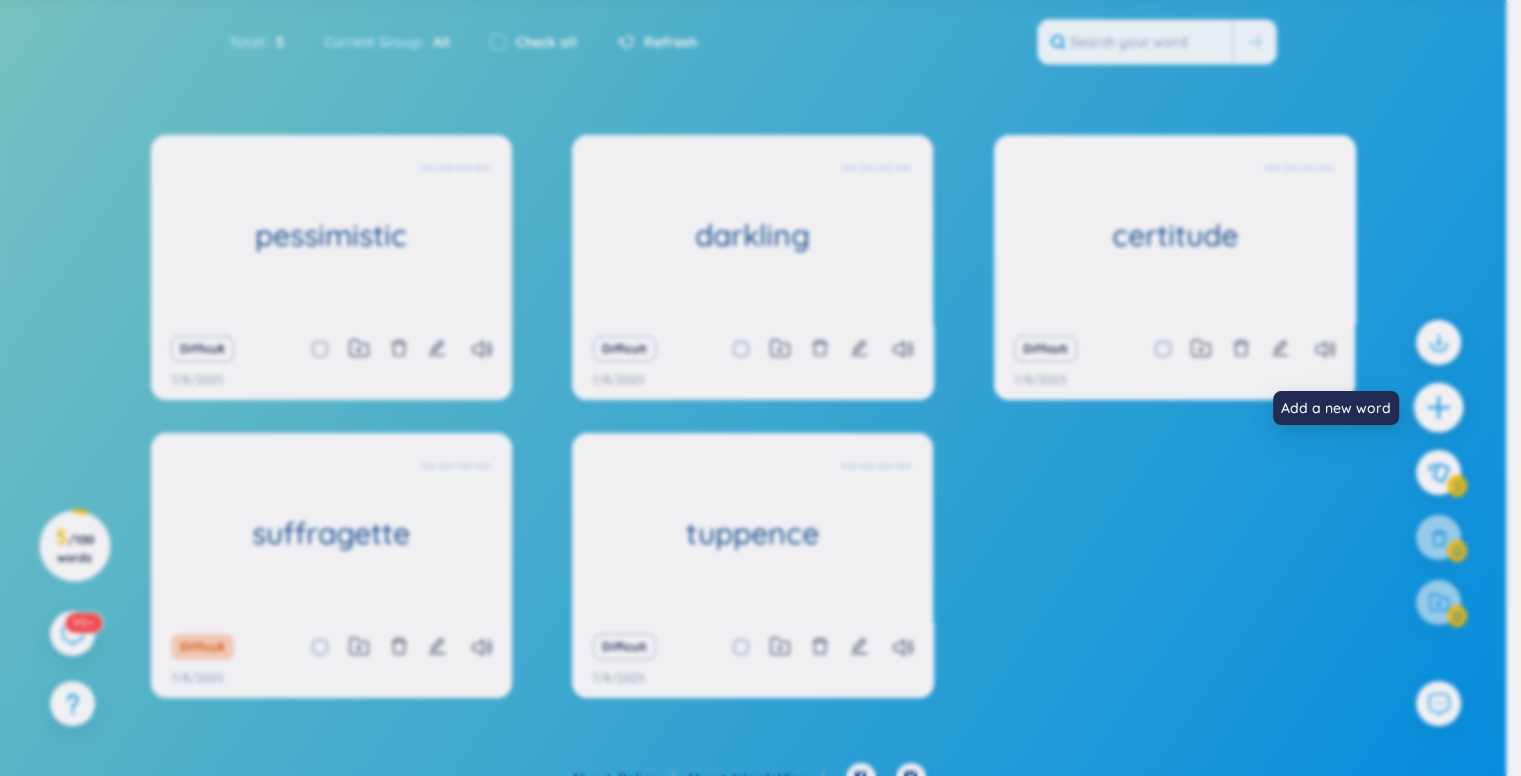 type 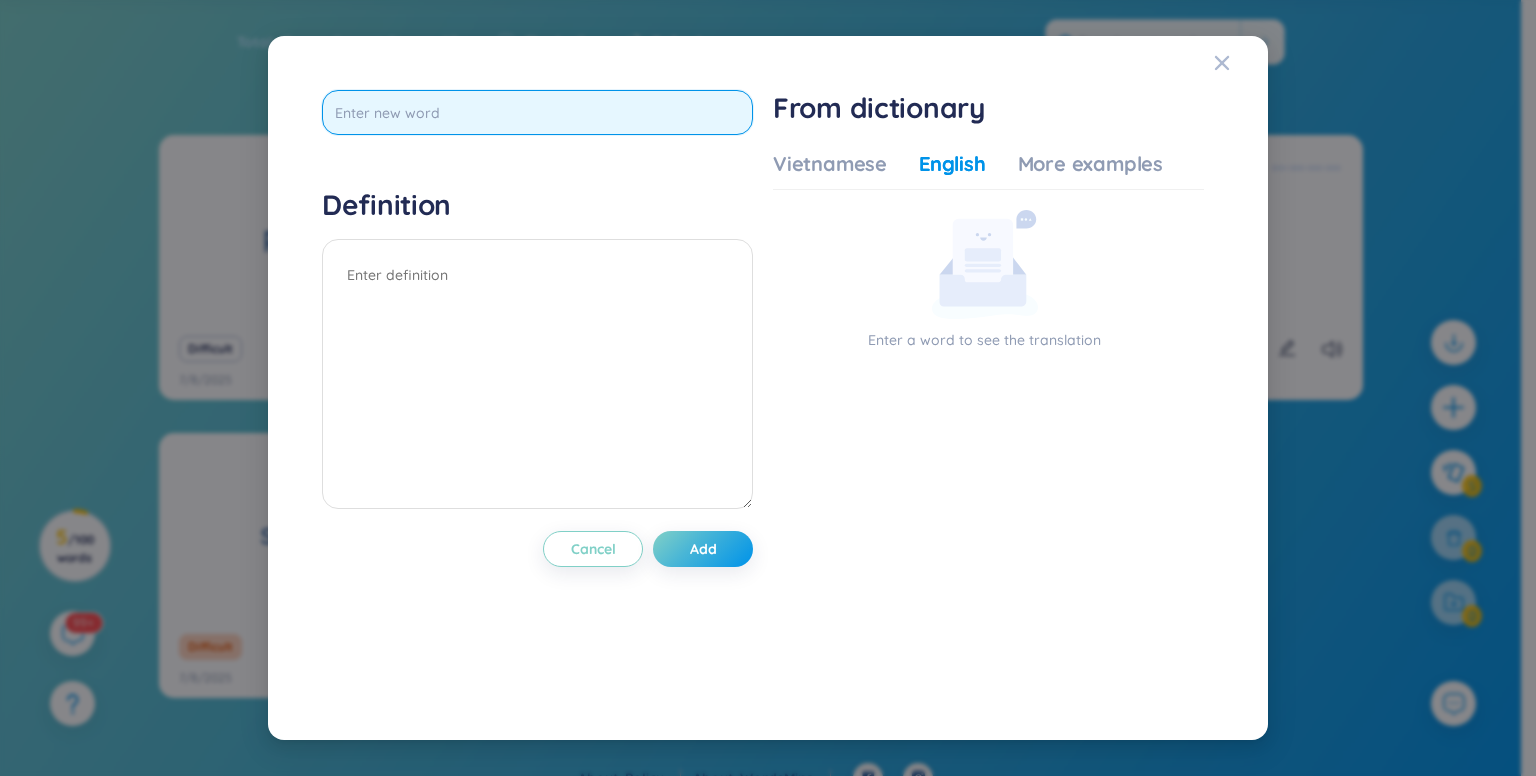 click at bounding box center (537, 112) 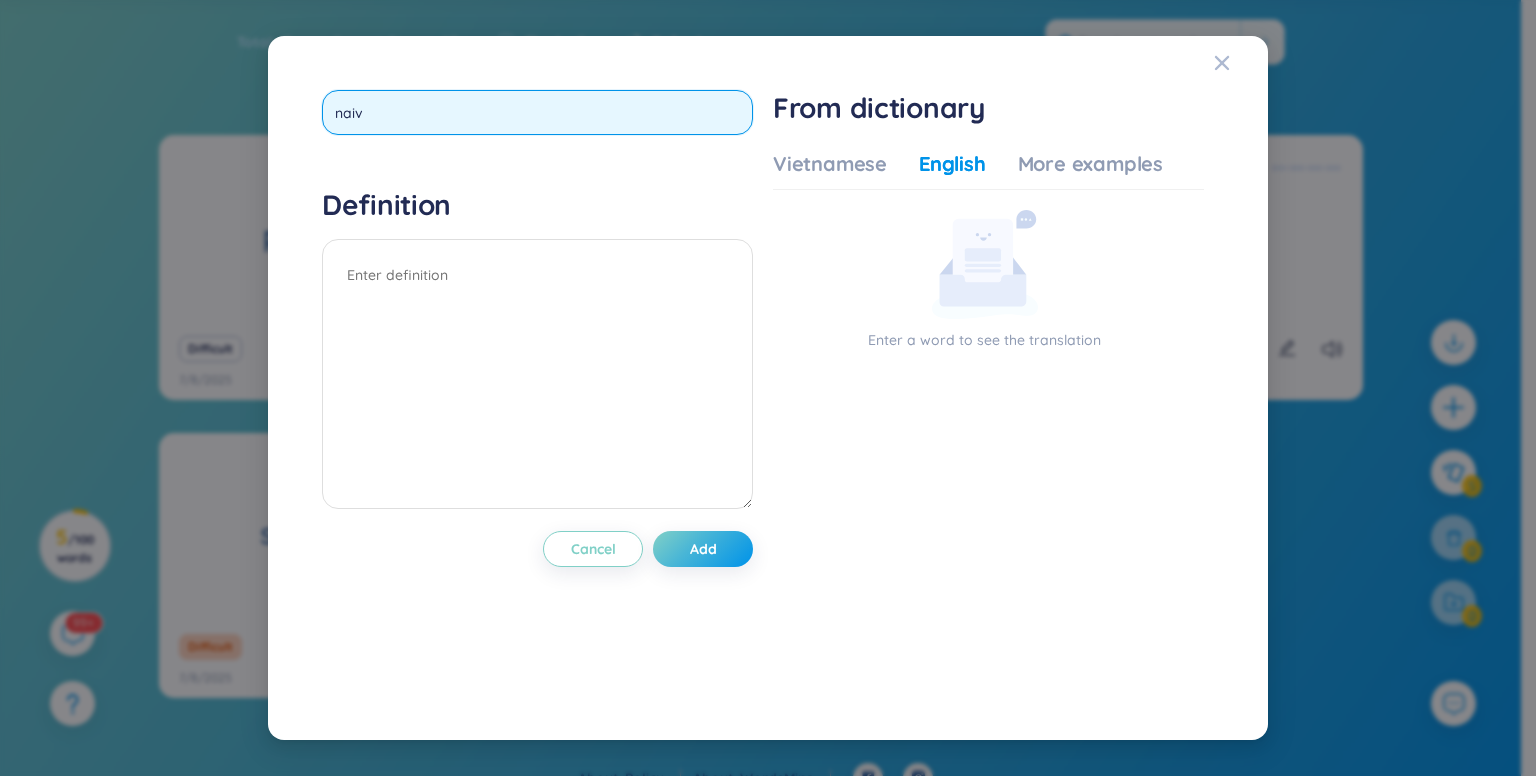 type on "naive" 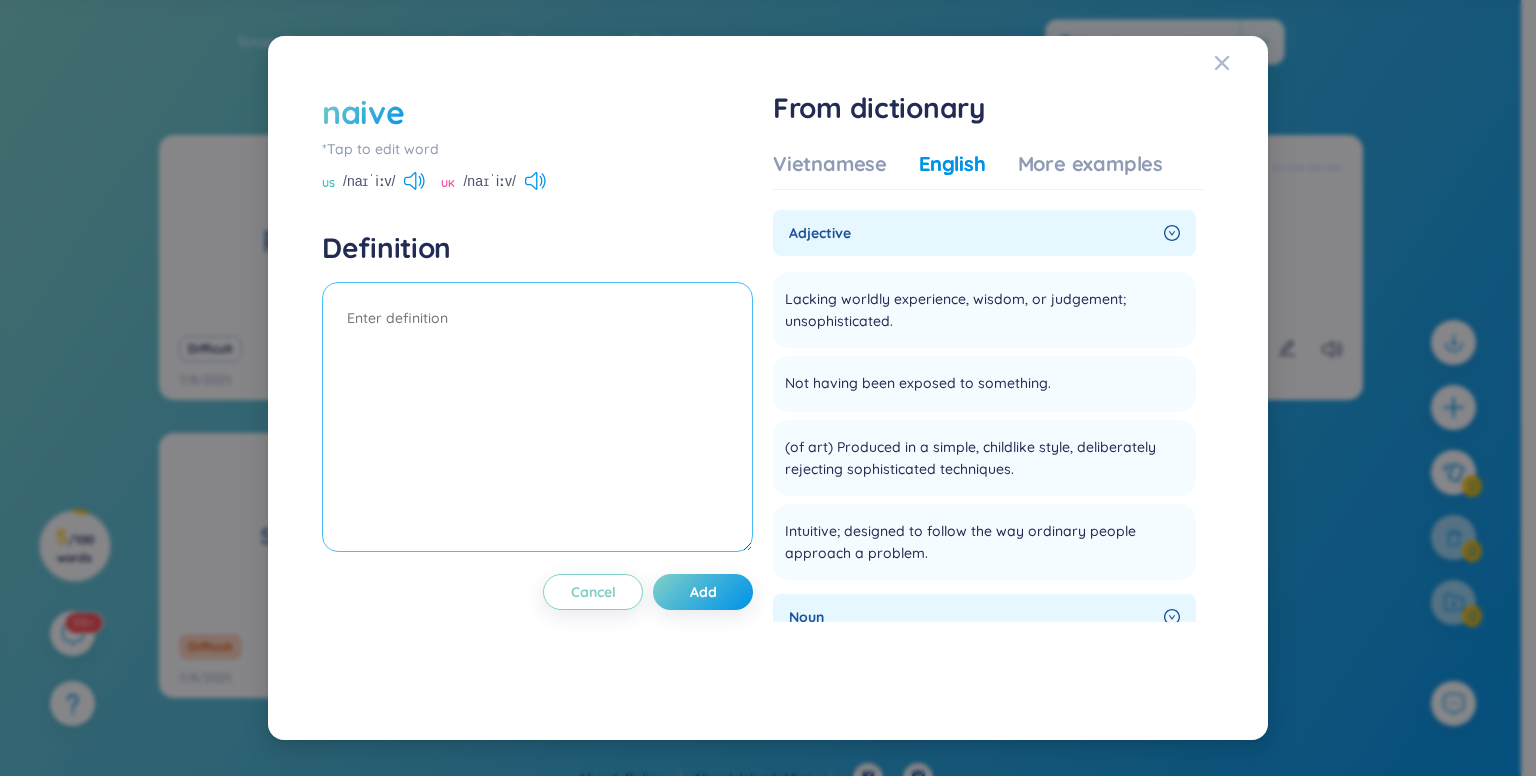 click at bounding box center (537, 417) 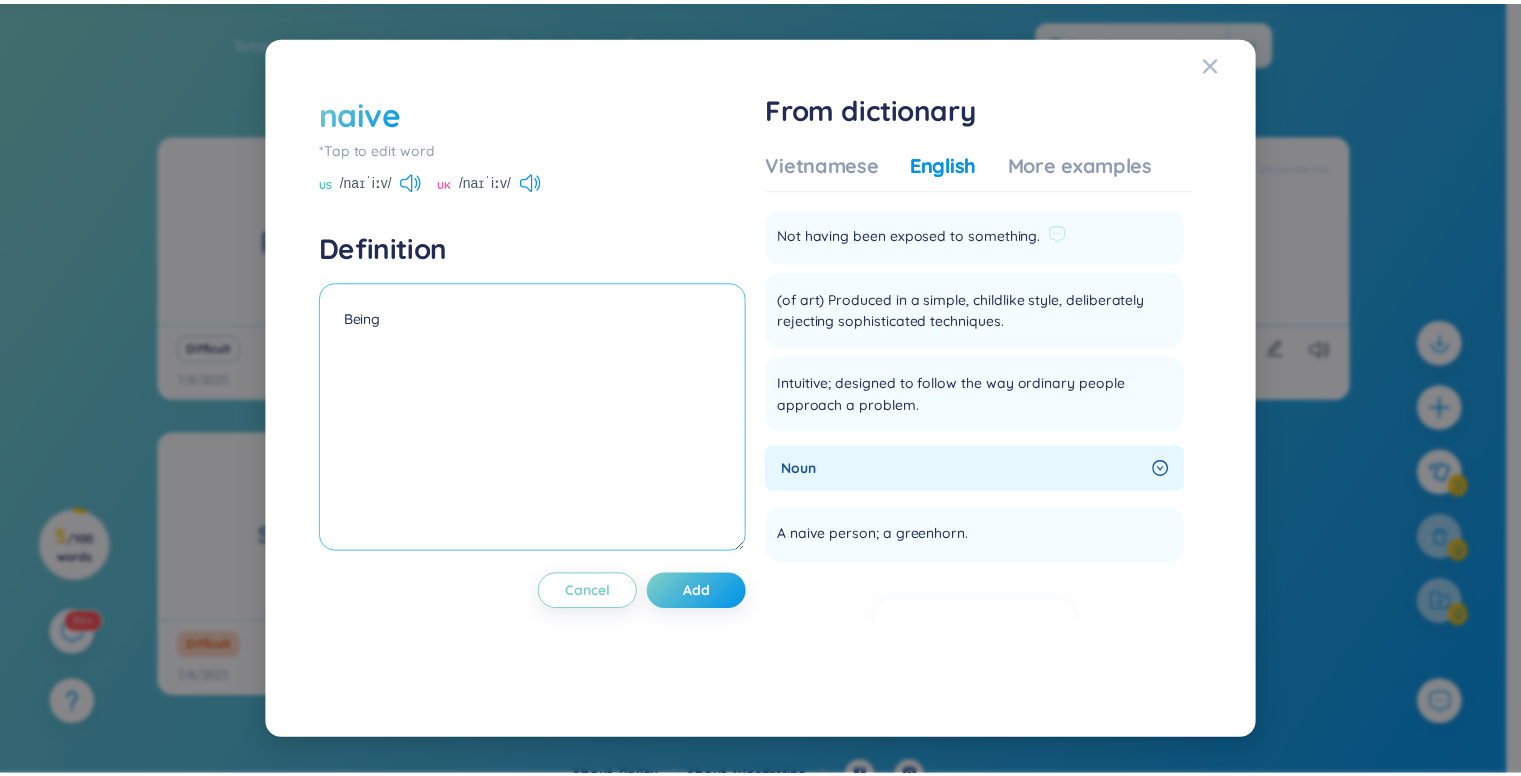 scroll, scrollTop: 128, scrollLeft: 0, axis: vertical 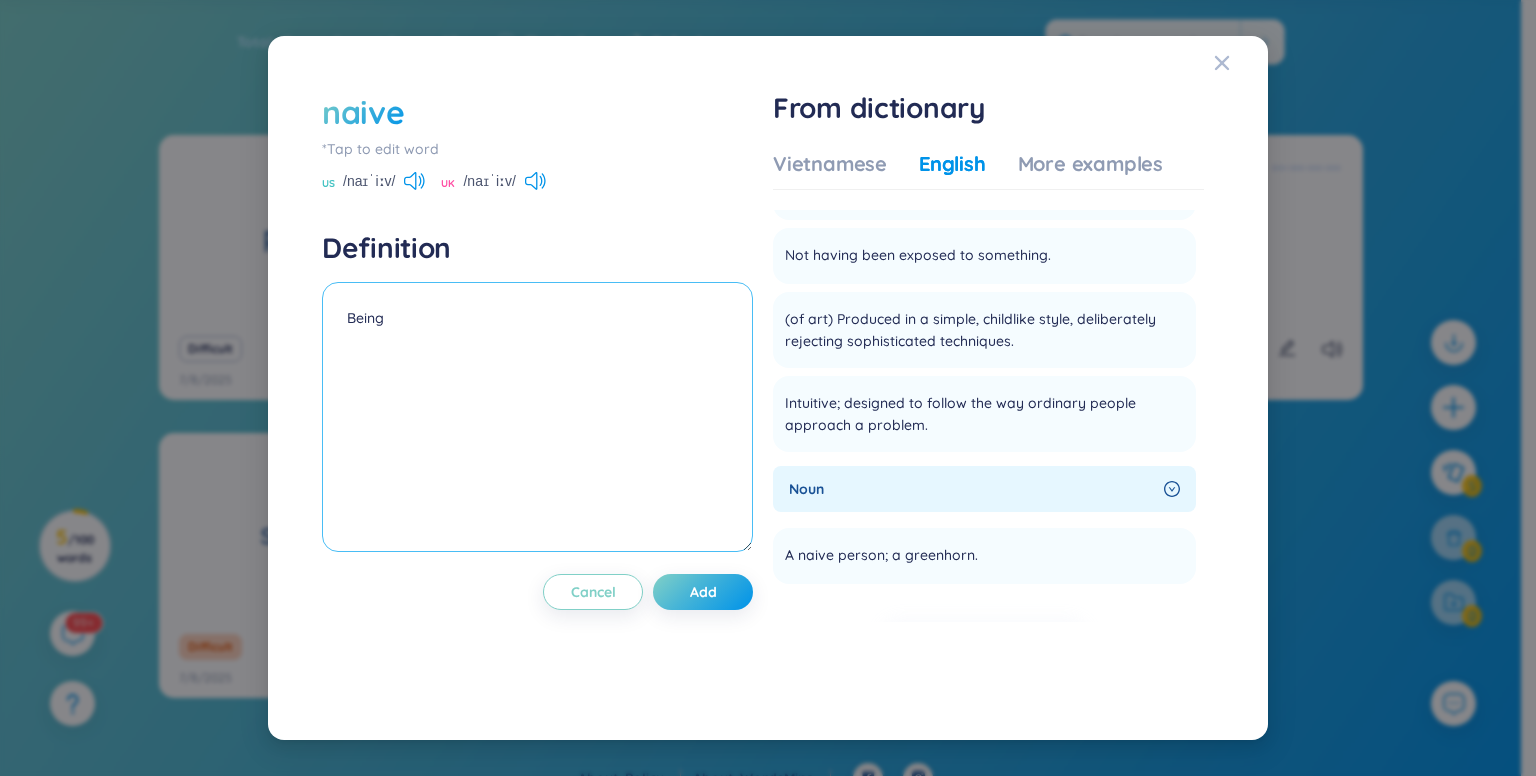 type on "Being" 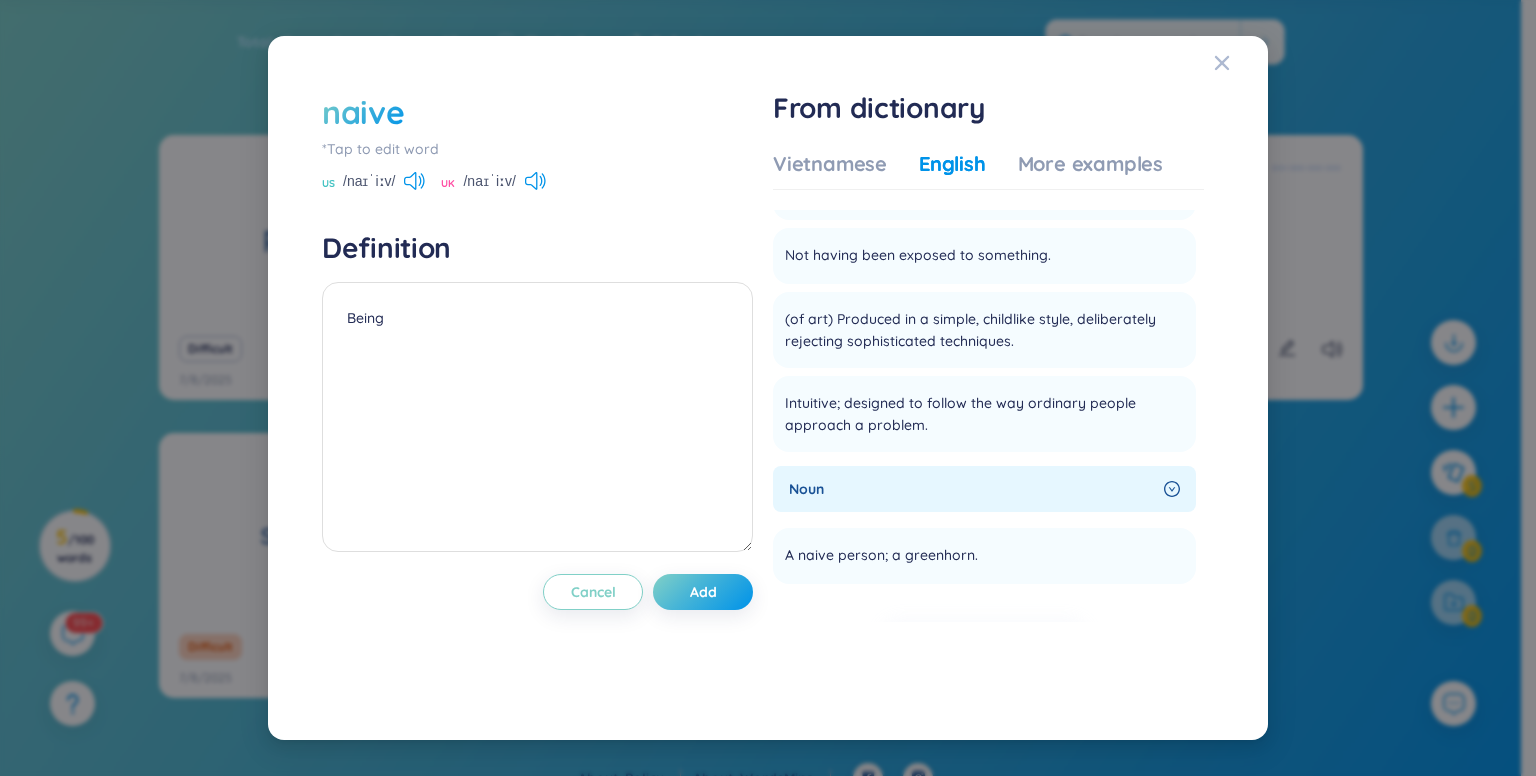 click on "naive" at bounding box center (537, 112) 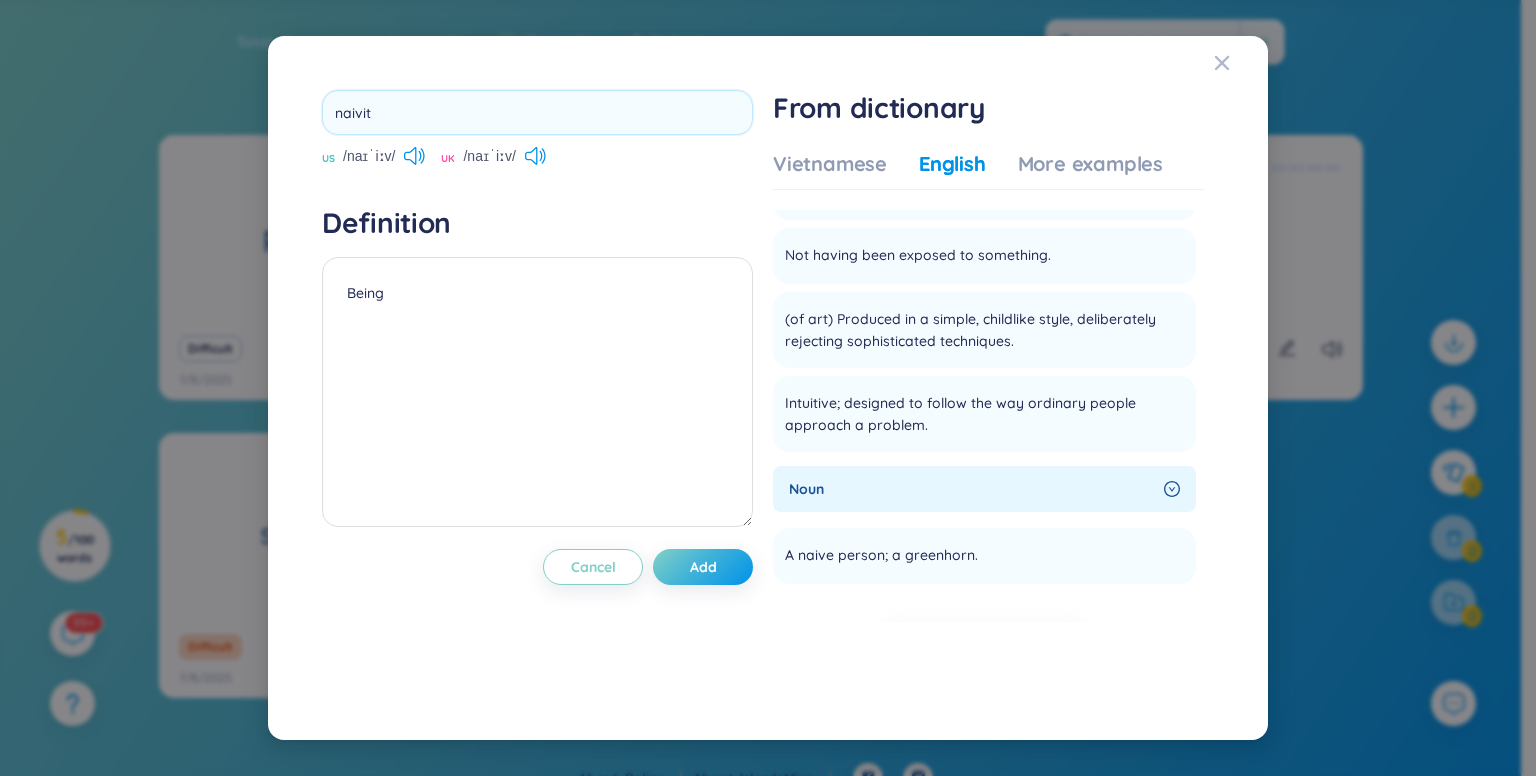 type on "naivity" 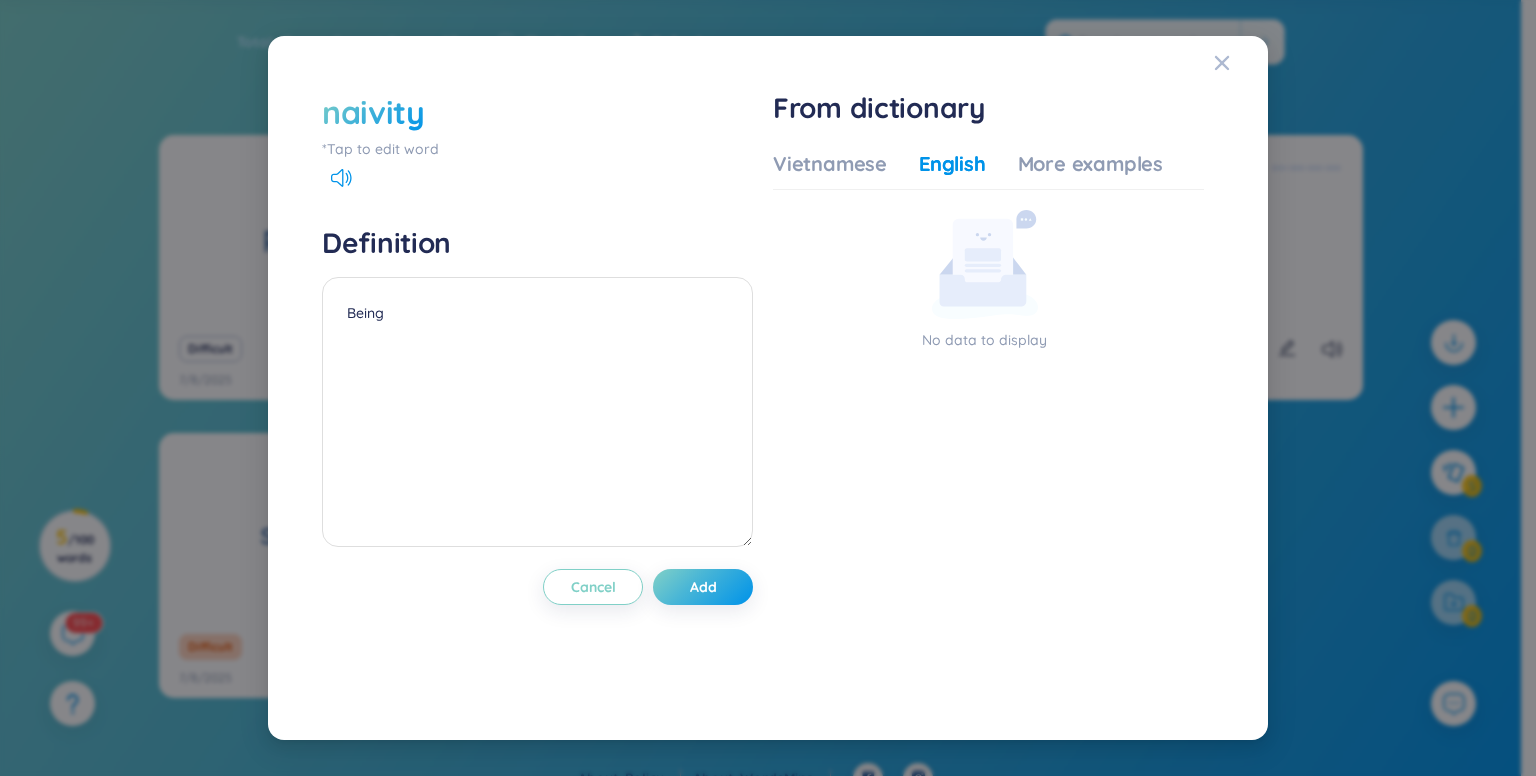 click on "naivity" at bounding box center [373, 112] 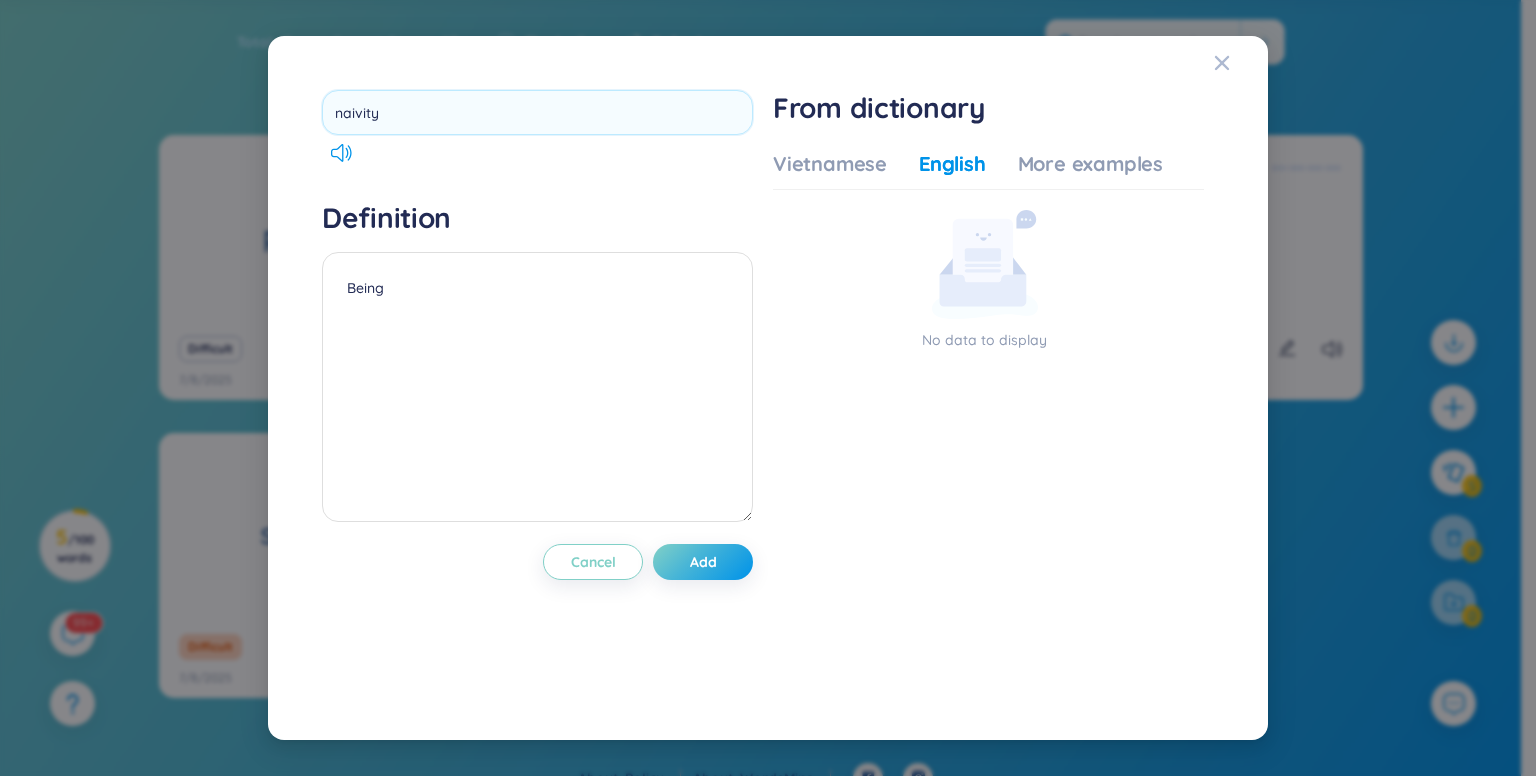 type on "naiveity" 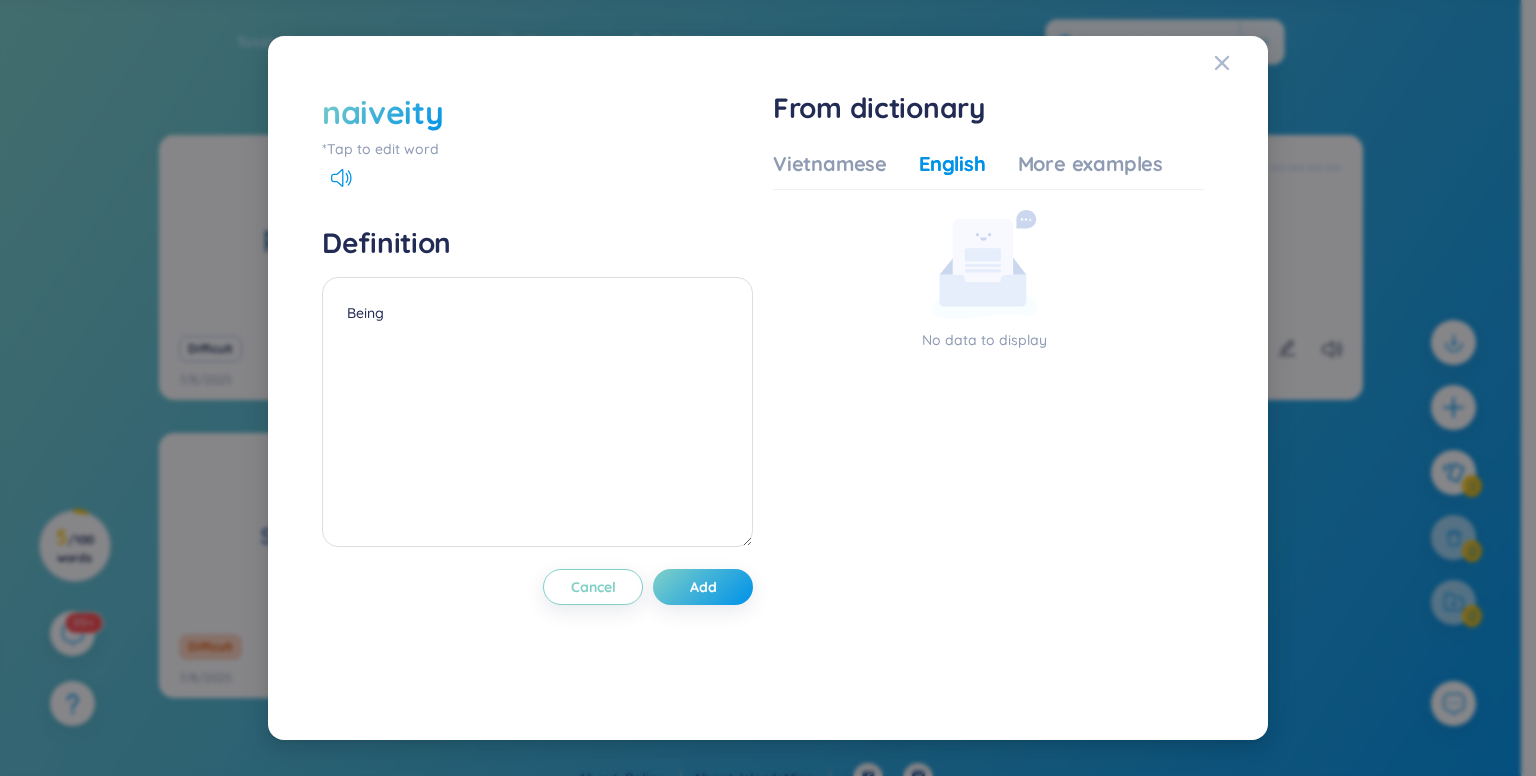 click on "naiveity" at bounding box center [537, 112] 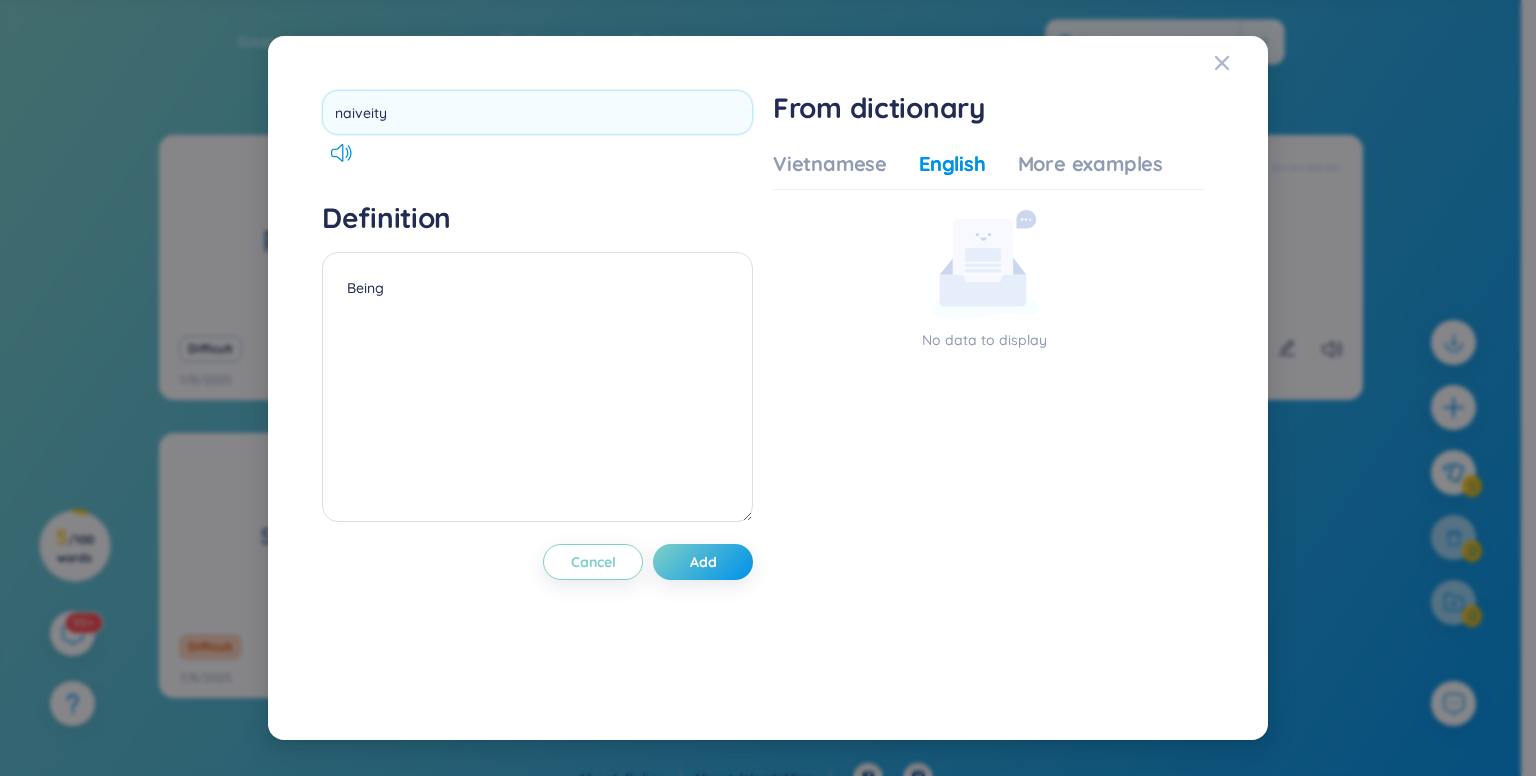 type on "naivety" 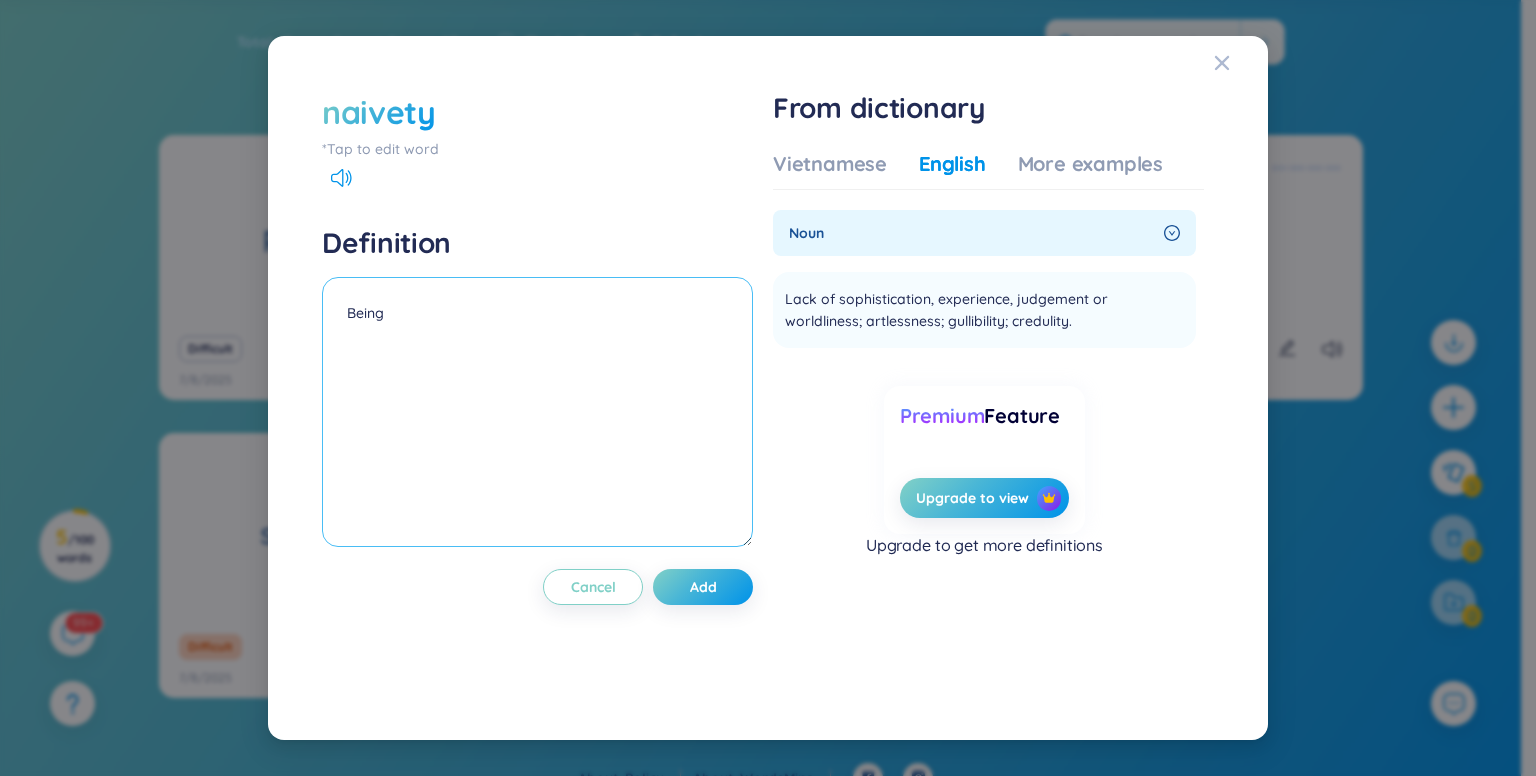 click on "Being" at bounding box center [537, 412] 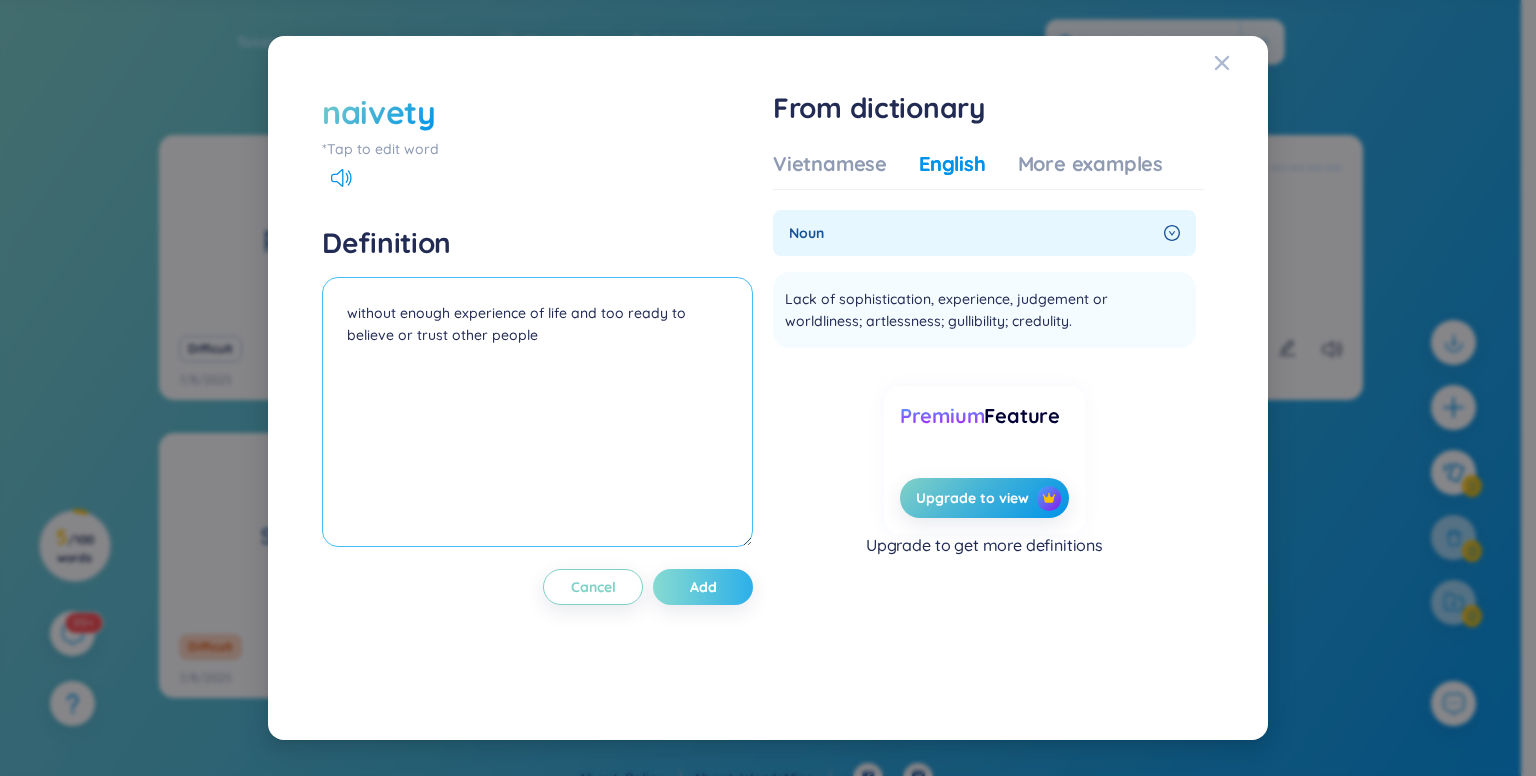 type on "without enough experience of life and too ready to believe or trust other people" 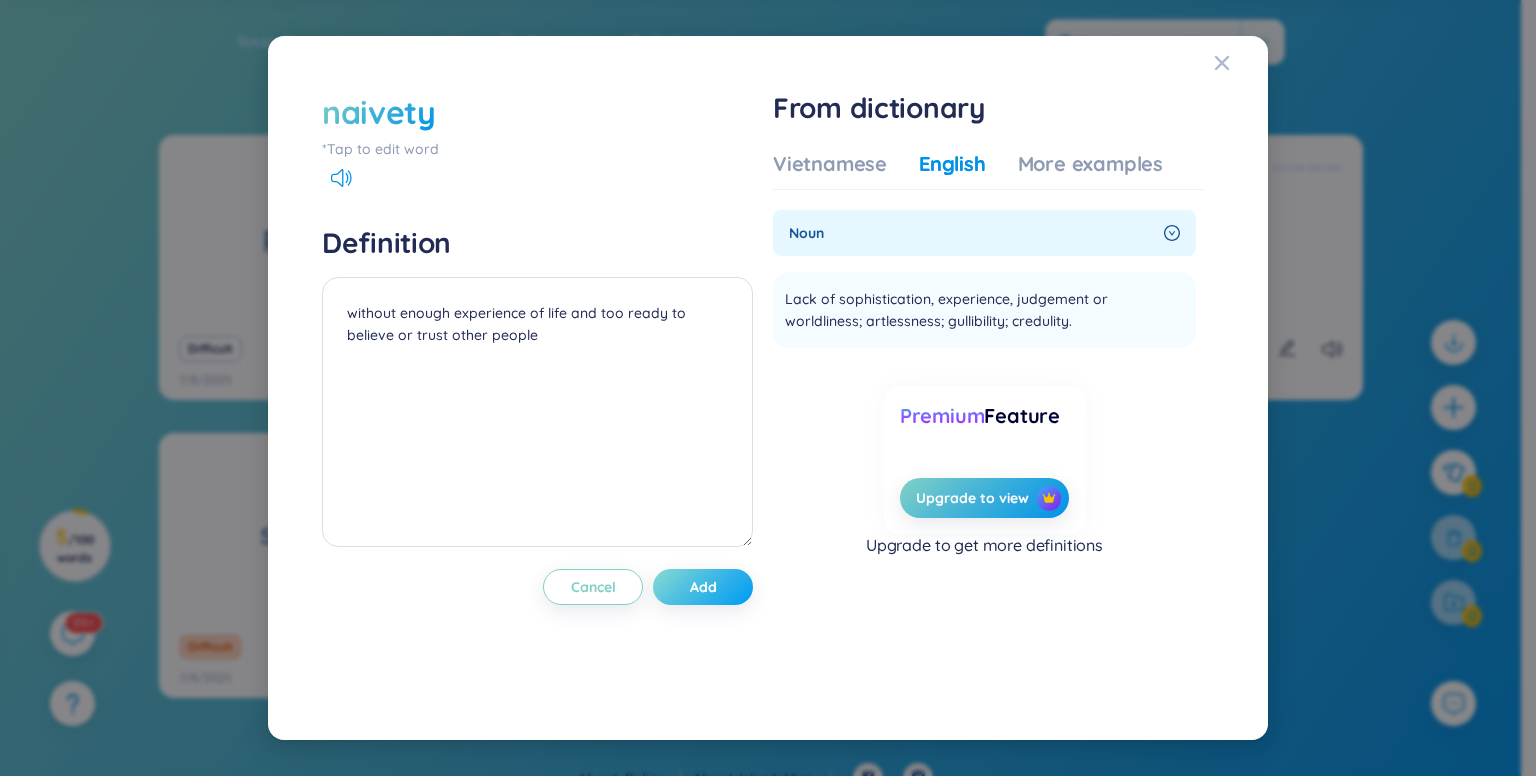 click on "Add" at bounding box center (703, 587) 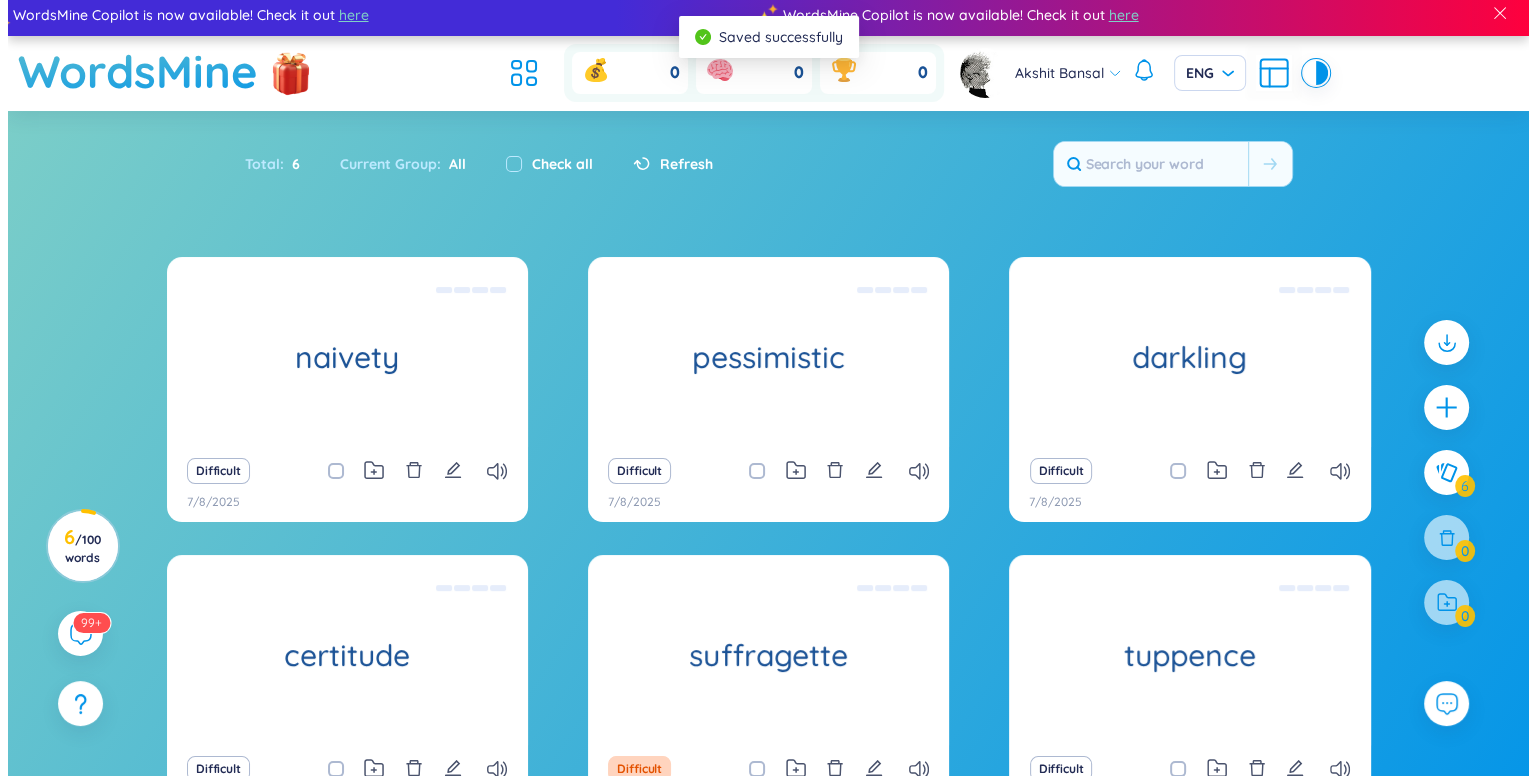 scroll, scrollTop: 0, scrollLeft: 0, axis: both 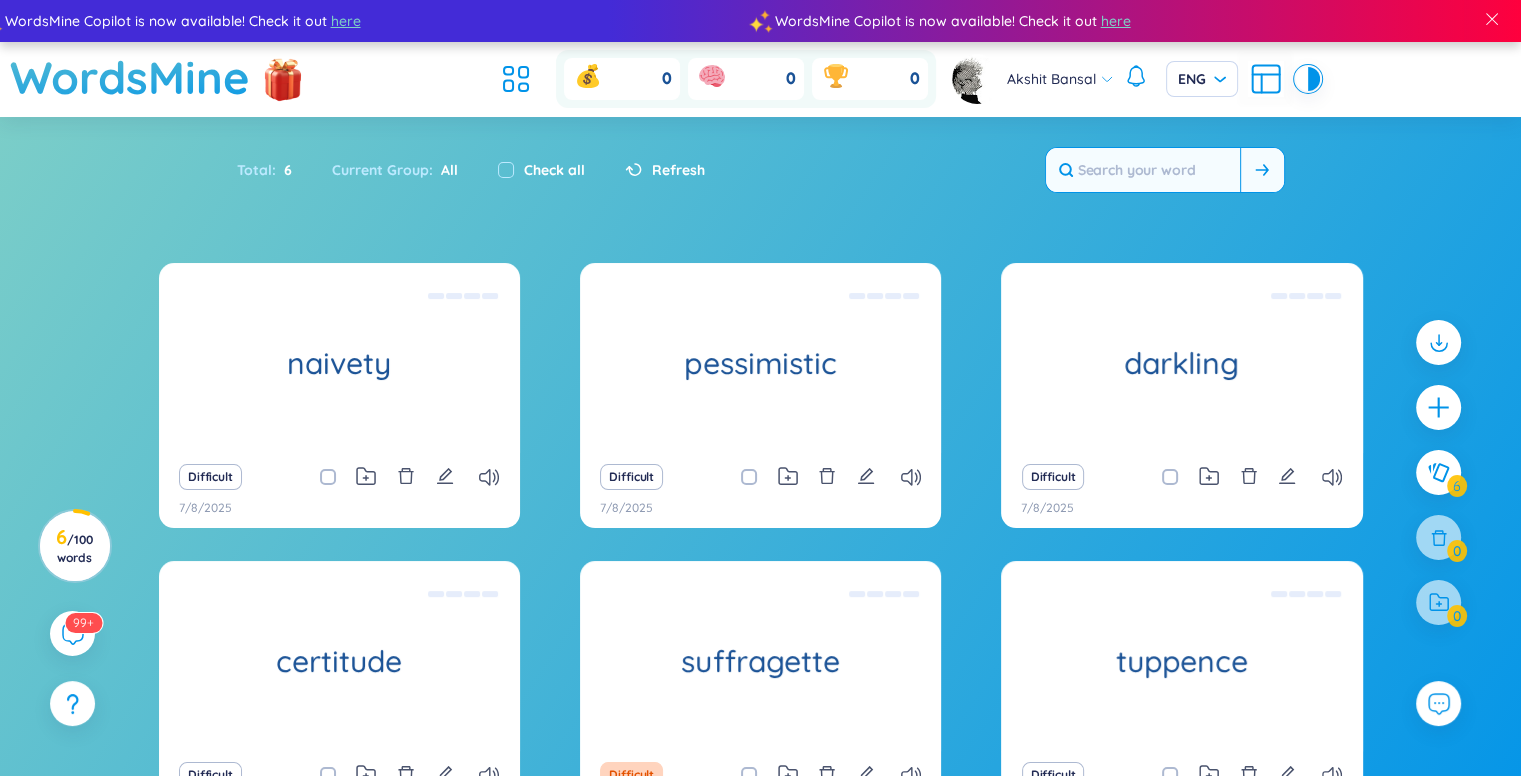 click at bounding box center [1143, 170] 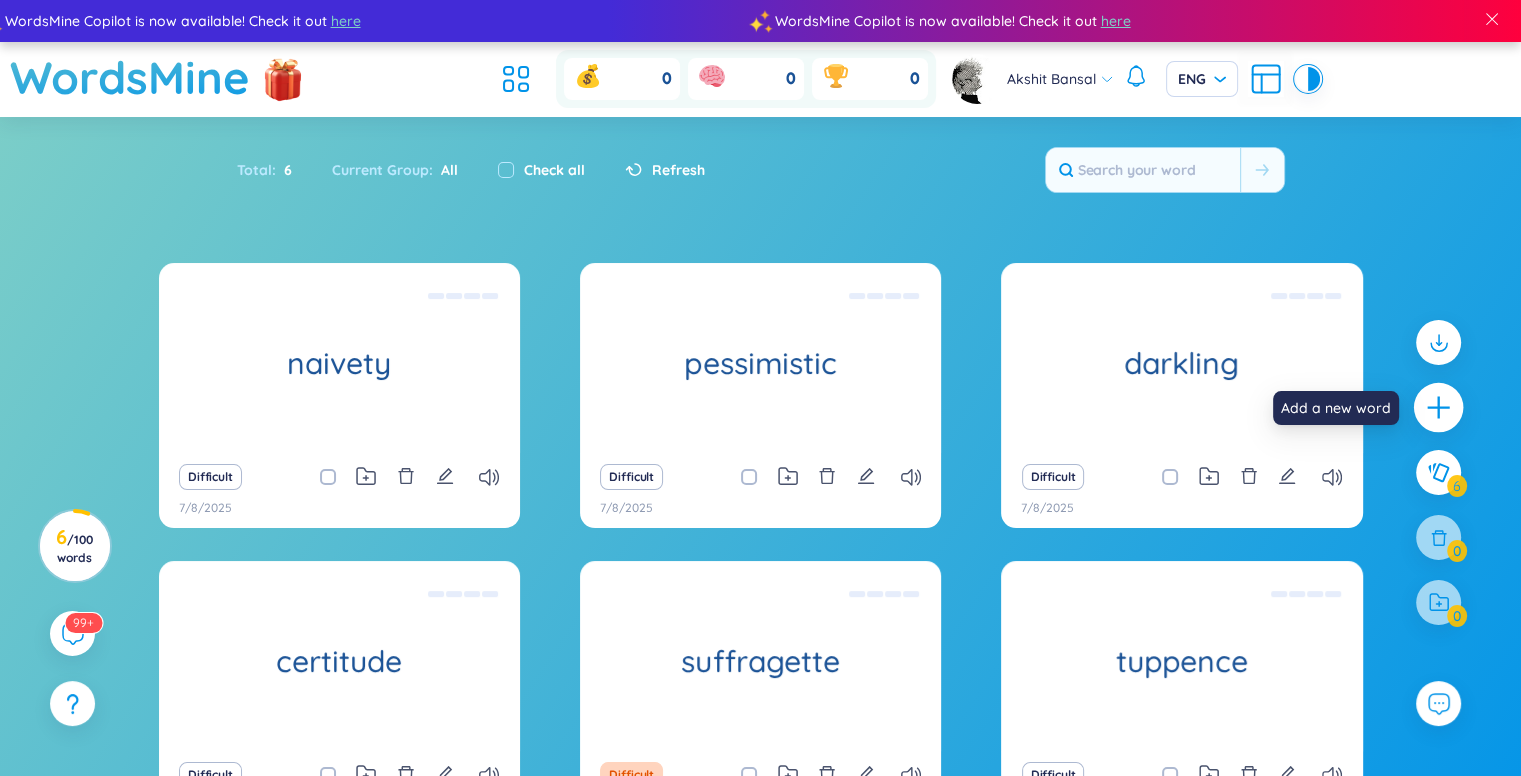 click 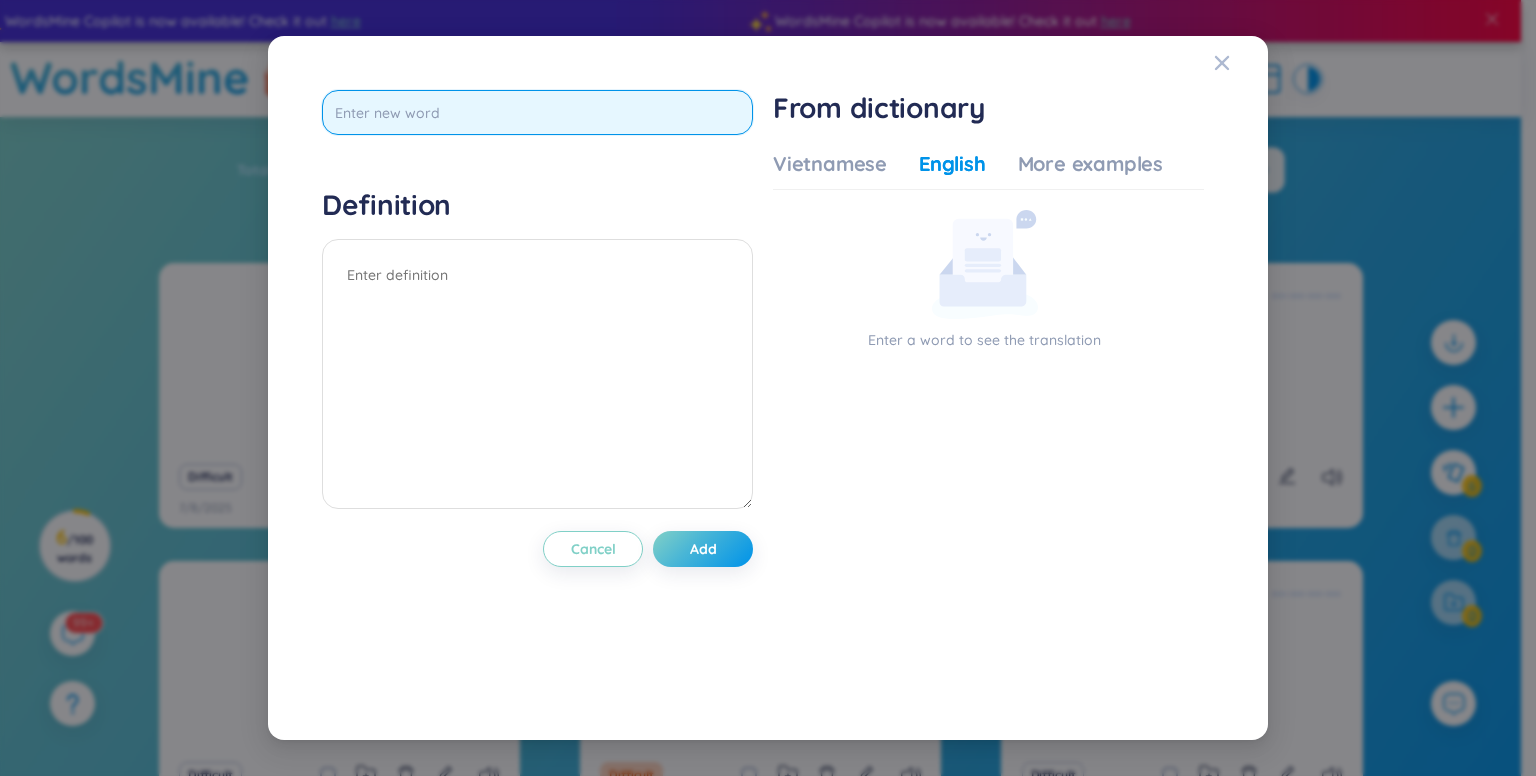 click at bounding box center (537, 112) 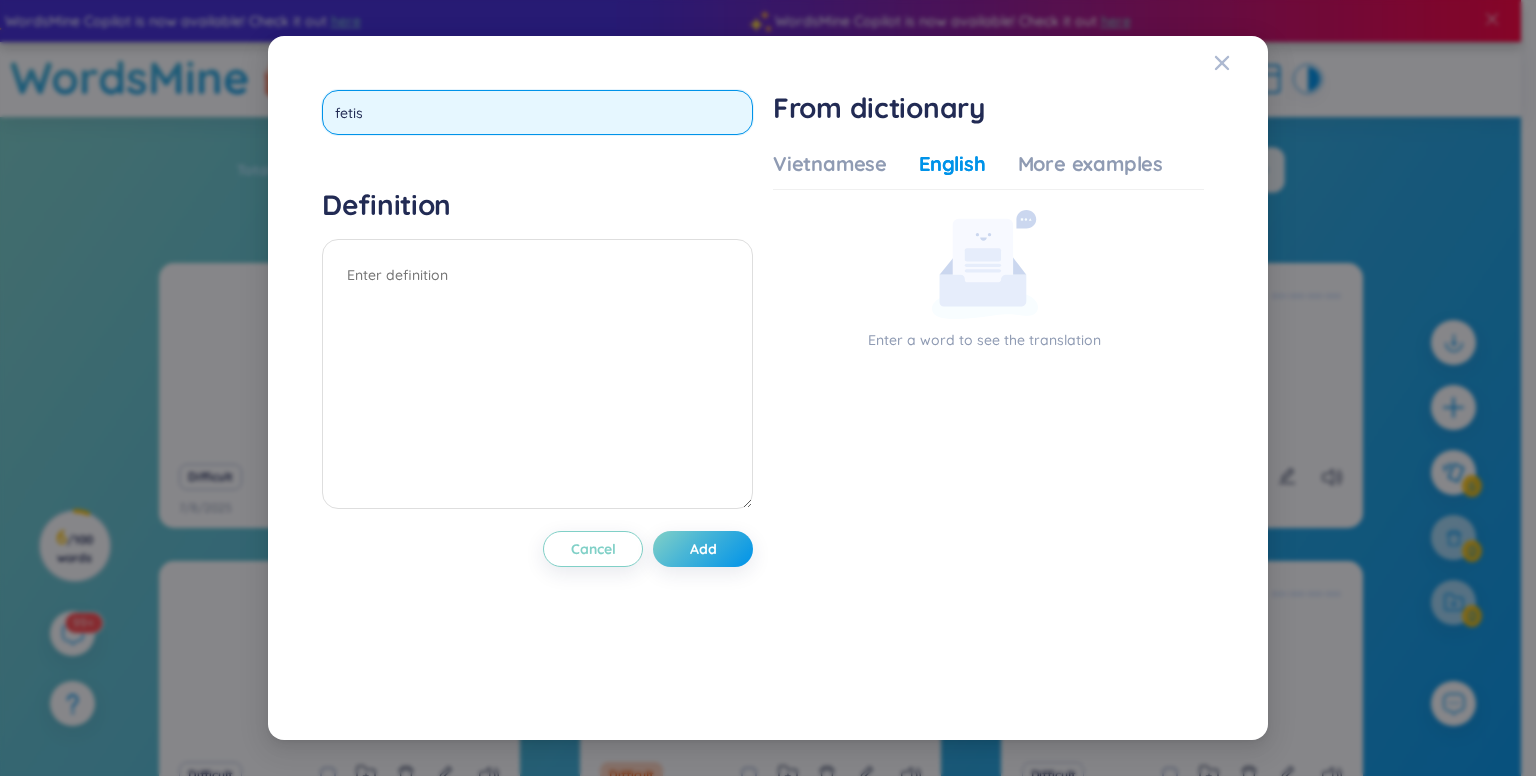 type on "fetish" 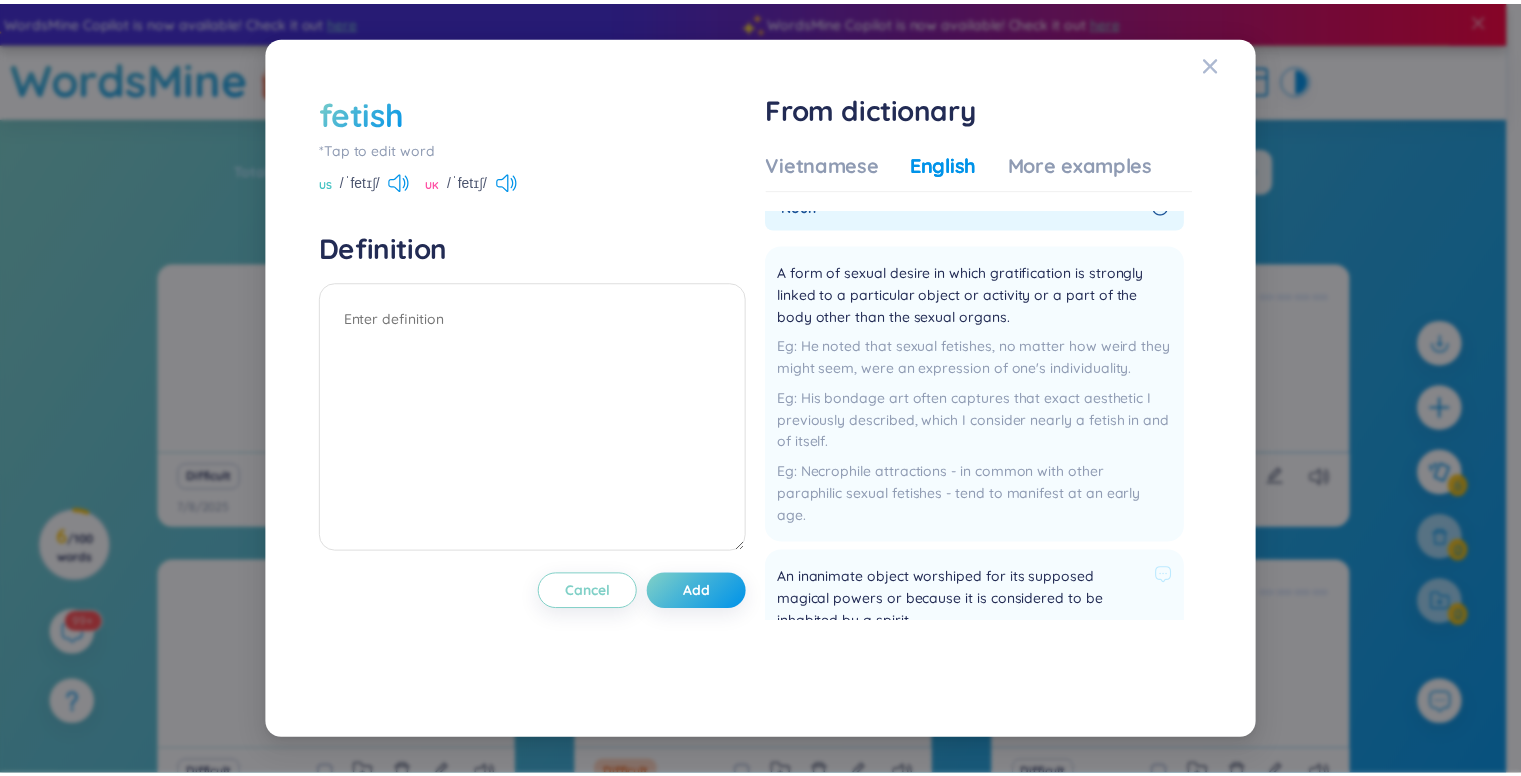 scroll, scrollTop: 0, scrollLeft: 0, axis: both 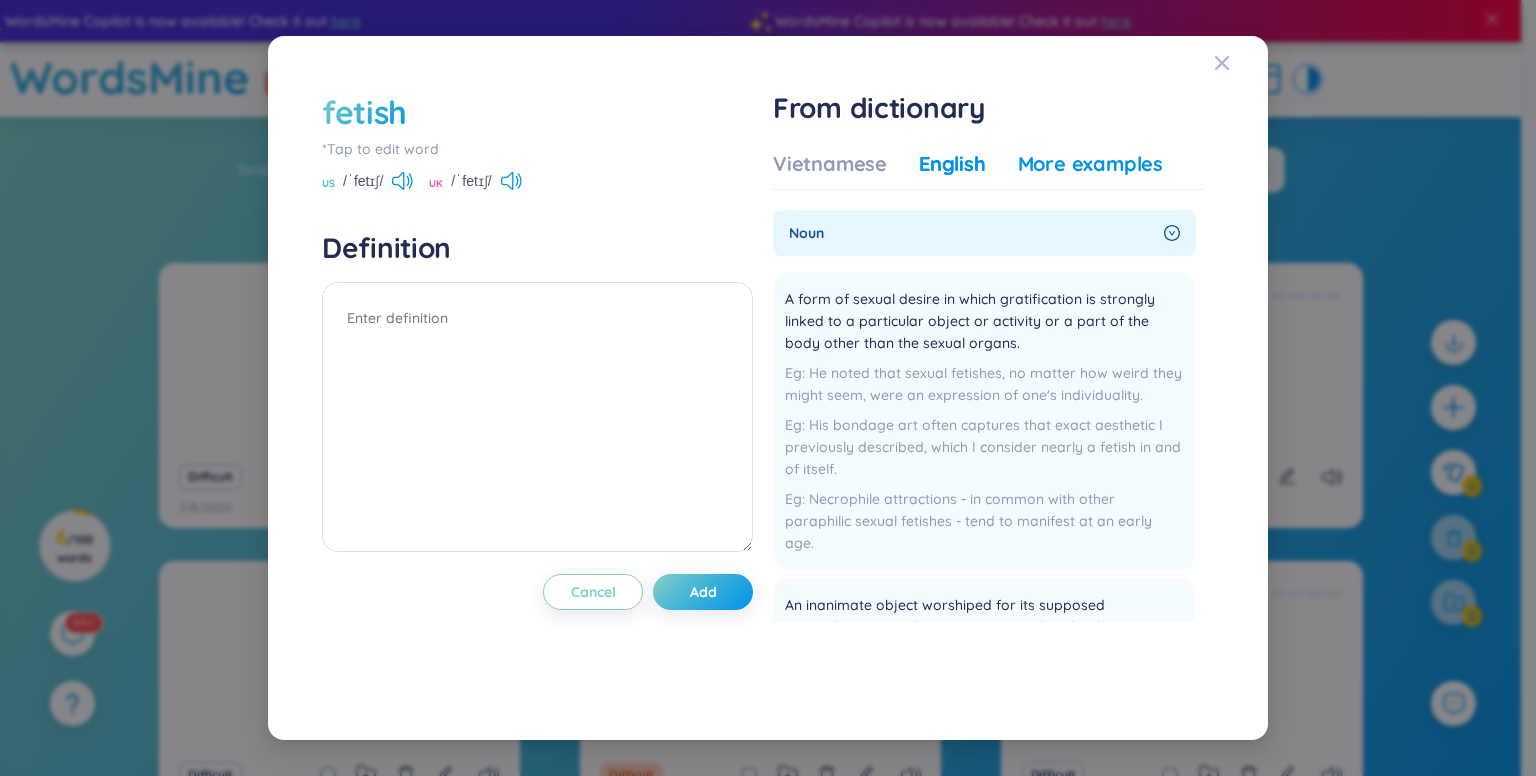 click on "More examples" at bounding box center [1090, 164] 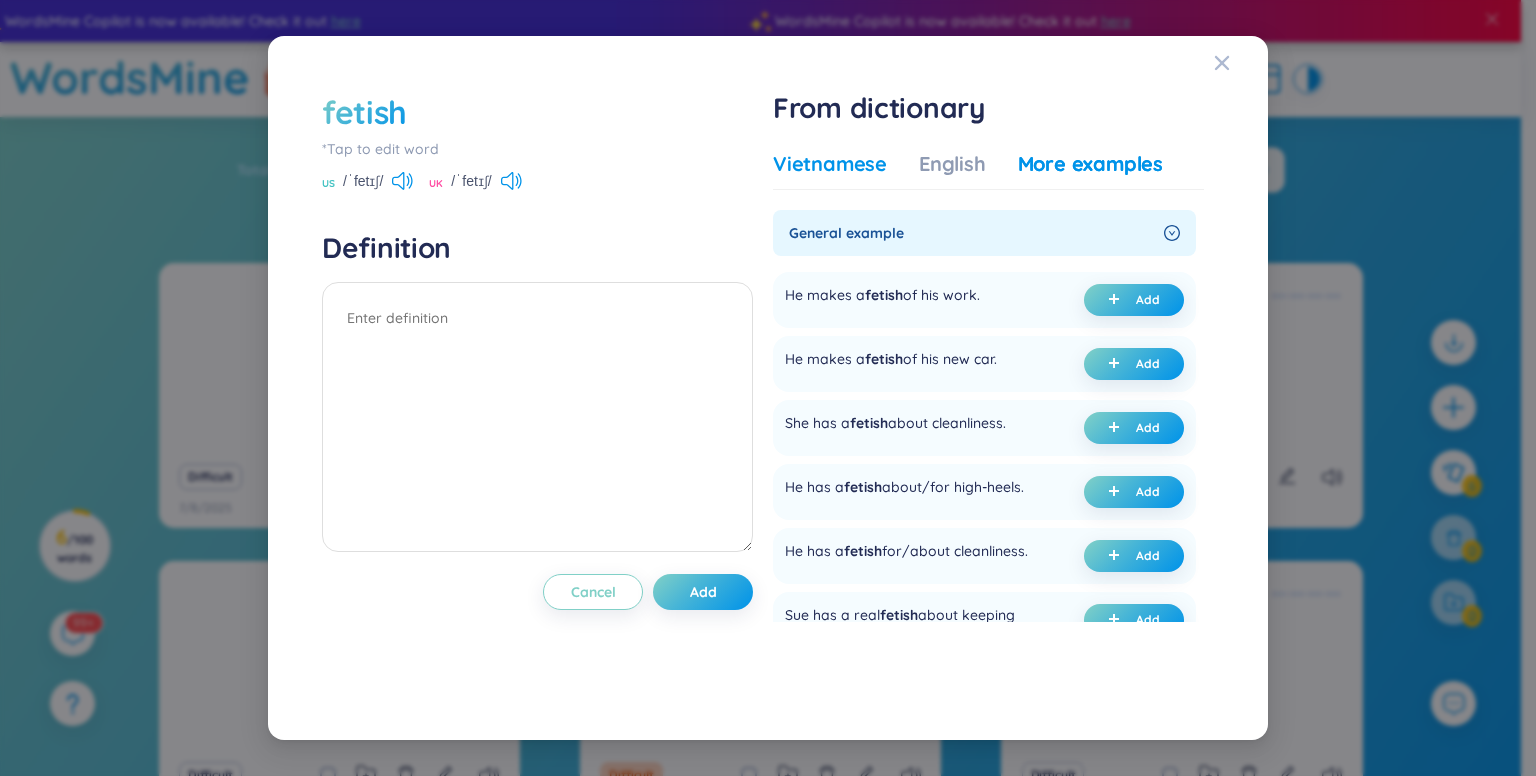 click on "Vietnamese" at bounding box center [830, 164] 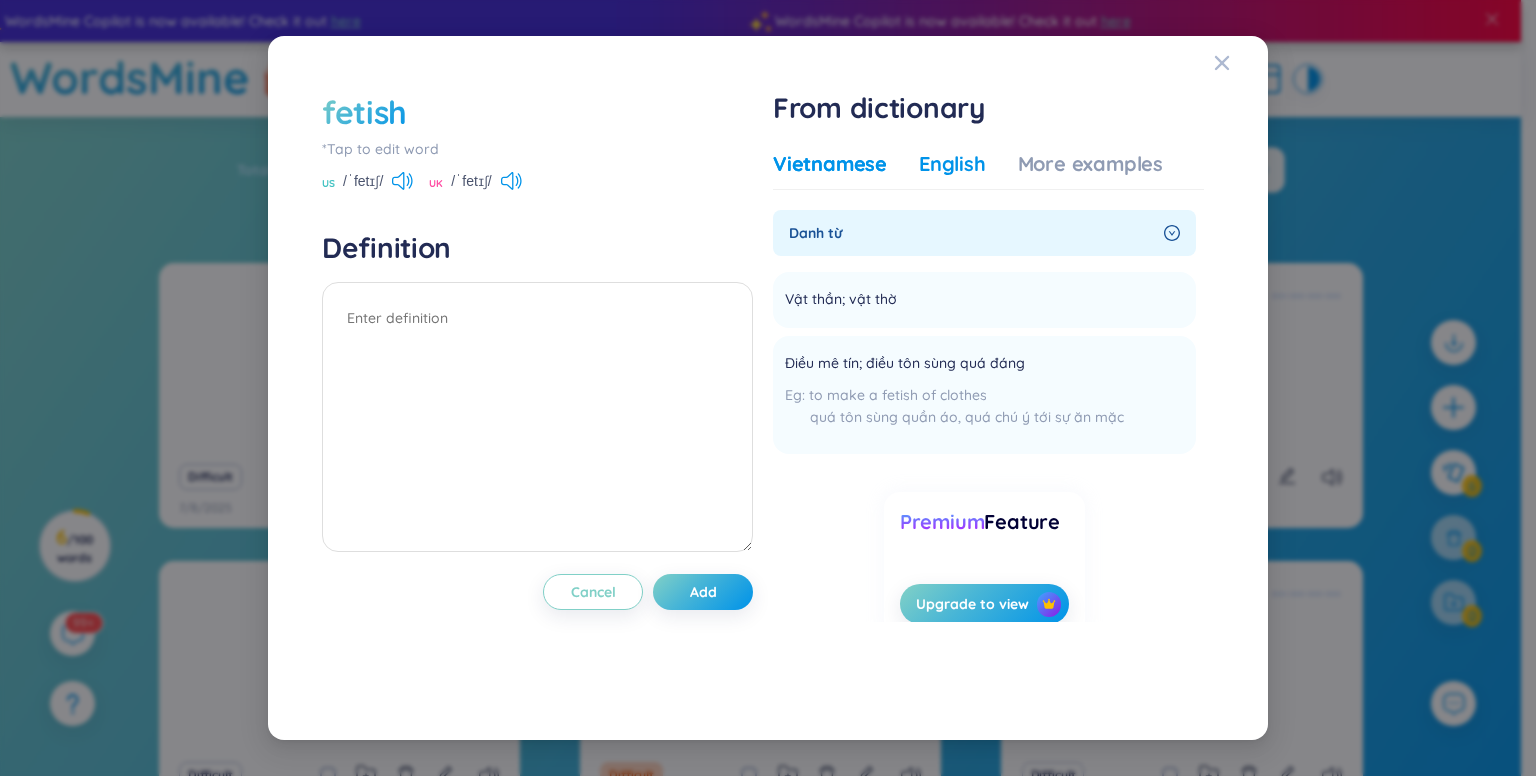 click on "English" at bounding box center (952, 164) 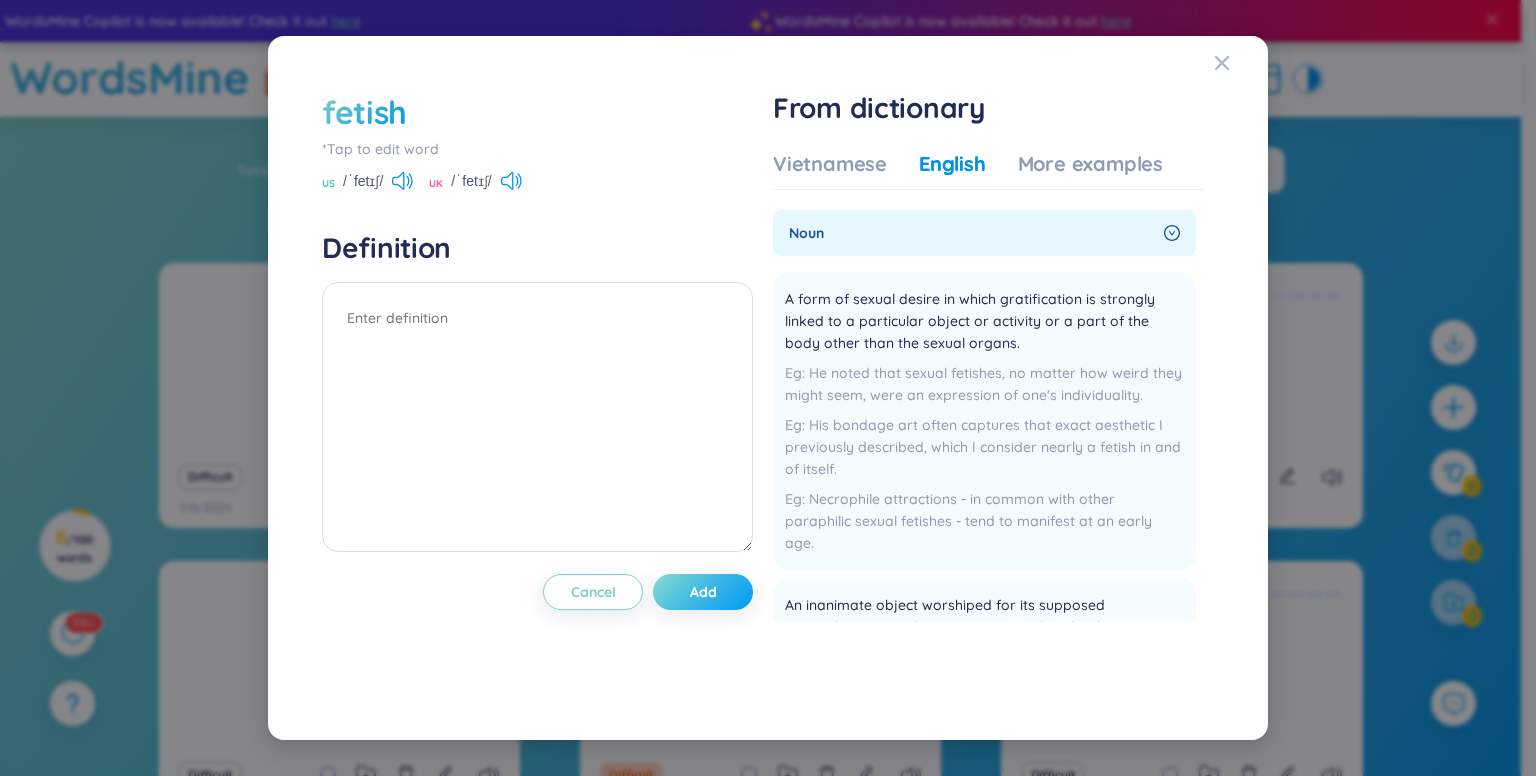 click on "Add" at bounding box center [703, 592] 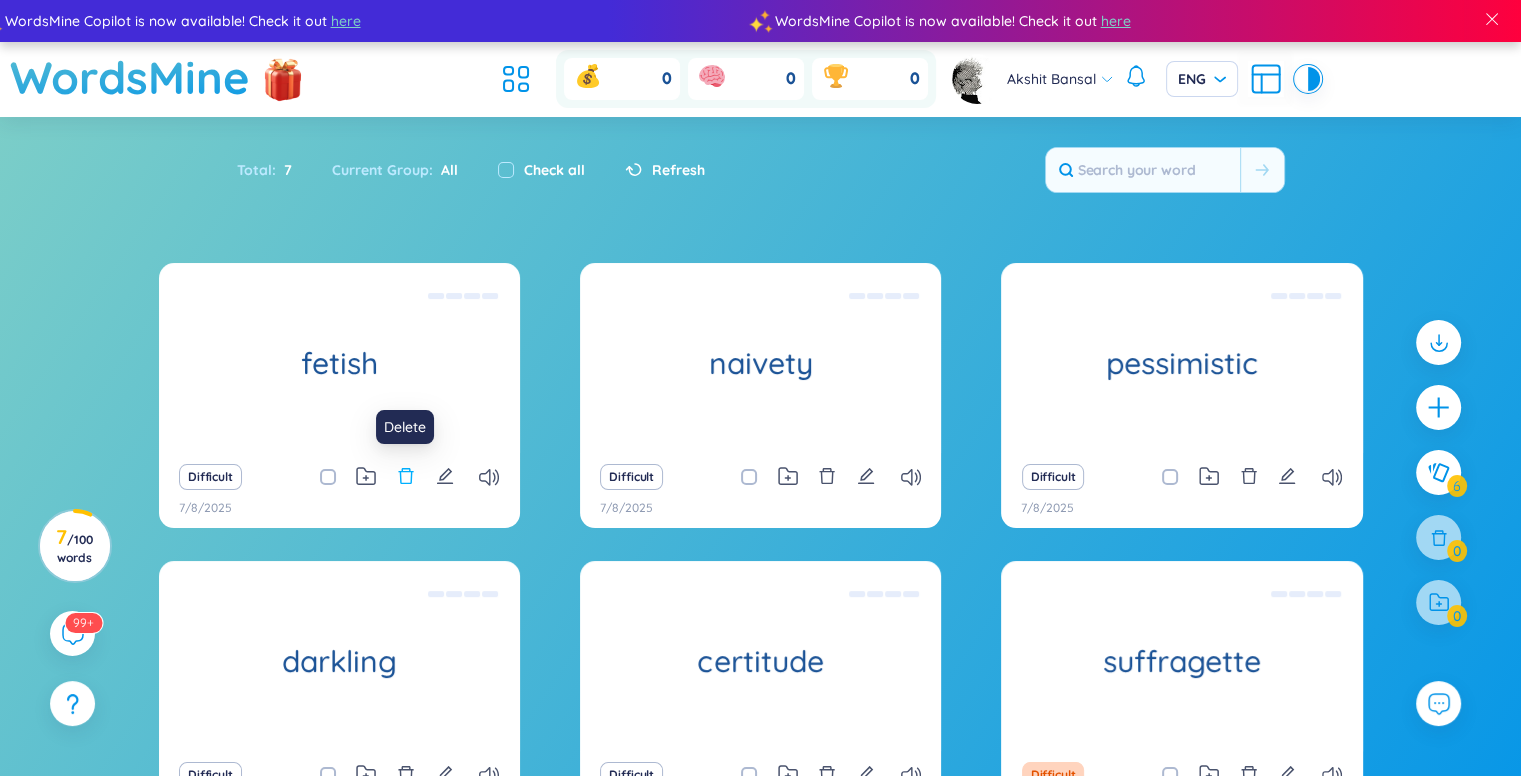 click at bounding box center [406, 477] 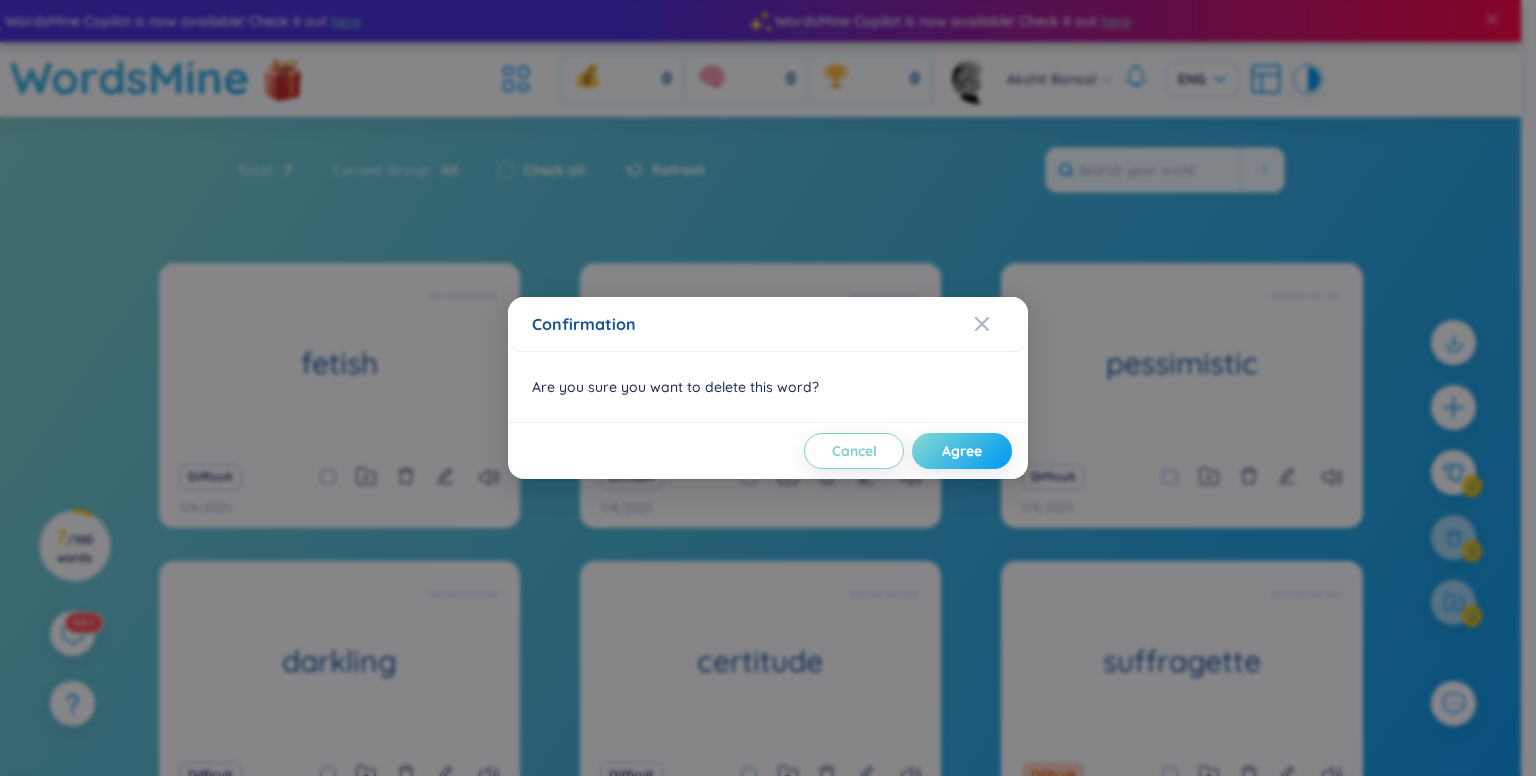 click on "Agree" at bounding box center (962, 451) 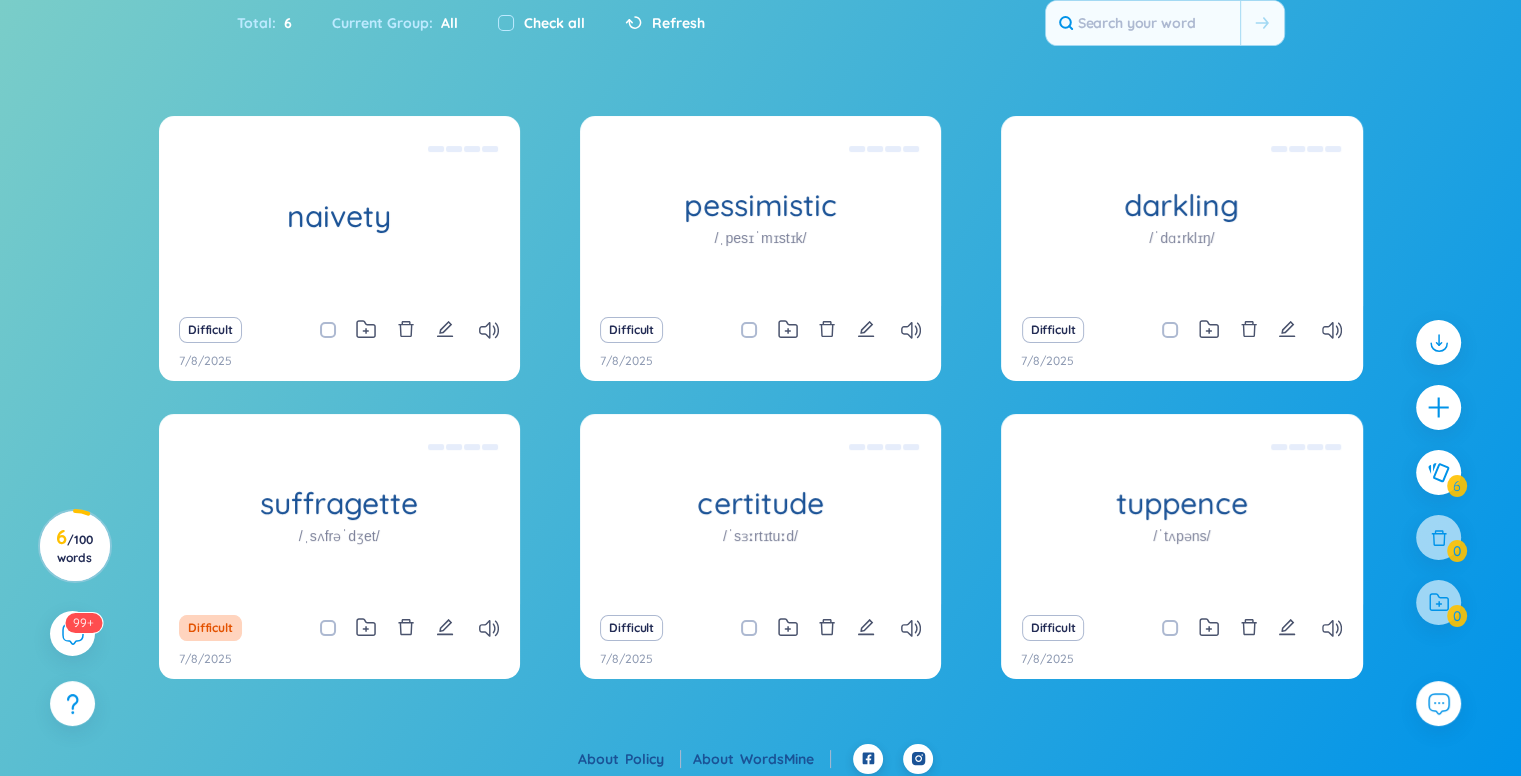 scroll, scrollTop: 154, scrollLeft: 0, axis: vertical 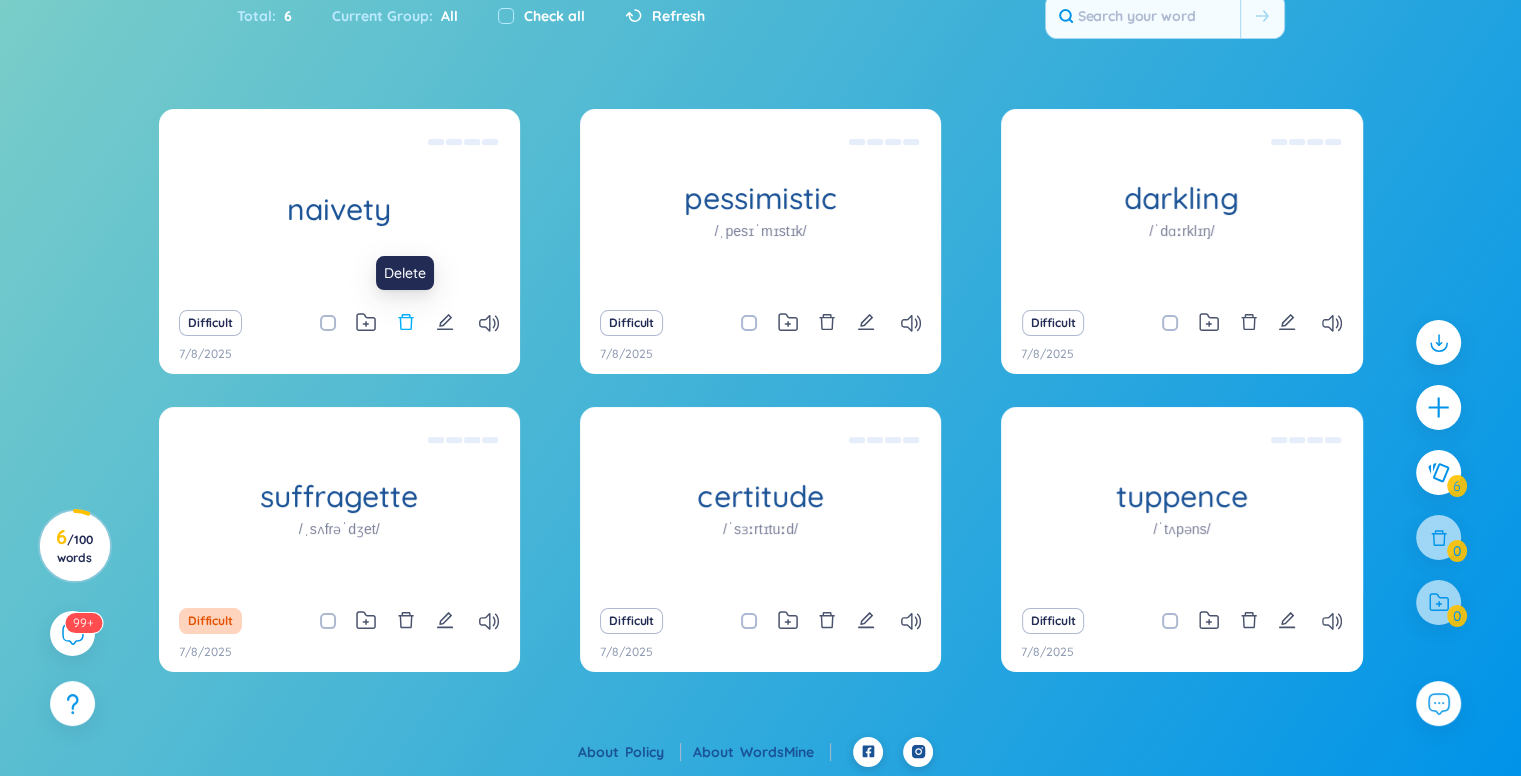 click 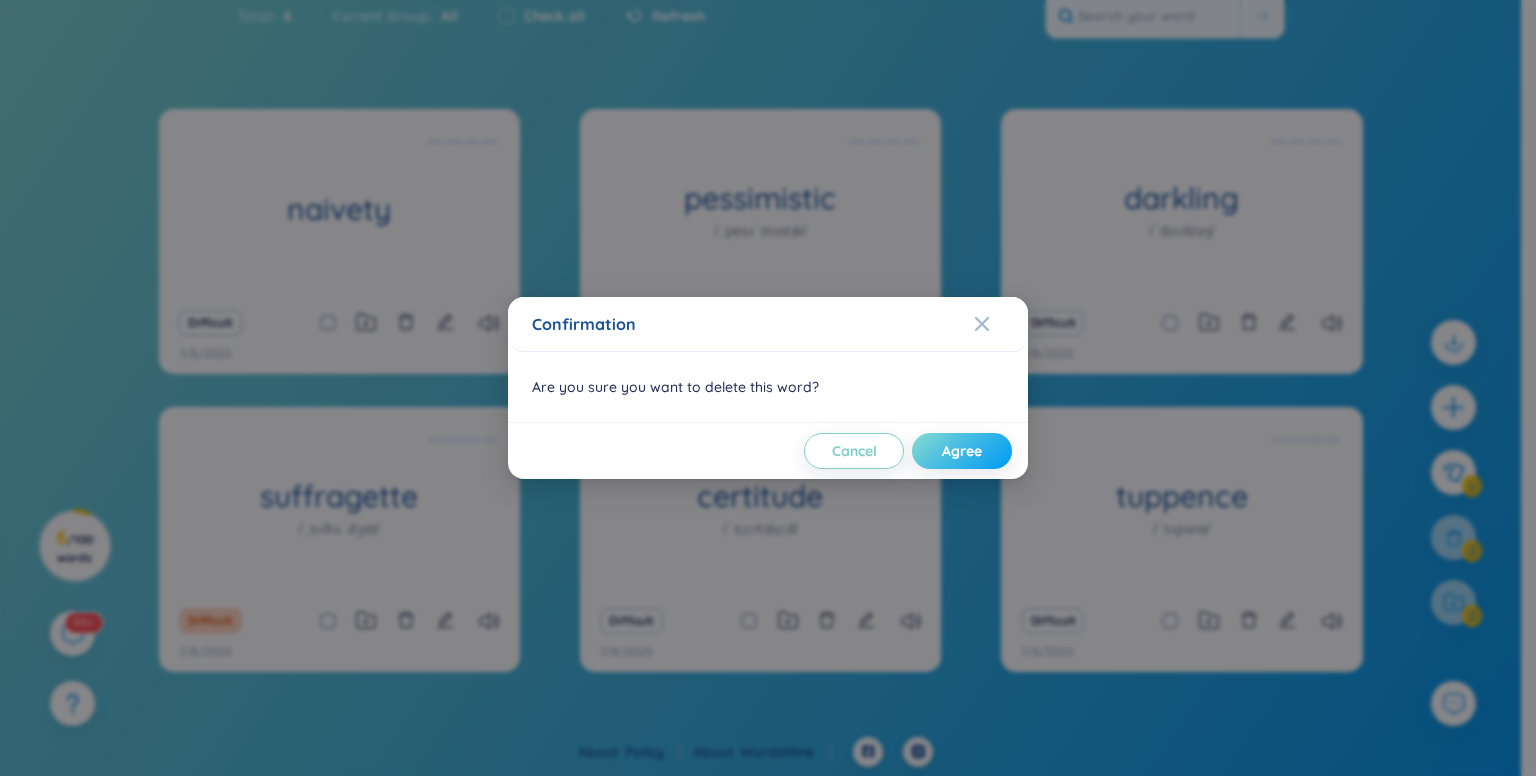 click on "Agree" at bounding box center (962, 451) 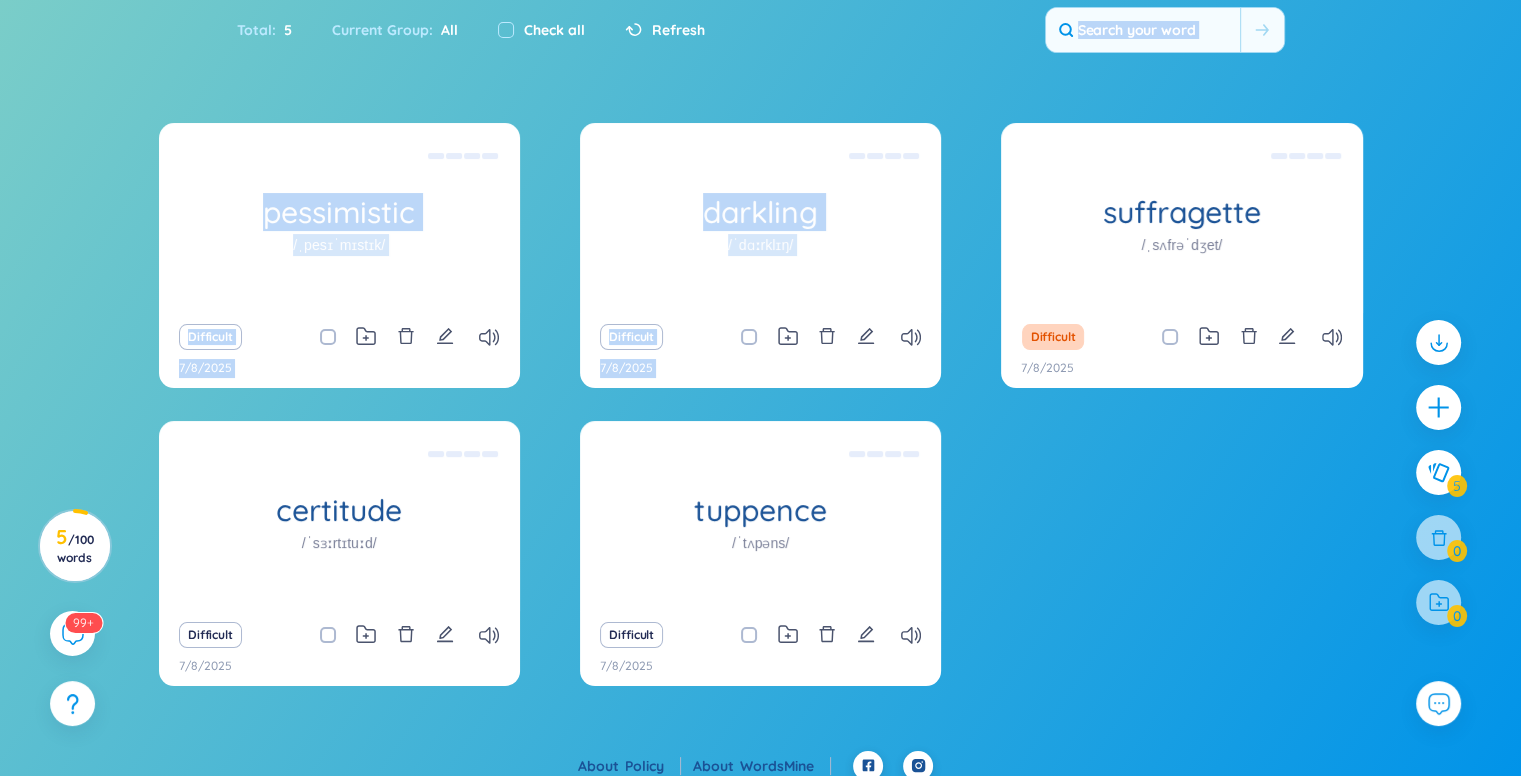 scroll, scrollTop: 0, scrollLeft: 0, axis: both 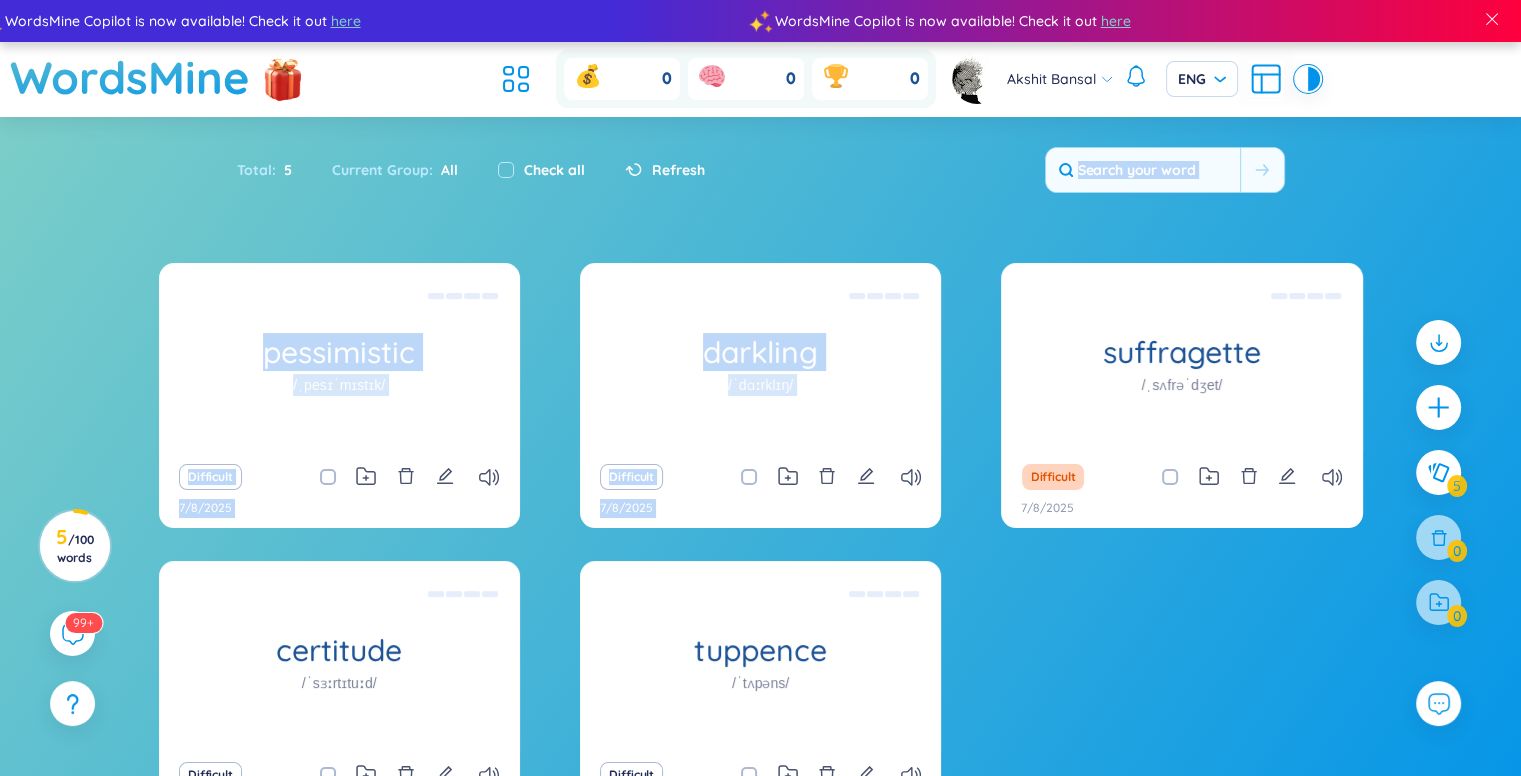 drag, startPoint x: 1506, startPoint y: 293, endPoint x: 881, endPoint y: 173, distance: 636.4158 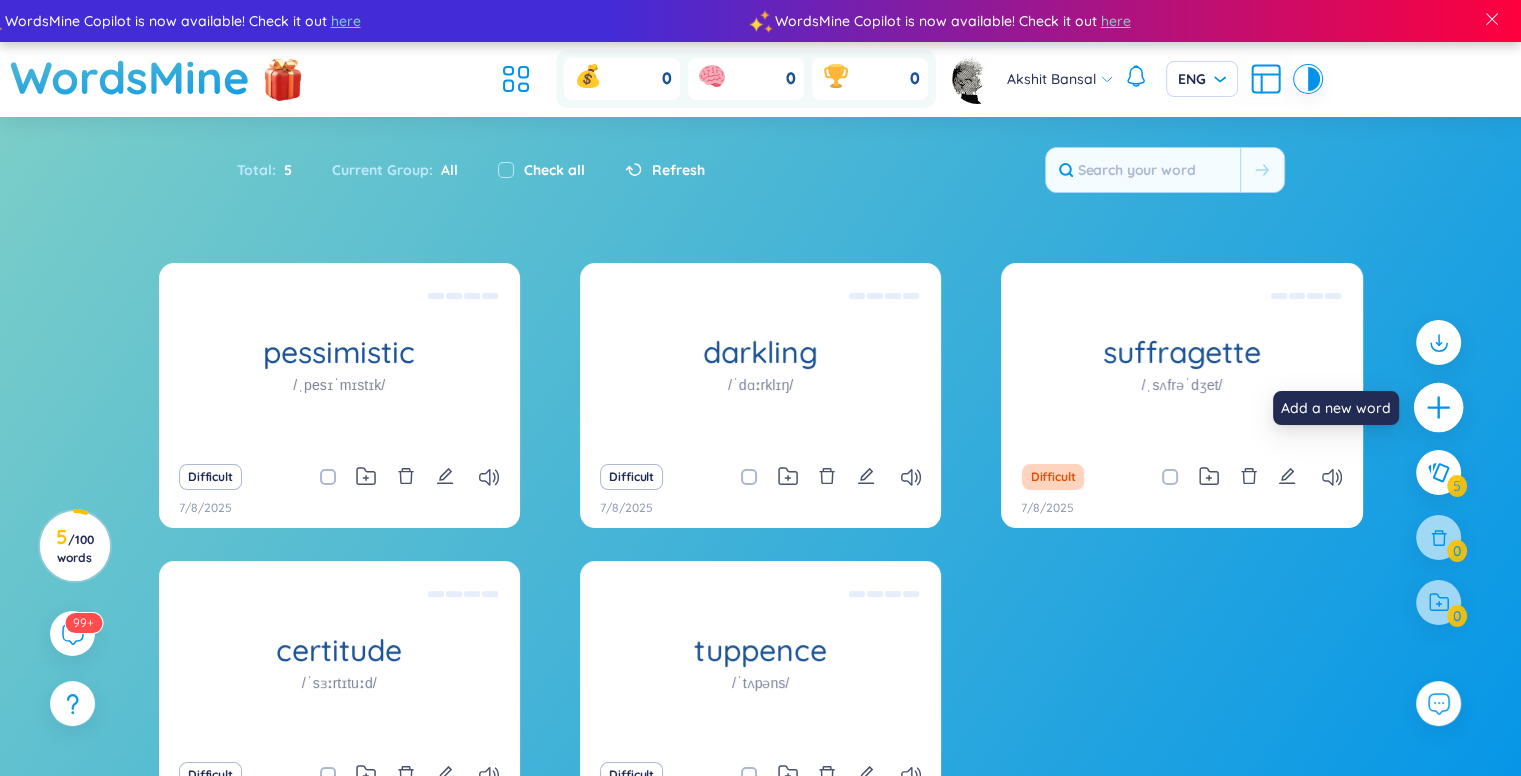 click 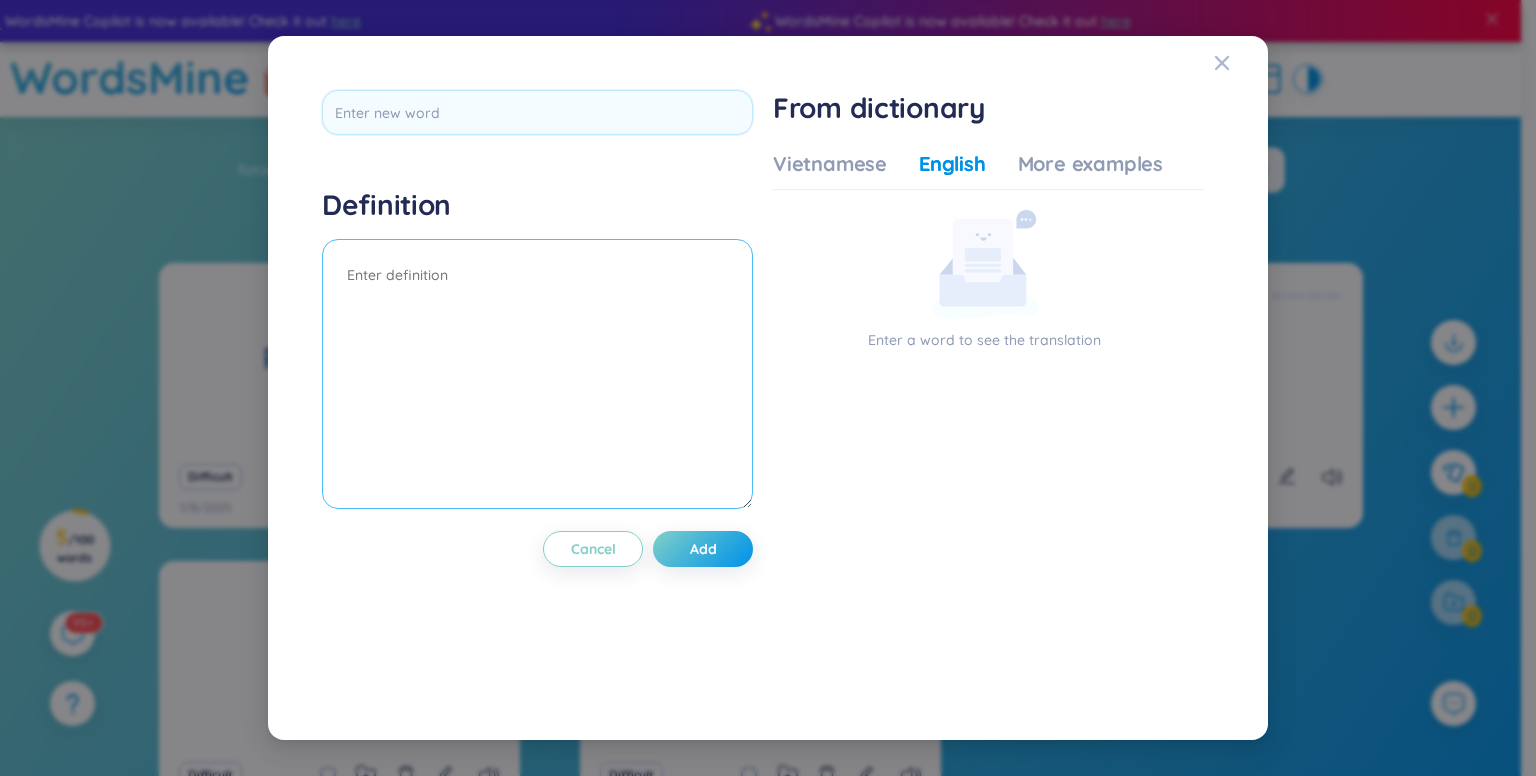 click at bounding box center [537, 374] 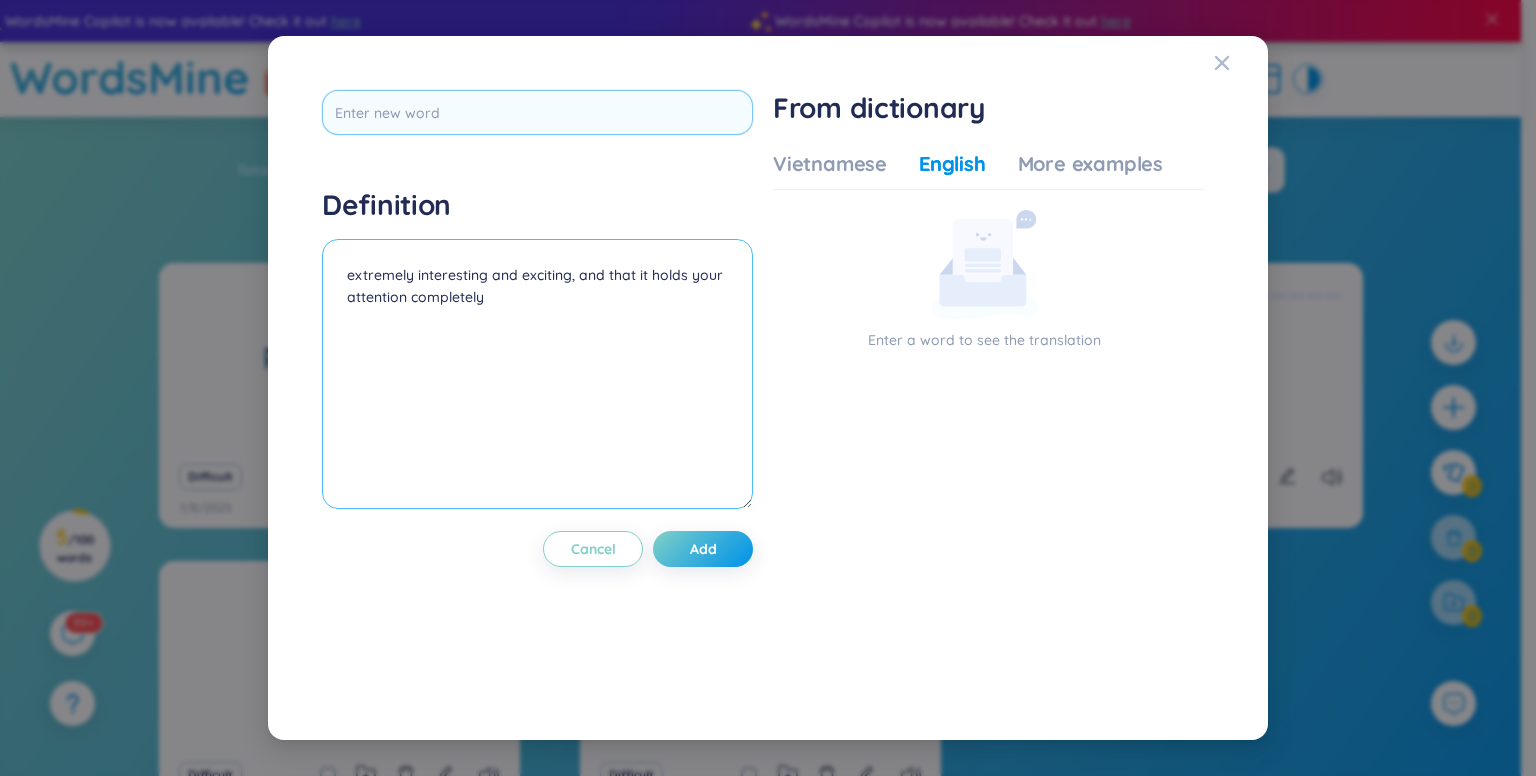 type on "extremely interesting and exciting, and that it holds your attention completely" 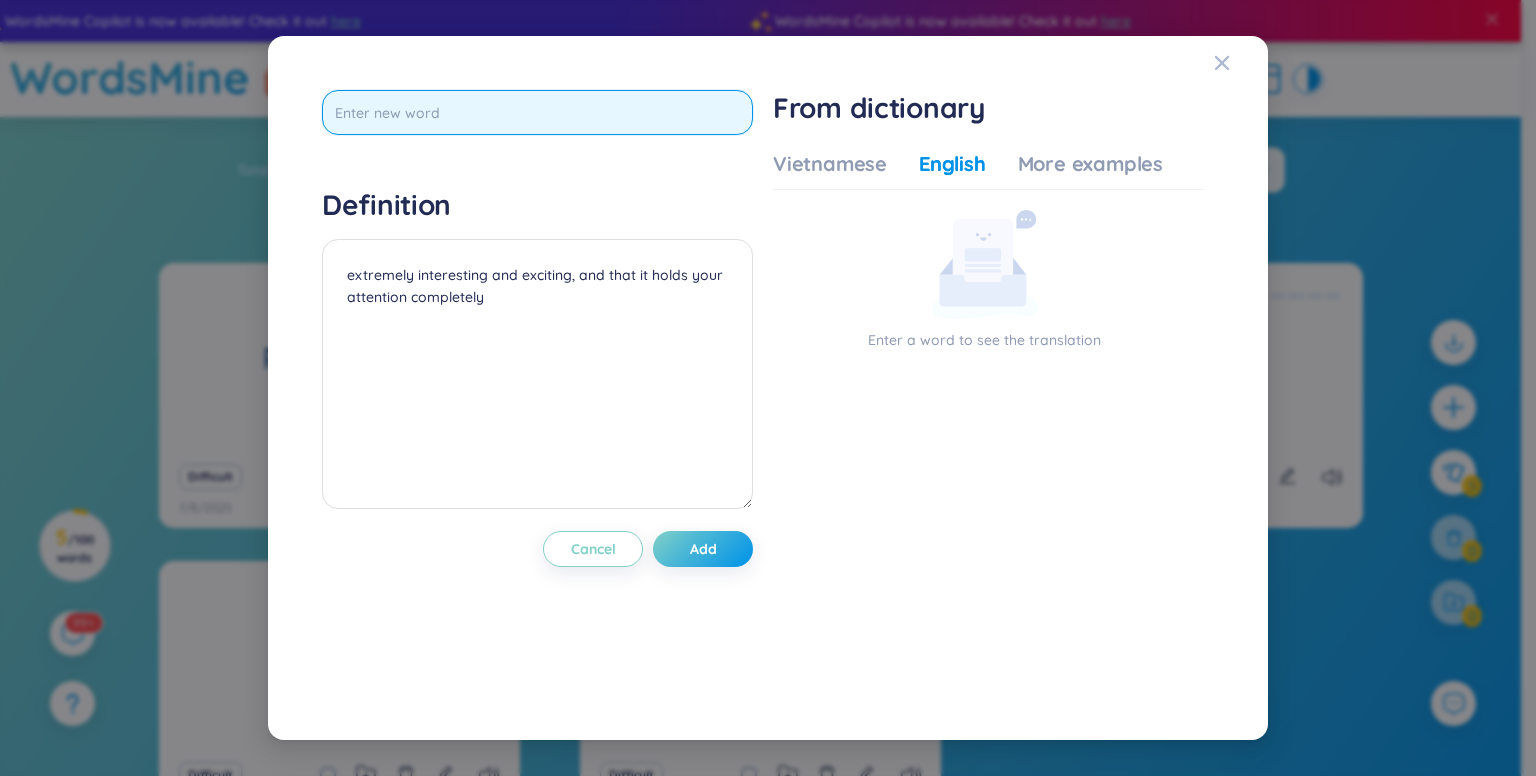 click at bounding box center (537, 112) 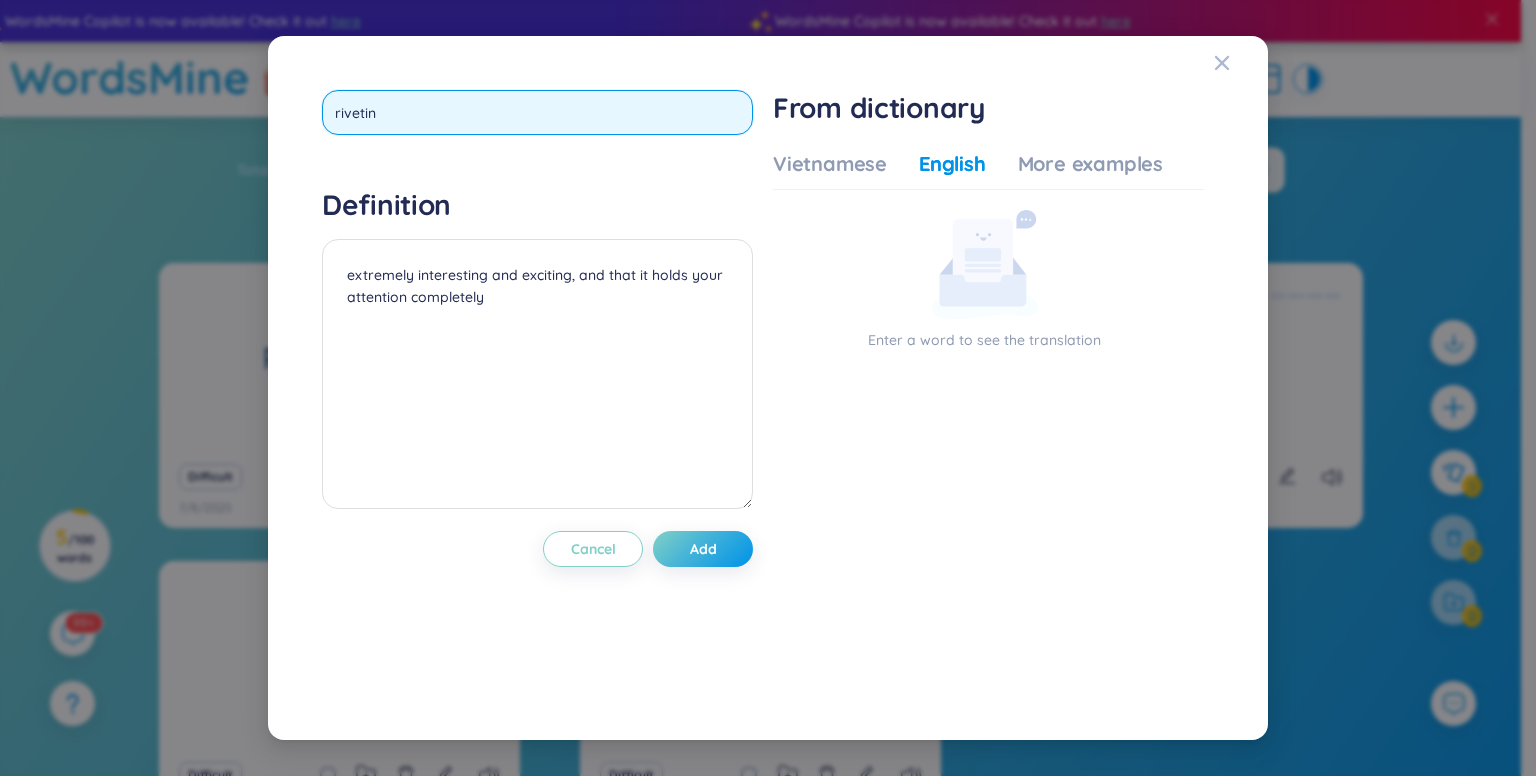 type on "riveting" 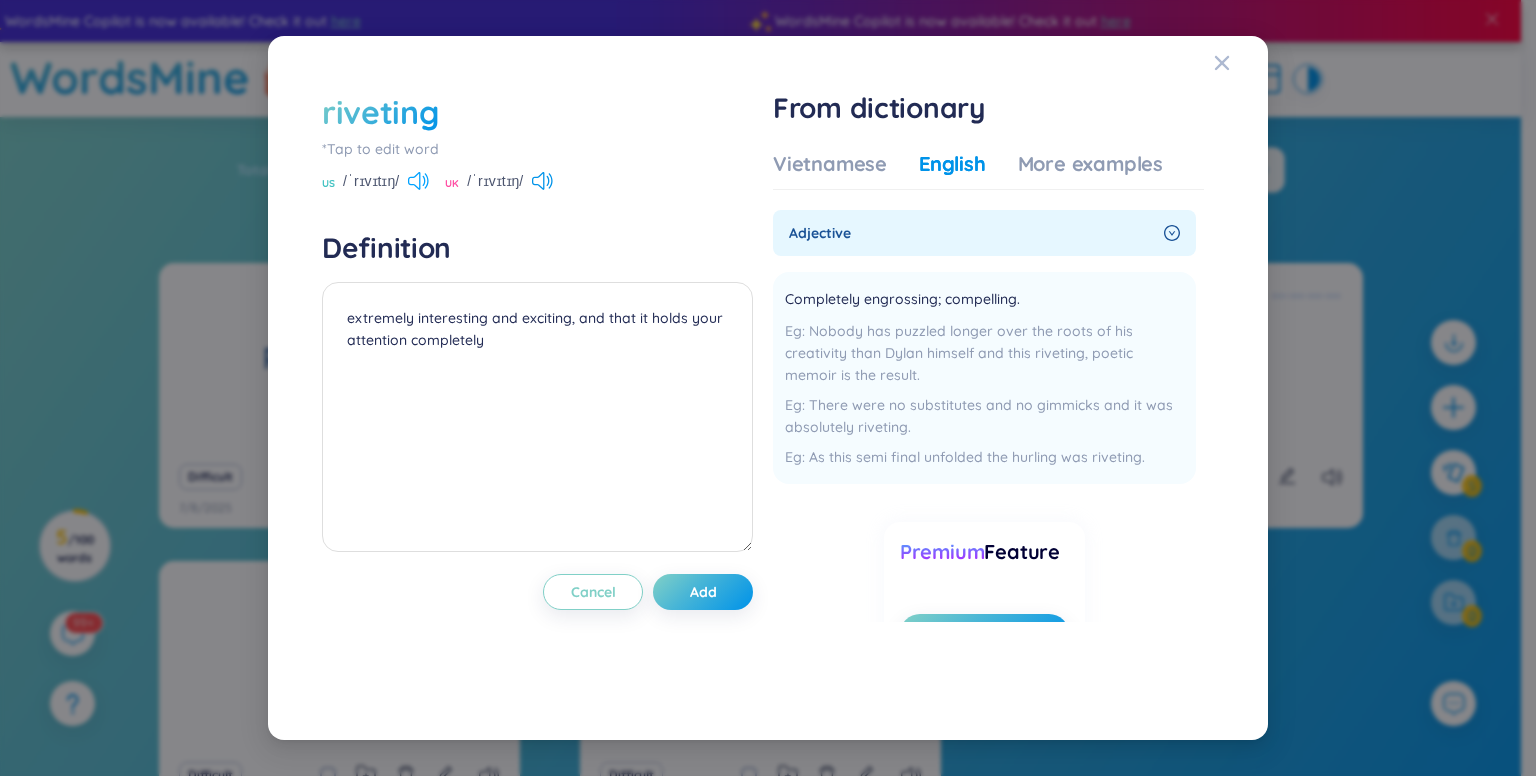 click 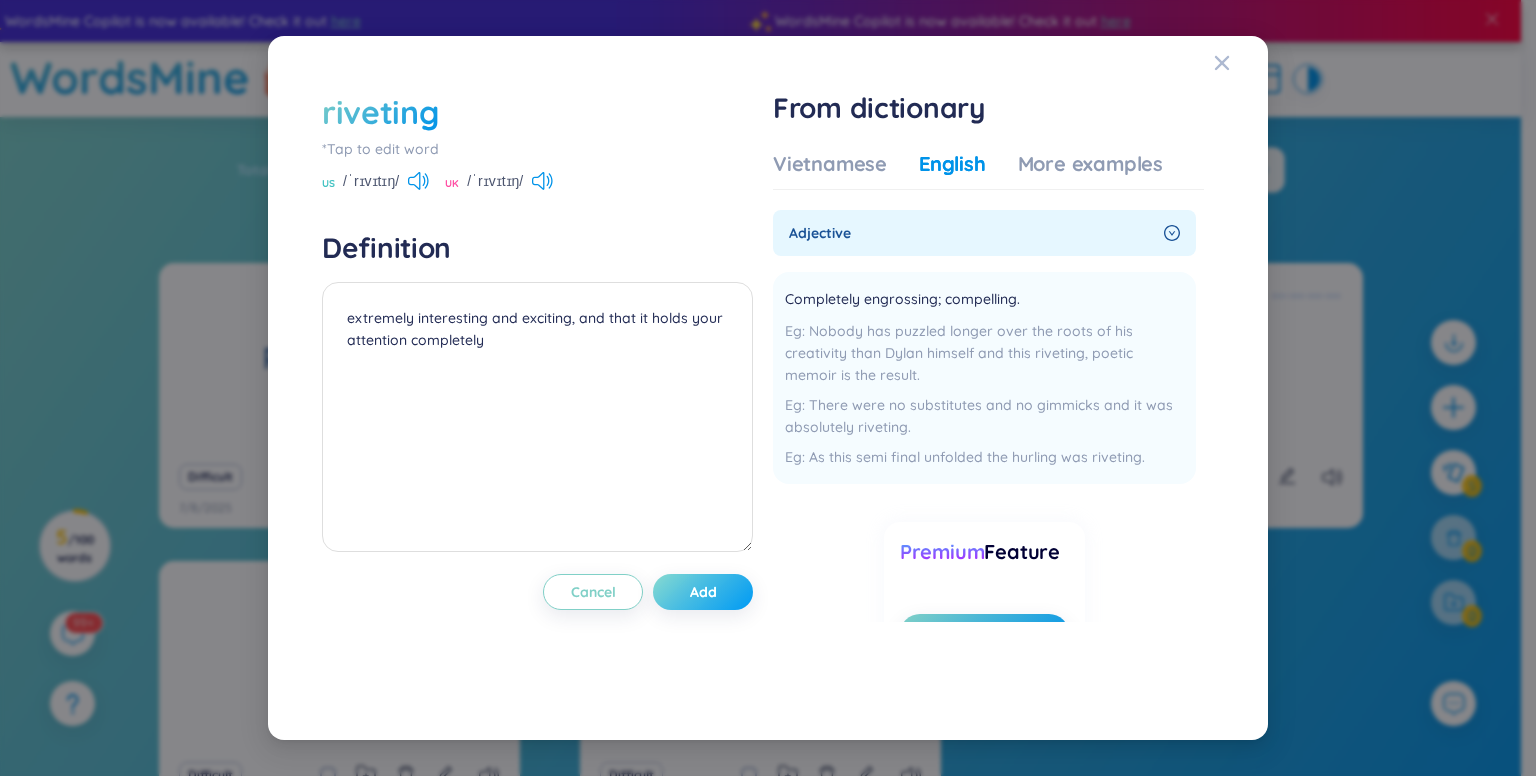 click on "Add" at bounding box center (703, 592) 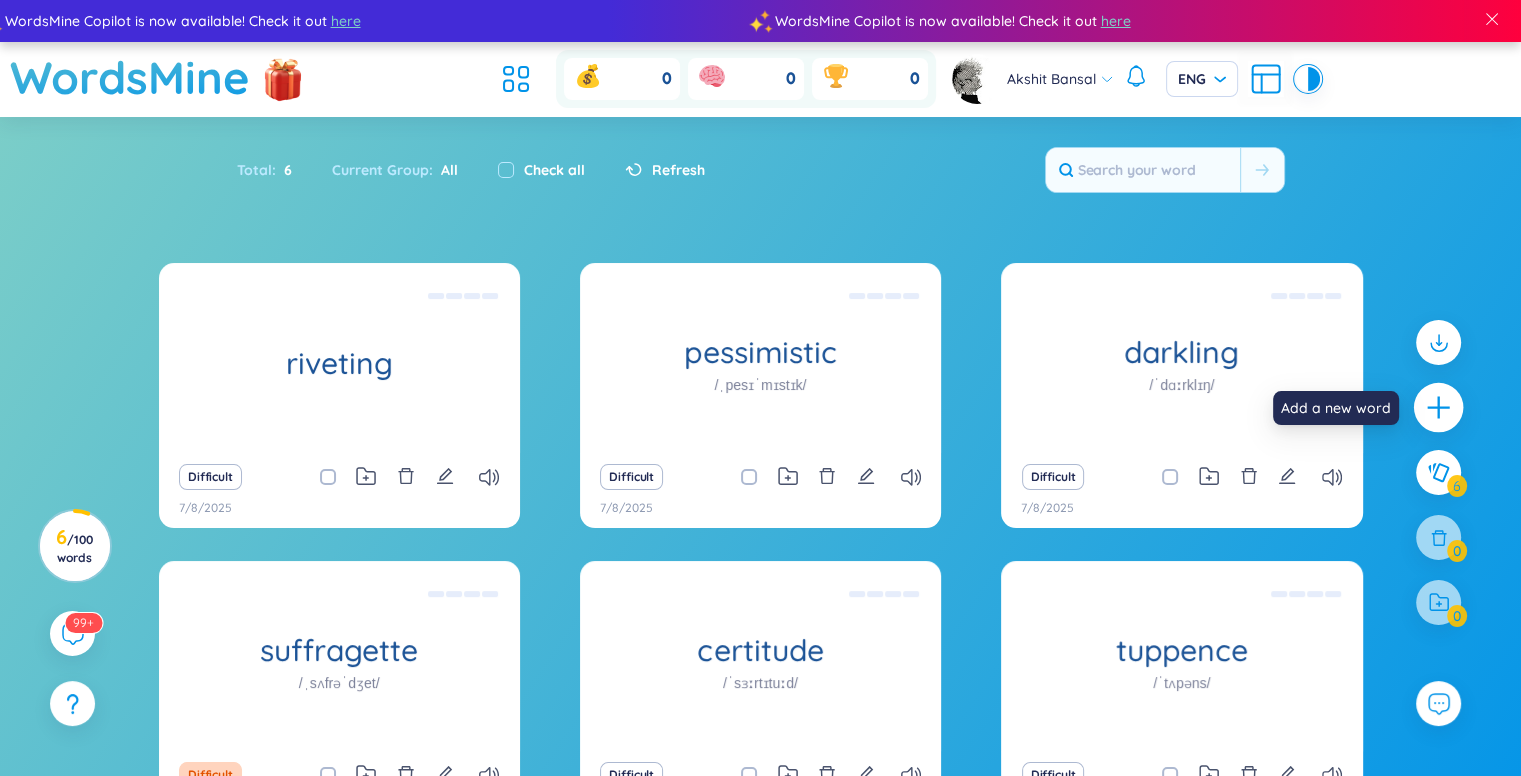 click 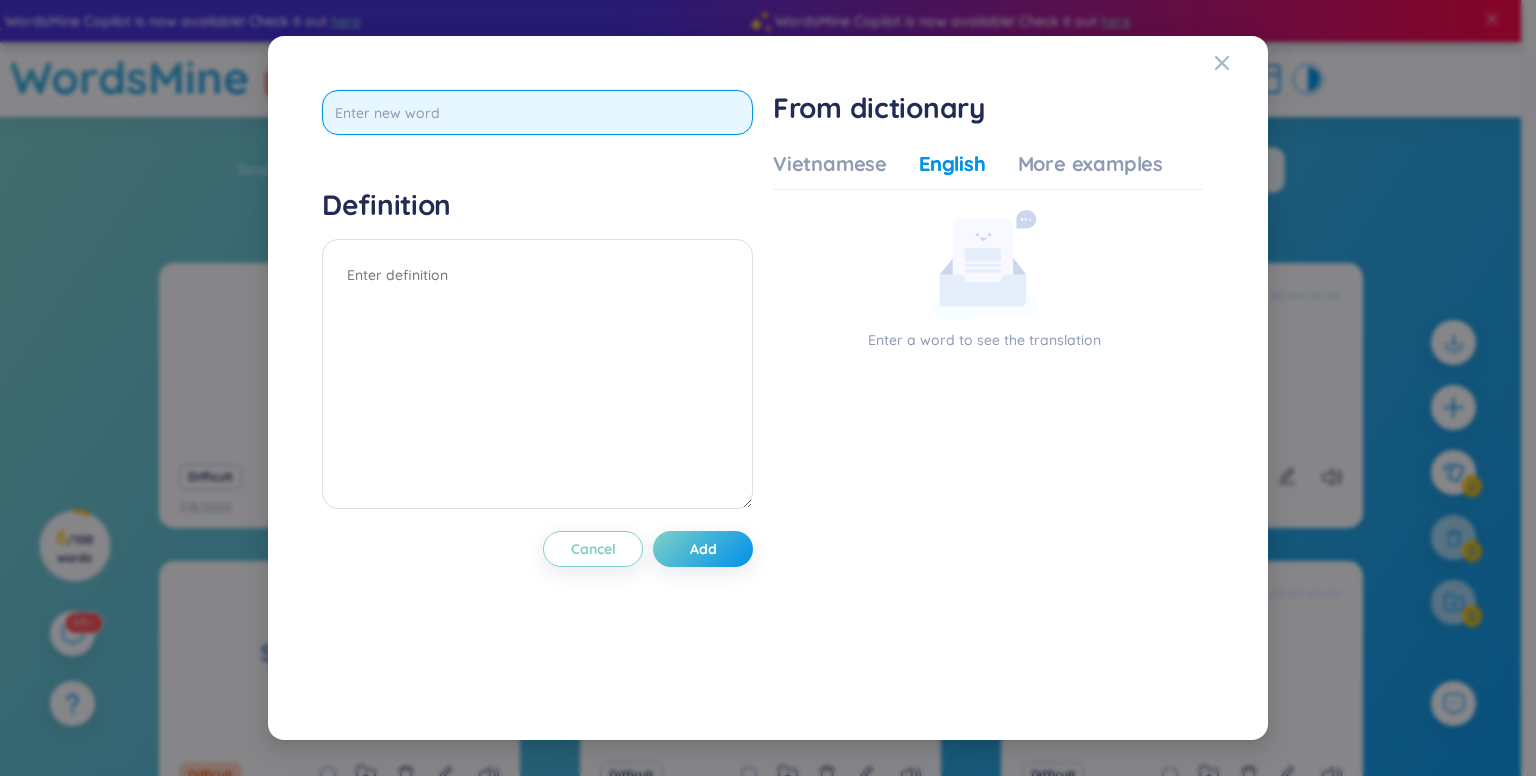 click at bounding box center [537, 112] 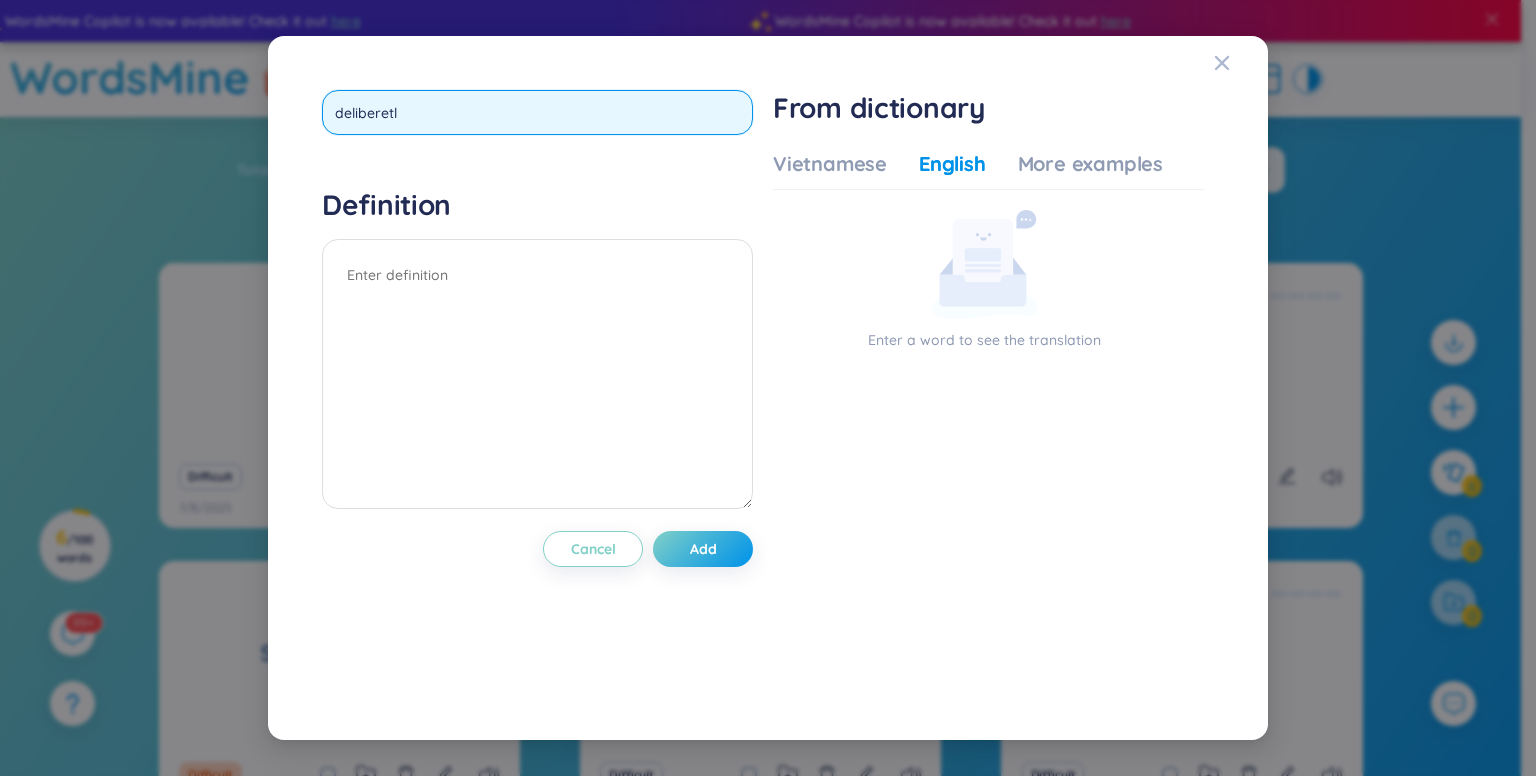 type on "deliberetly" 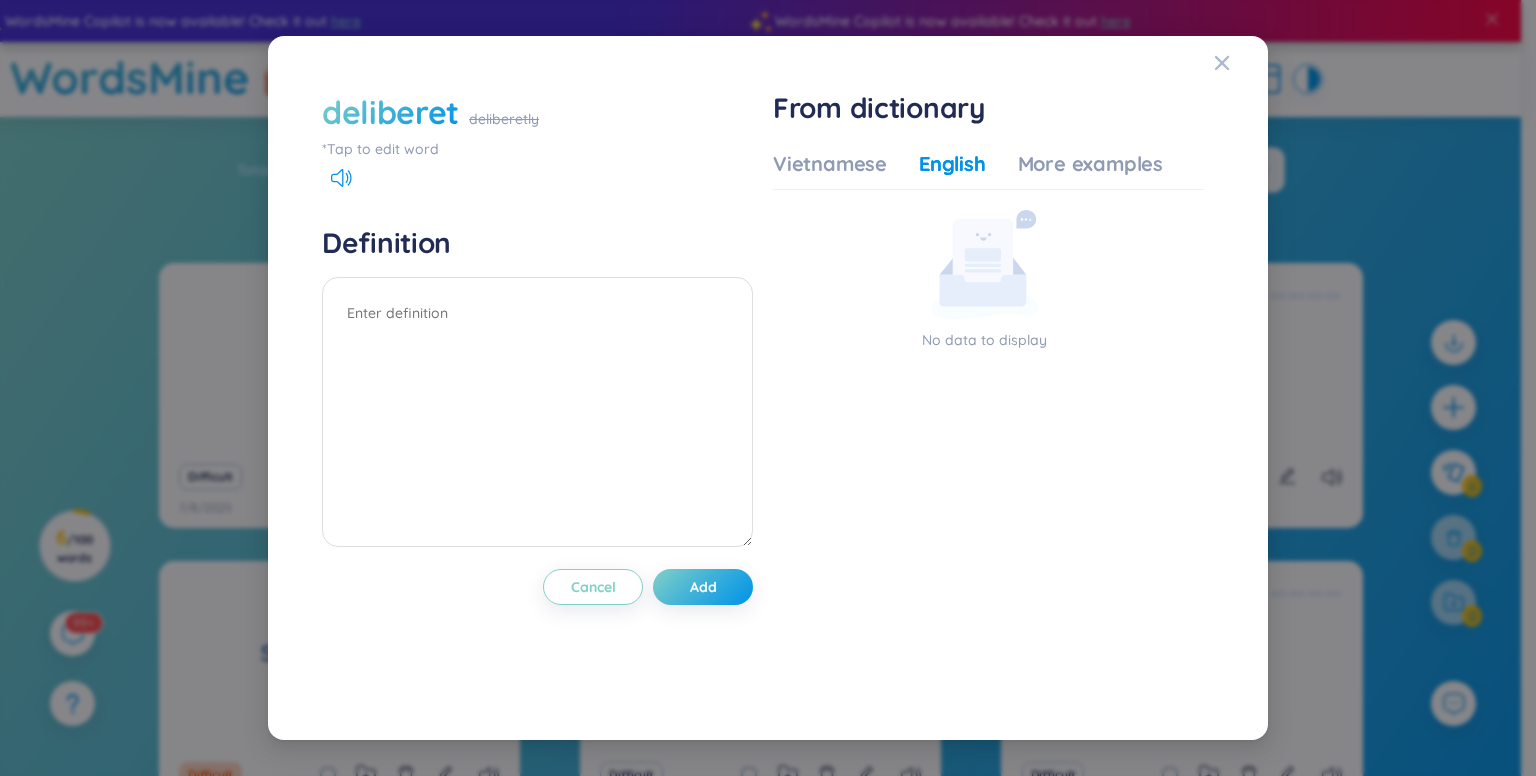 click on "deliberet" at bounding box center (390, 112) 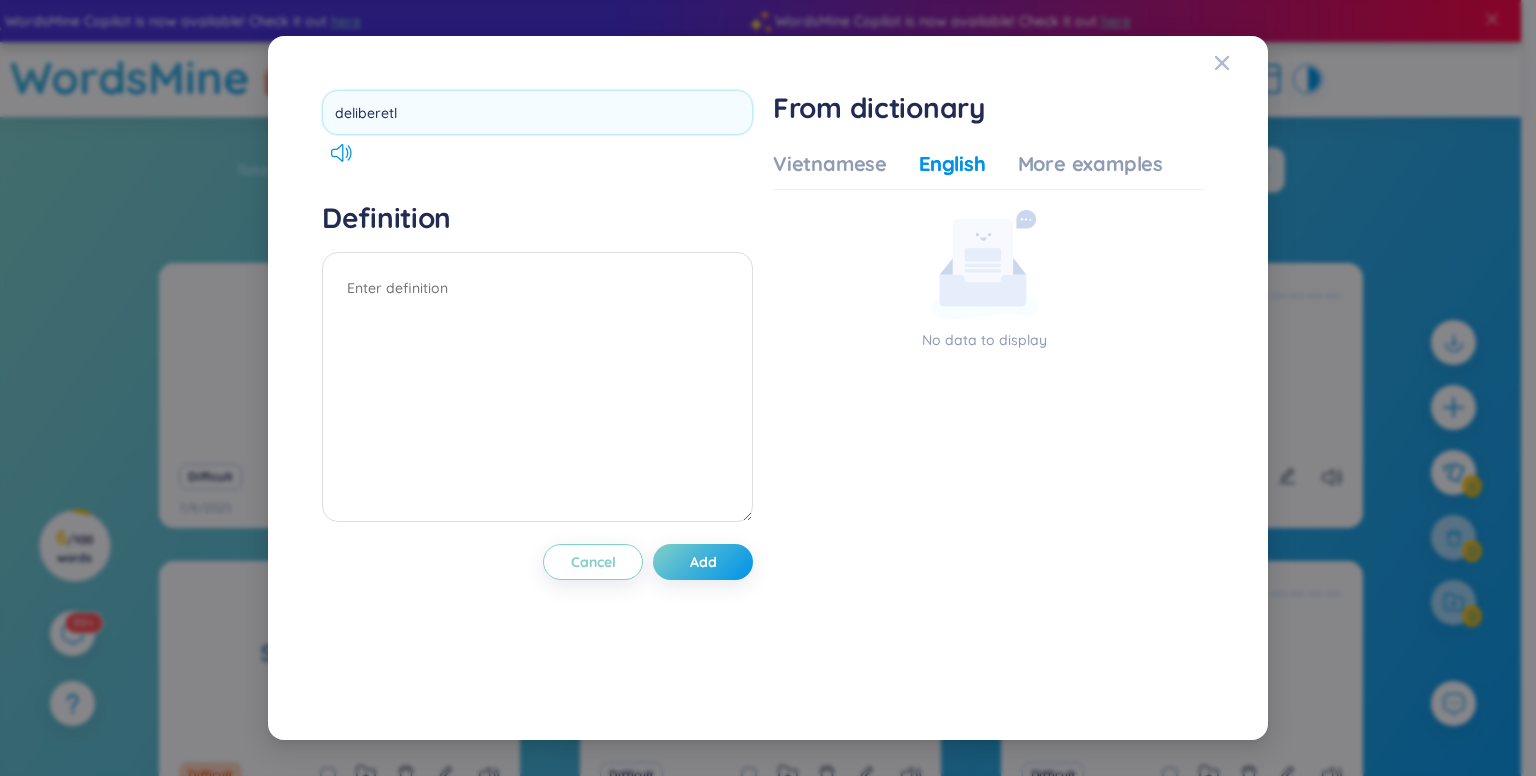 type on "deliberetly" 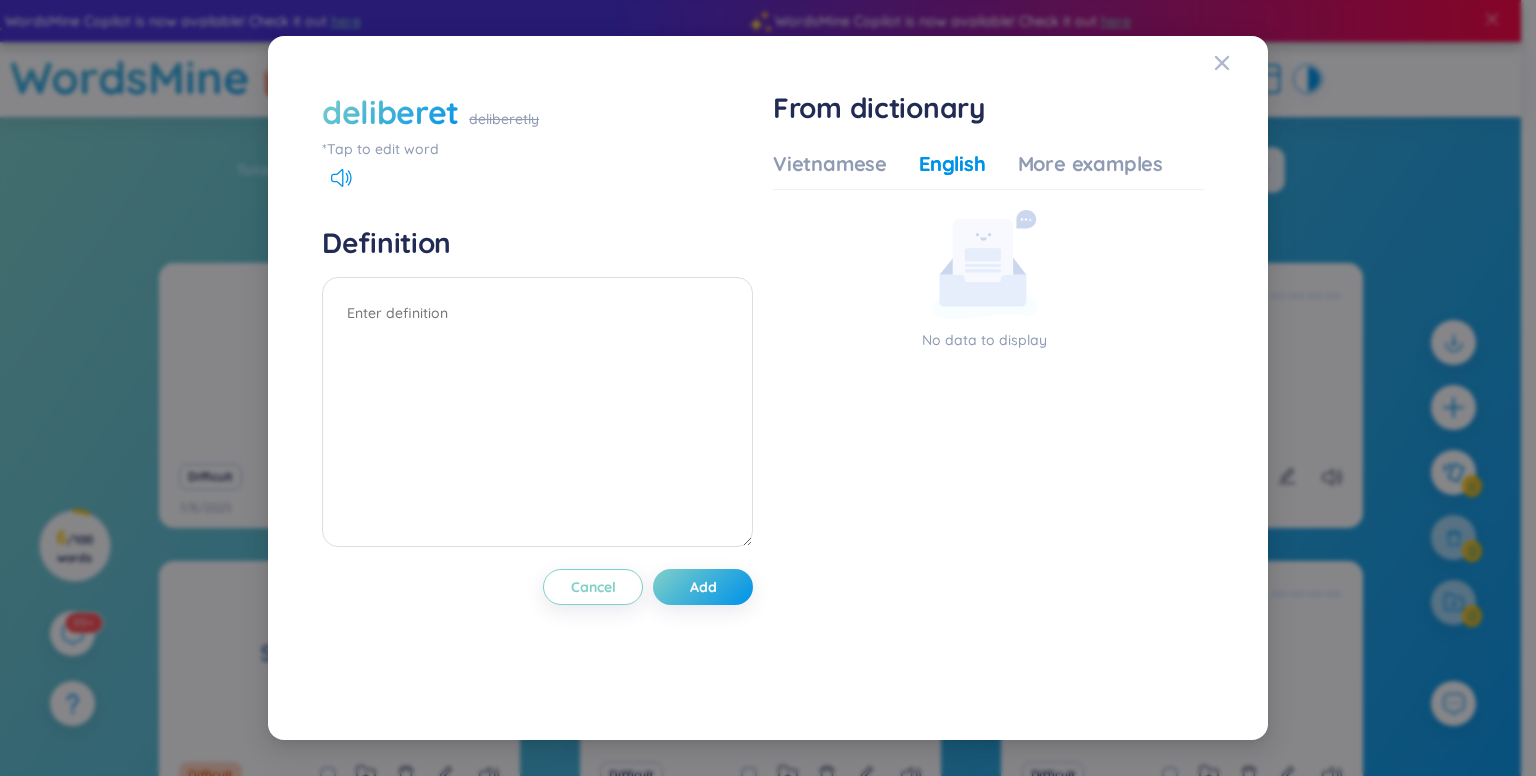 click on "deliberet" at bounding box center (390, 112) 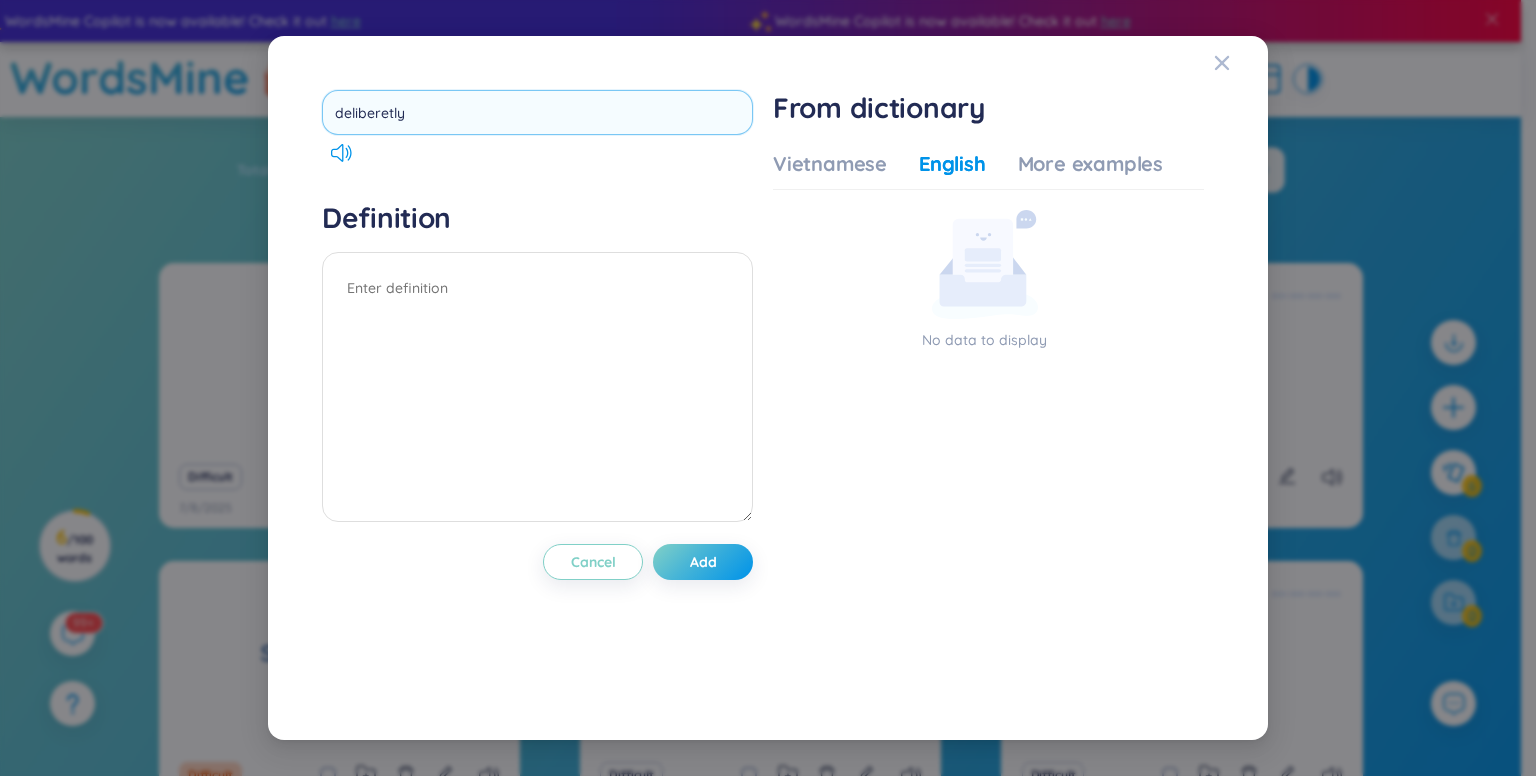 type on "deliberetly" 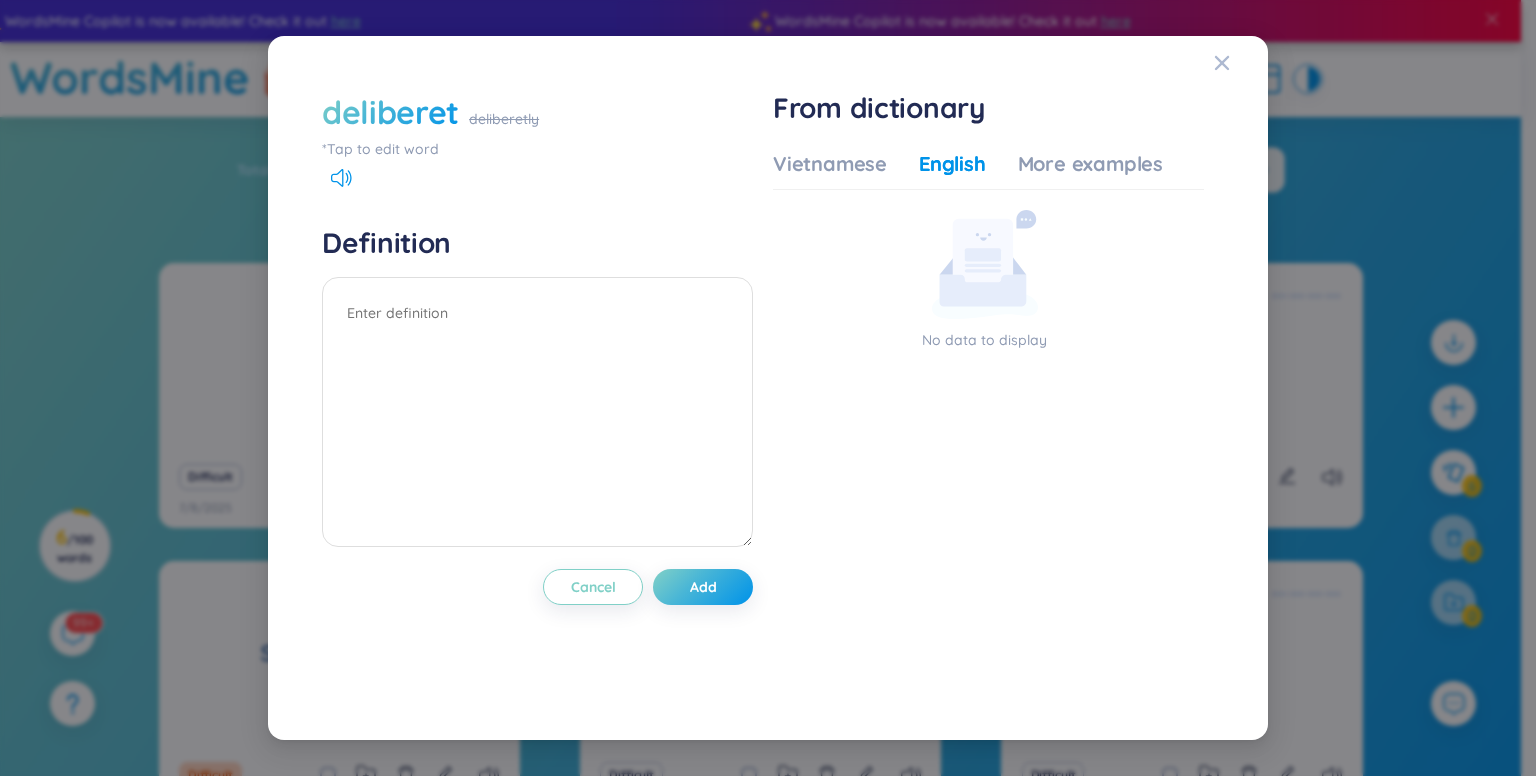 click on "*Tap to edit word" at bounding box center [537, 149] 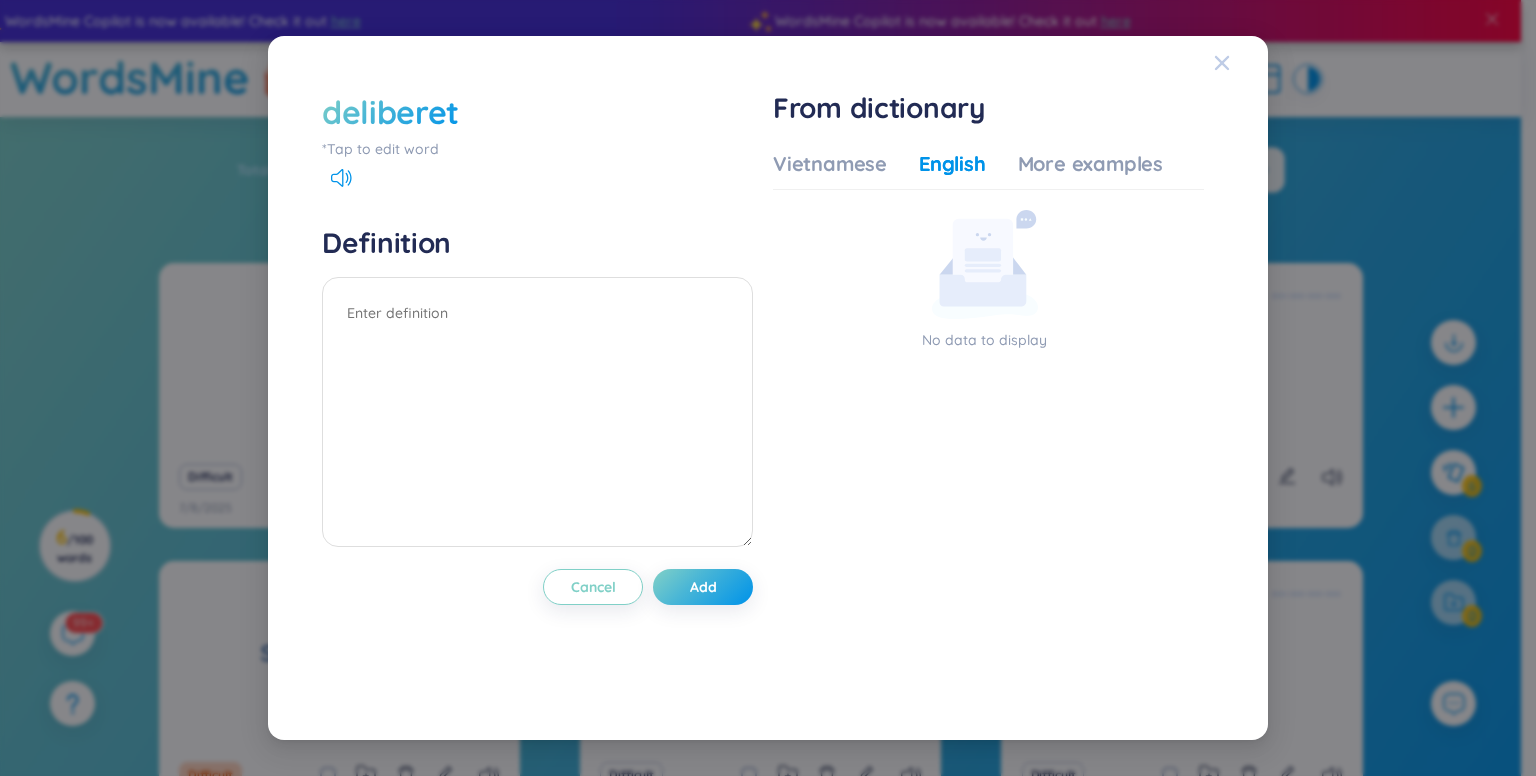 click at bounding box center (1222, 63) 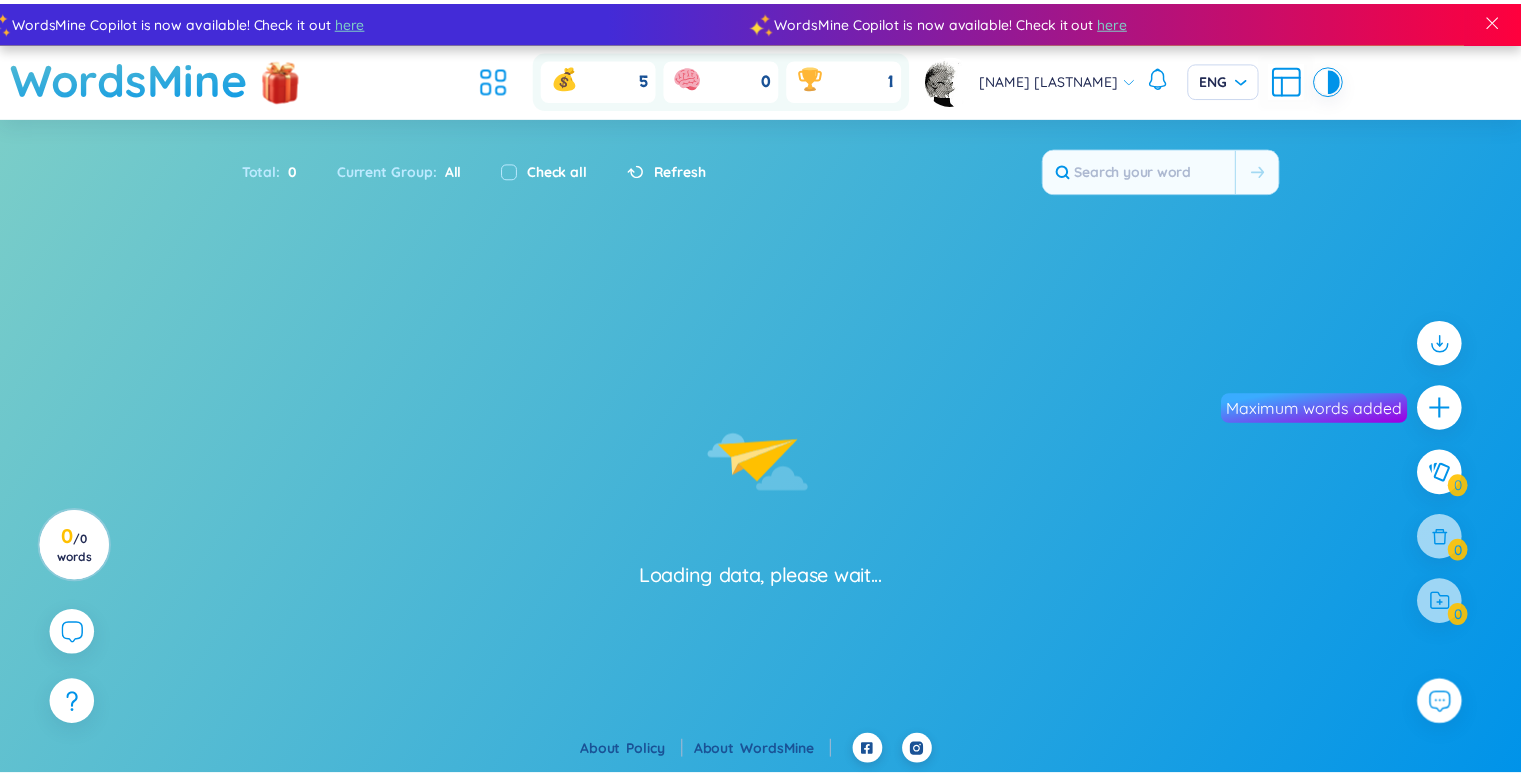 scroll, scrollTop: 0, scrollLeft: 0, axis: both 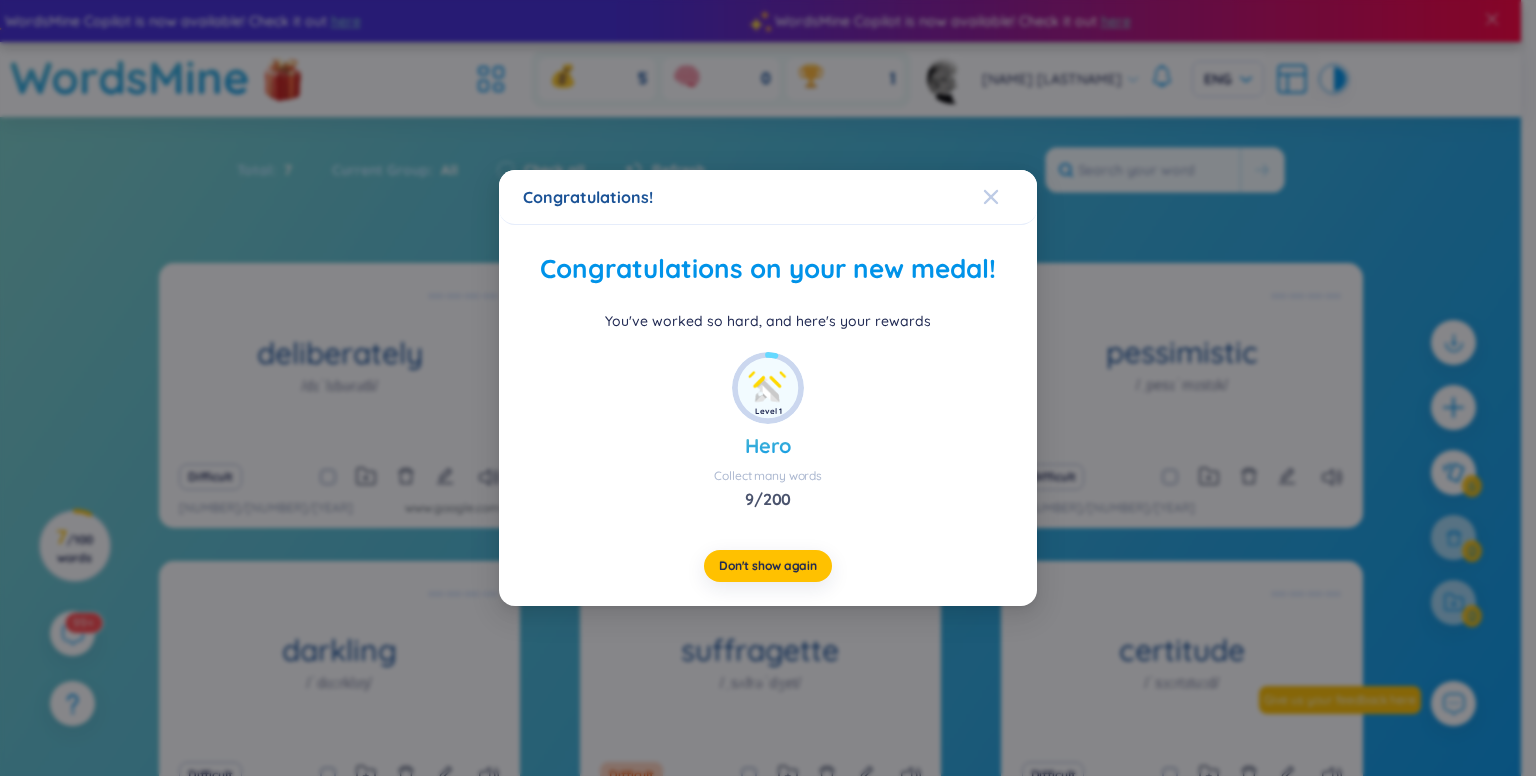 click 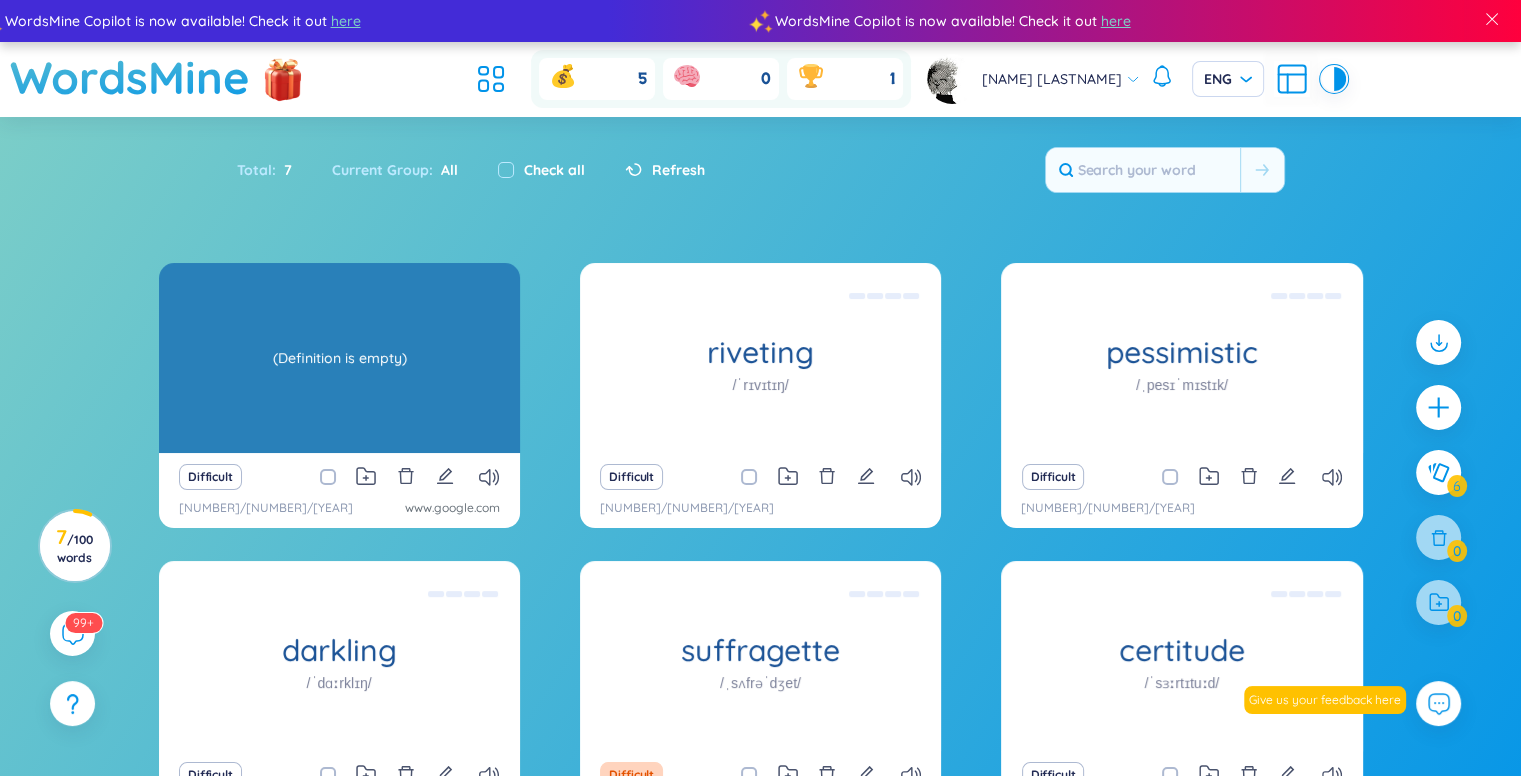 click on "(Definition is empty)" at bounding box center [339, 358] 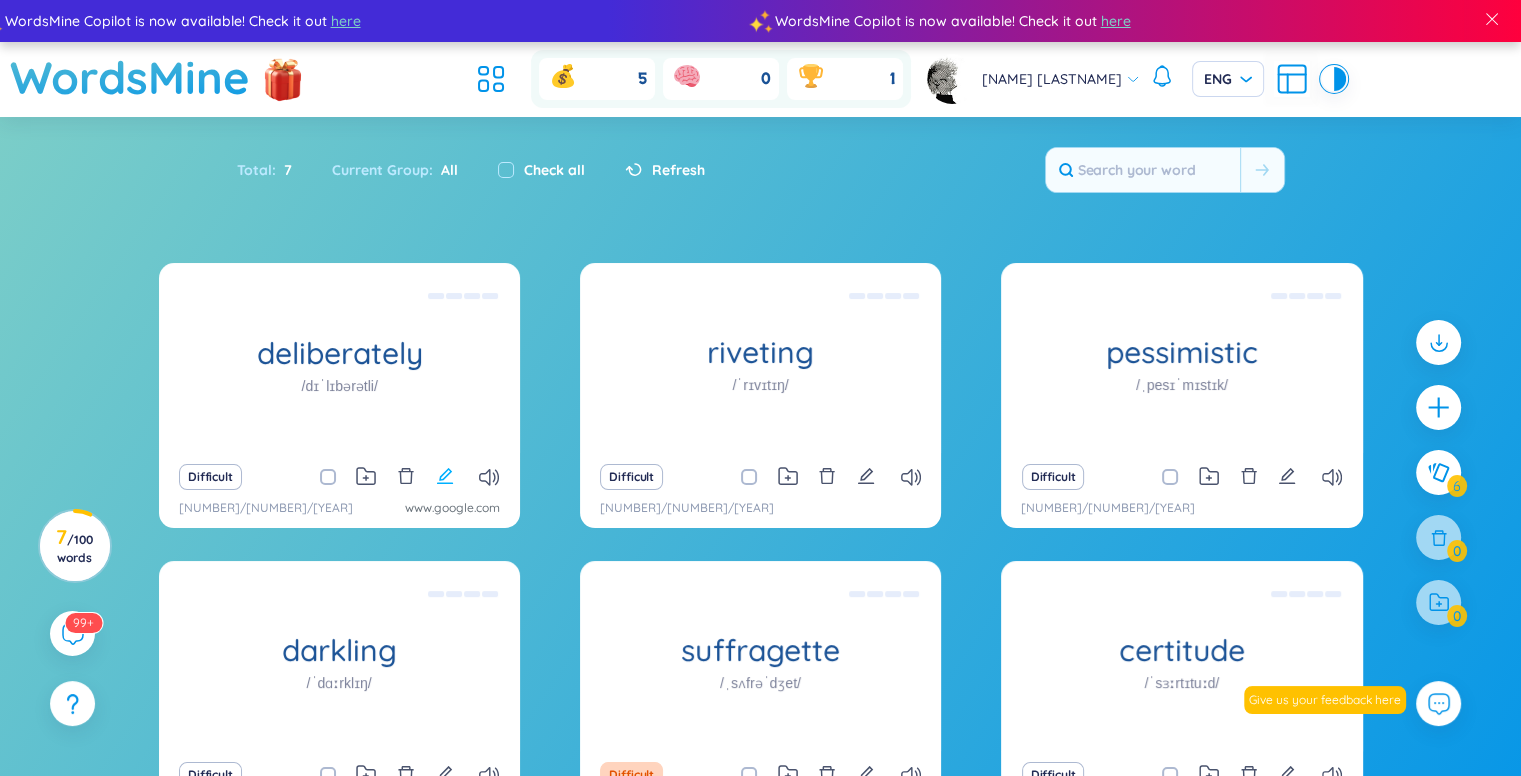 click 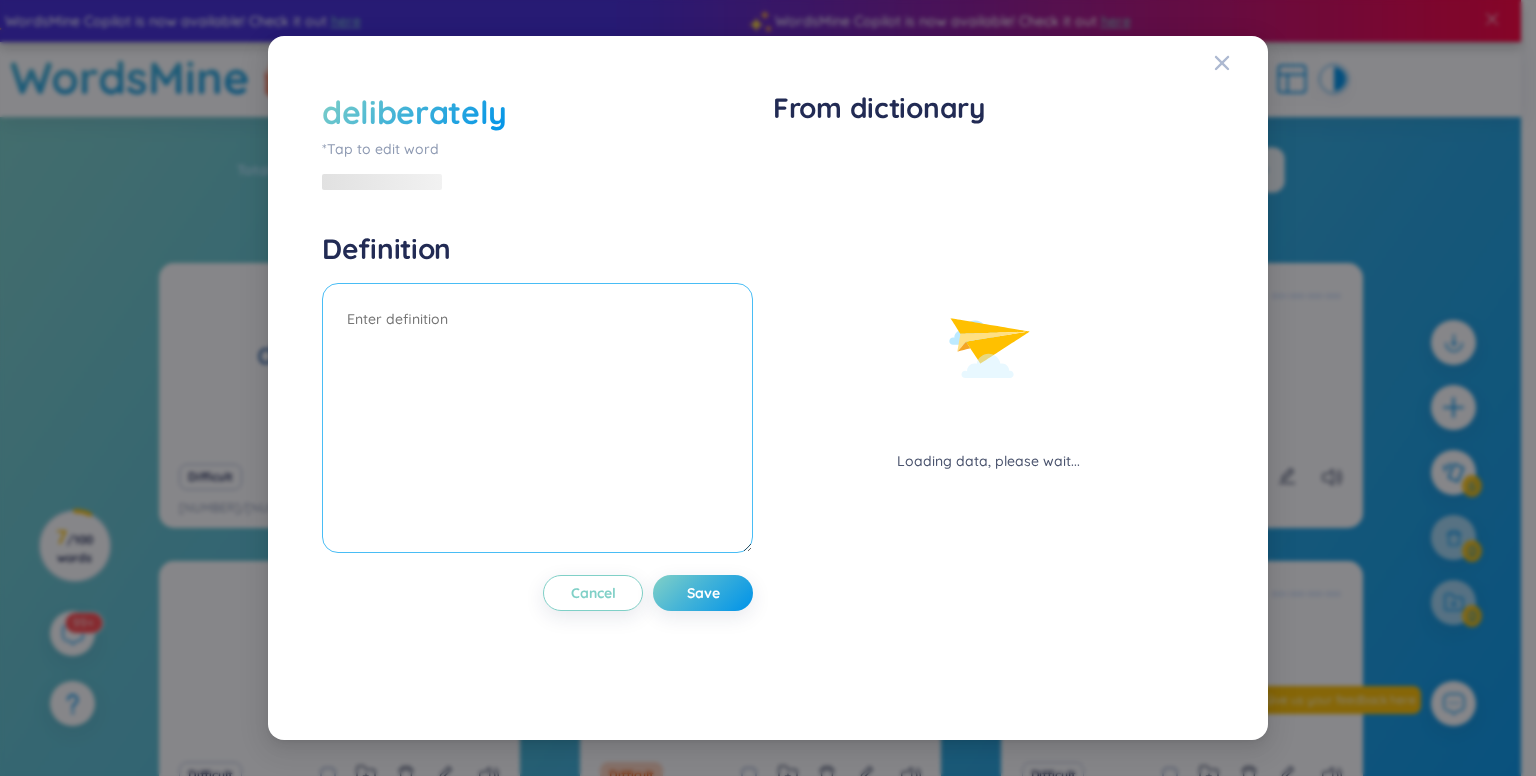 click at bounding box center [537, 418] 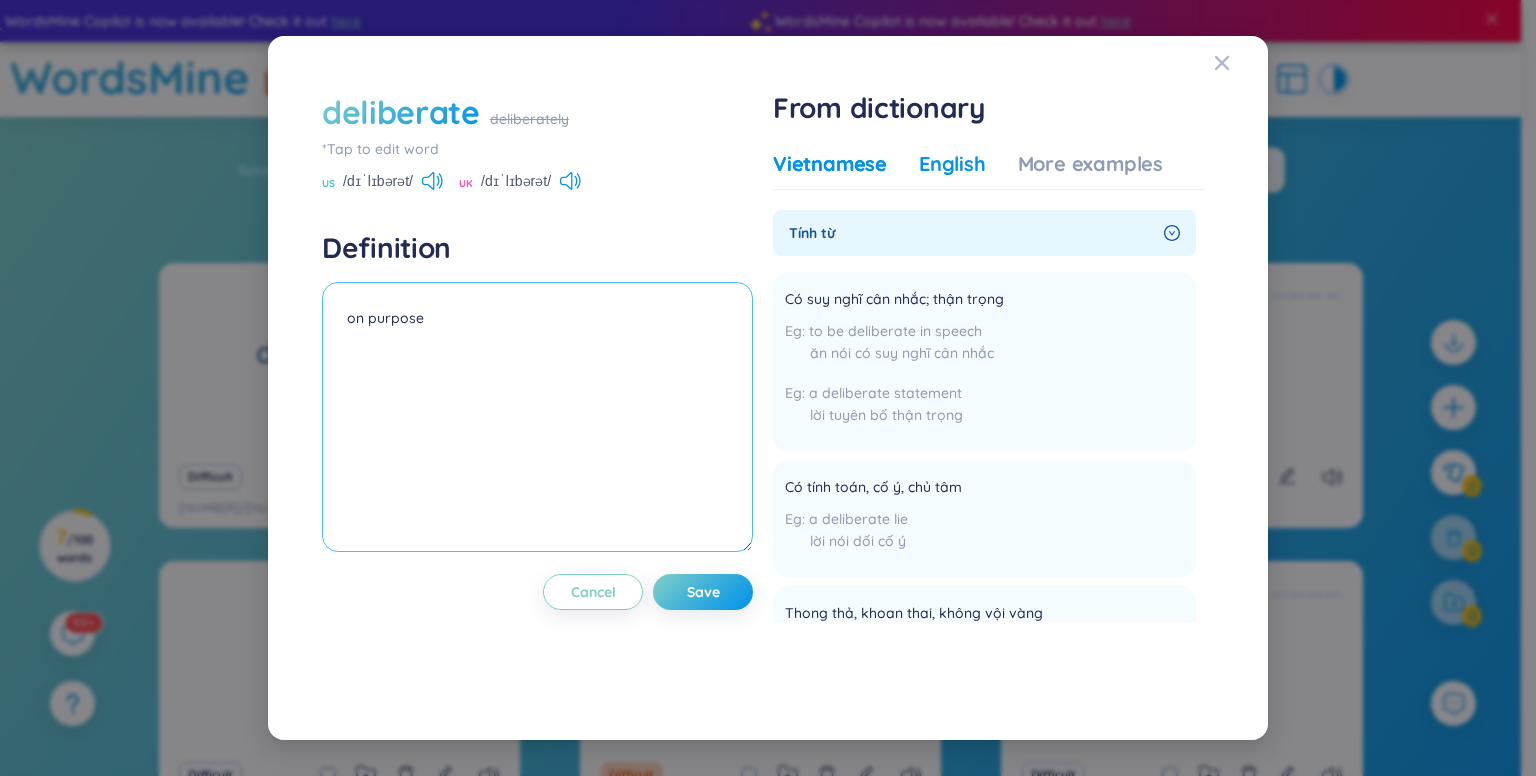 type on "on purpose" 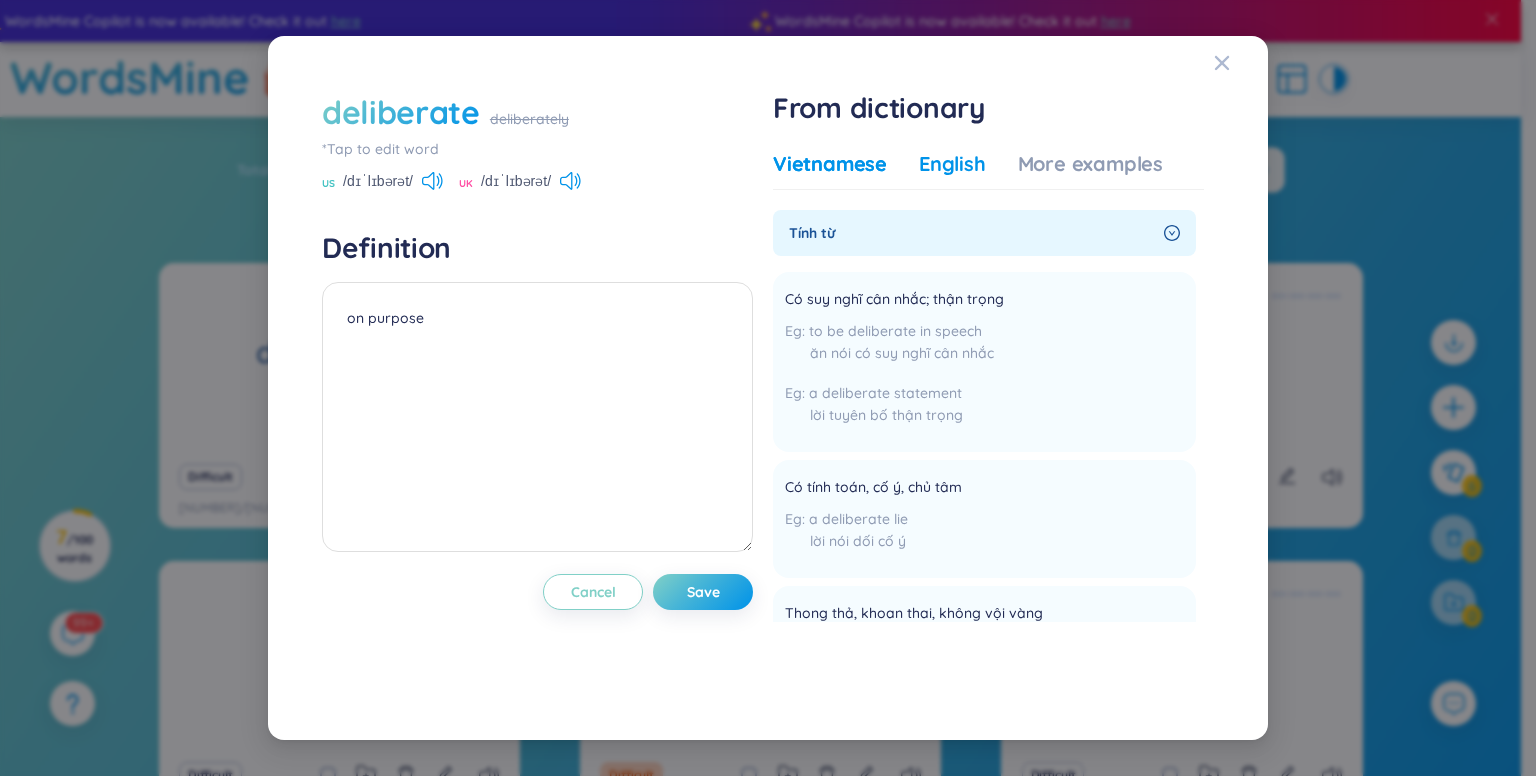 click on "English" at bounding box center [952, 164] 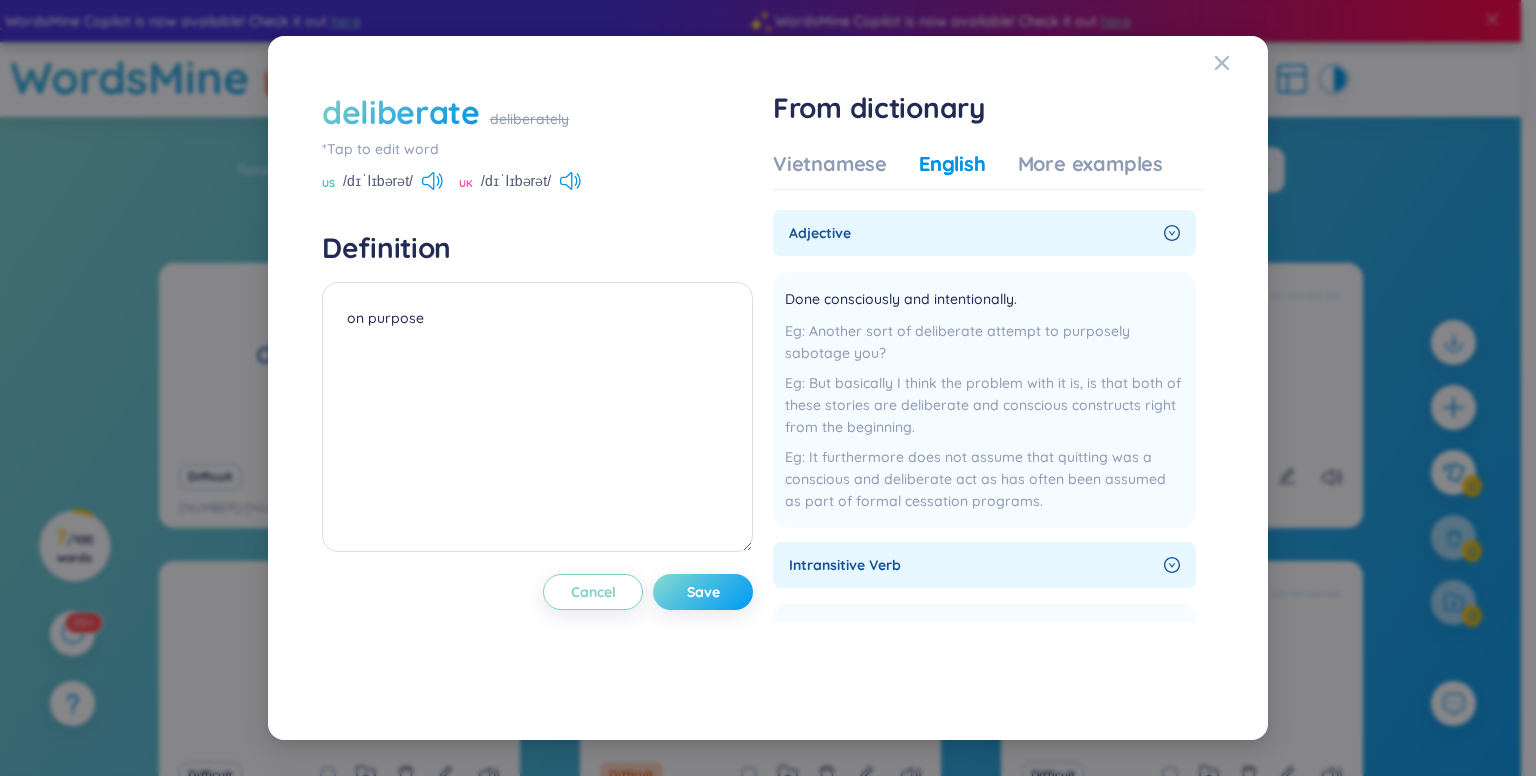click on "Save" at bounding box center (703, 592) 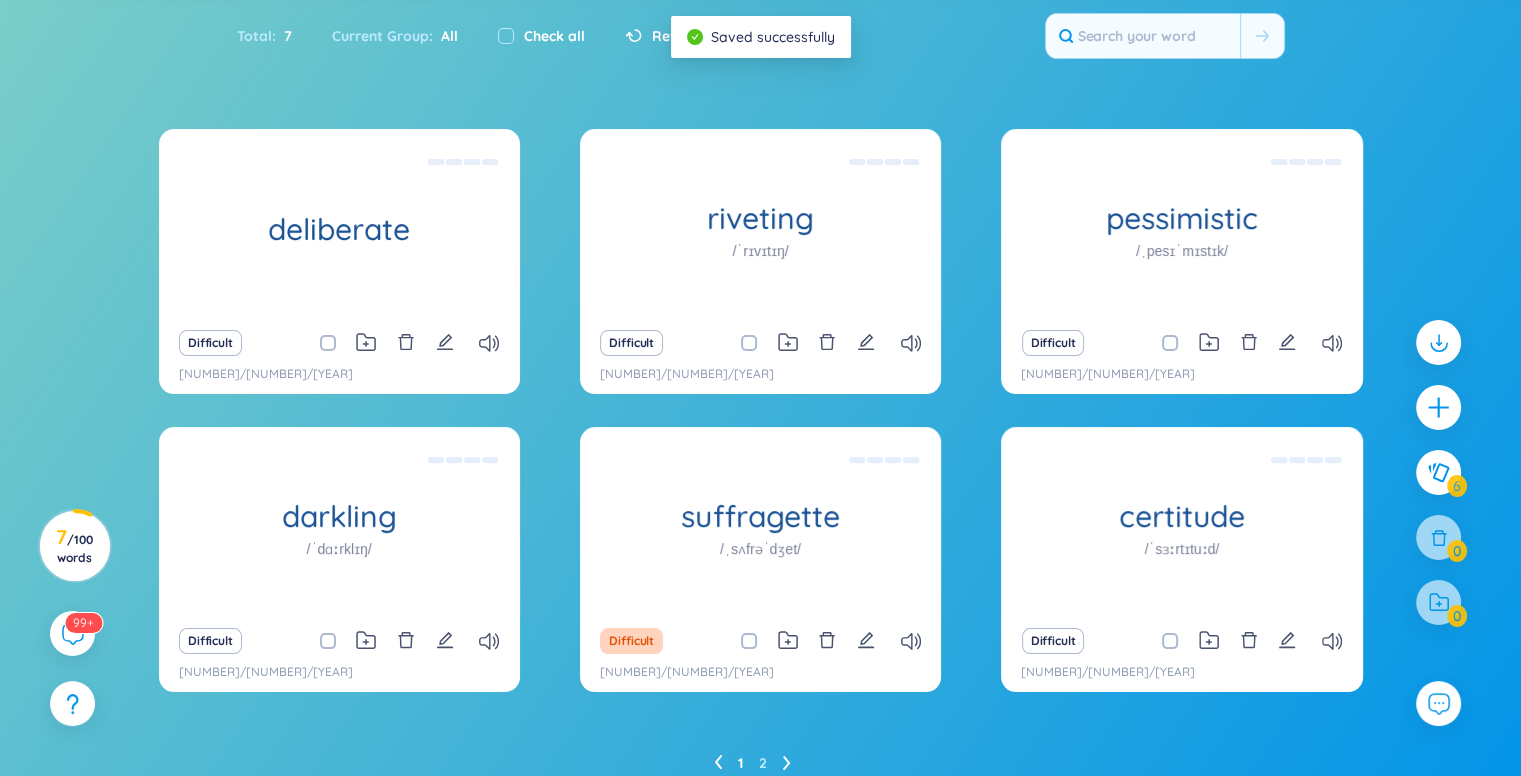 scroll, scrollTop: 151, scrollLeft: 0, axis: vertical 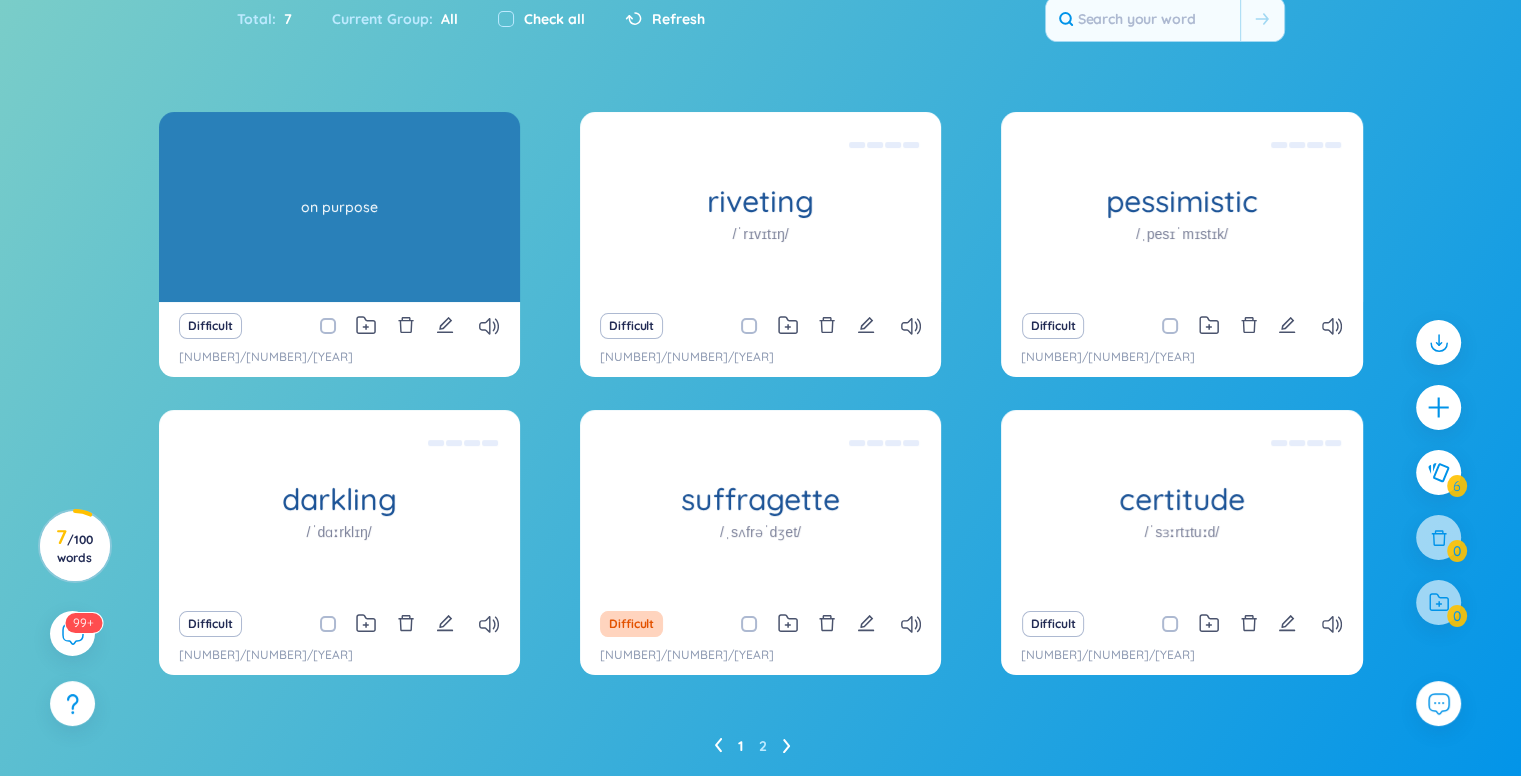 type 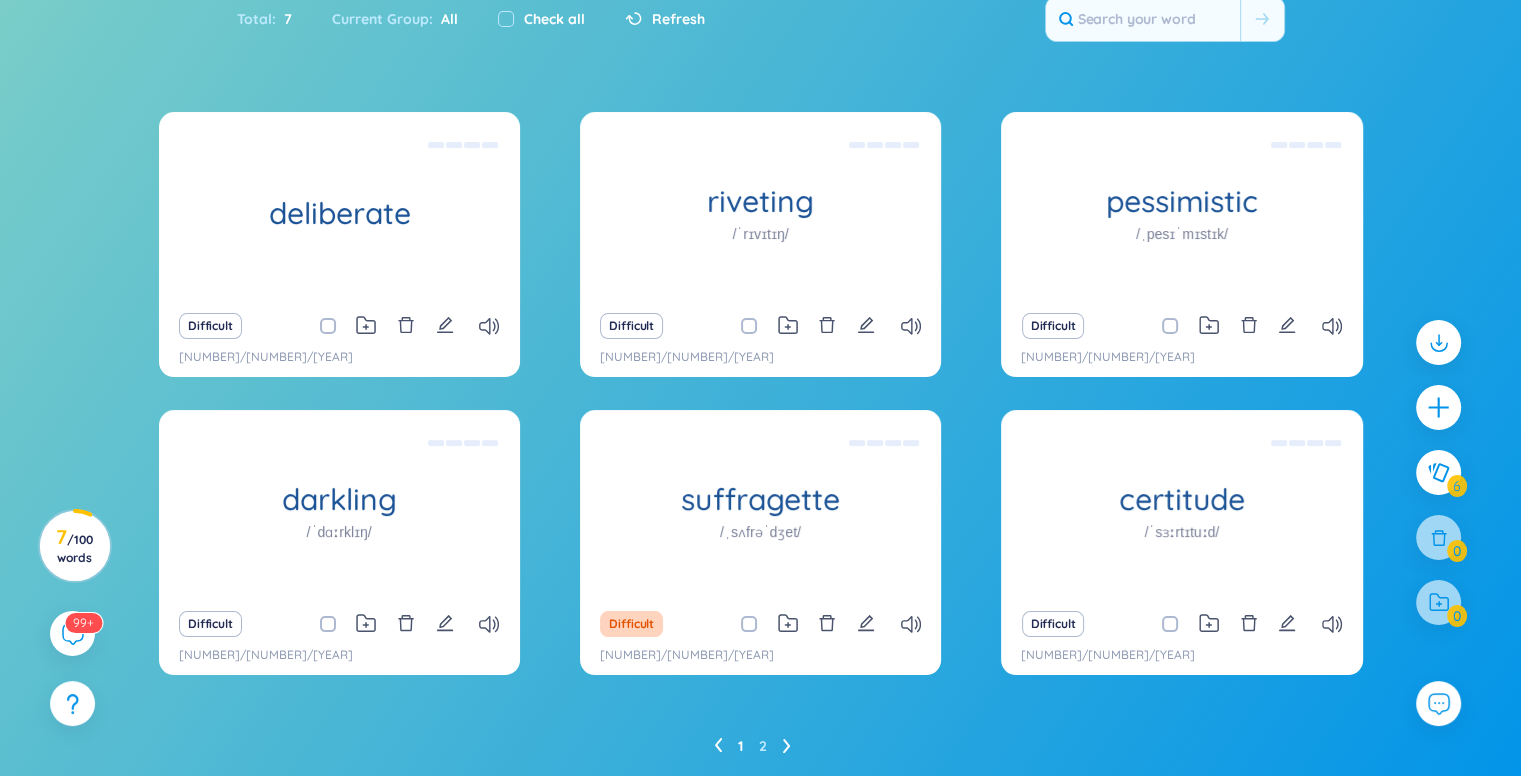 click on "1 2" at bounding box center [760, 746] 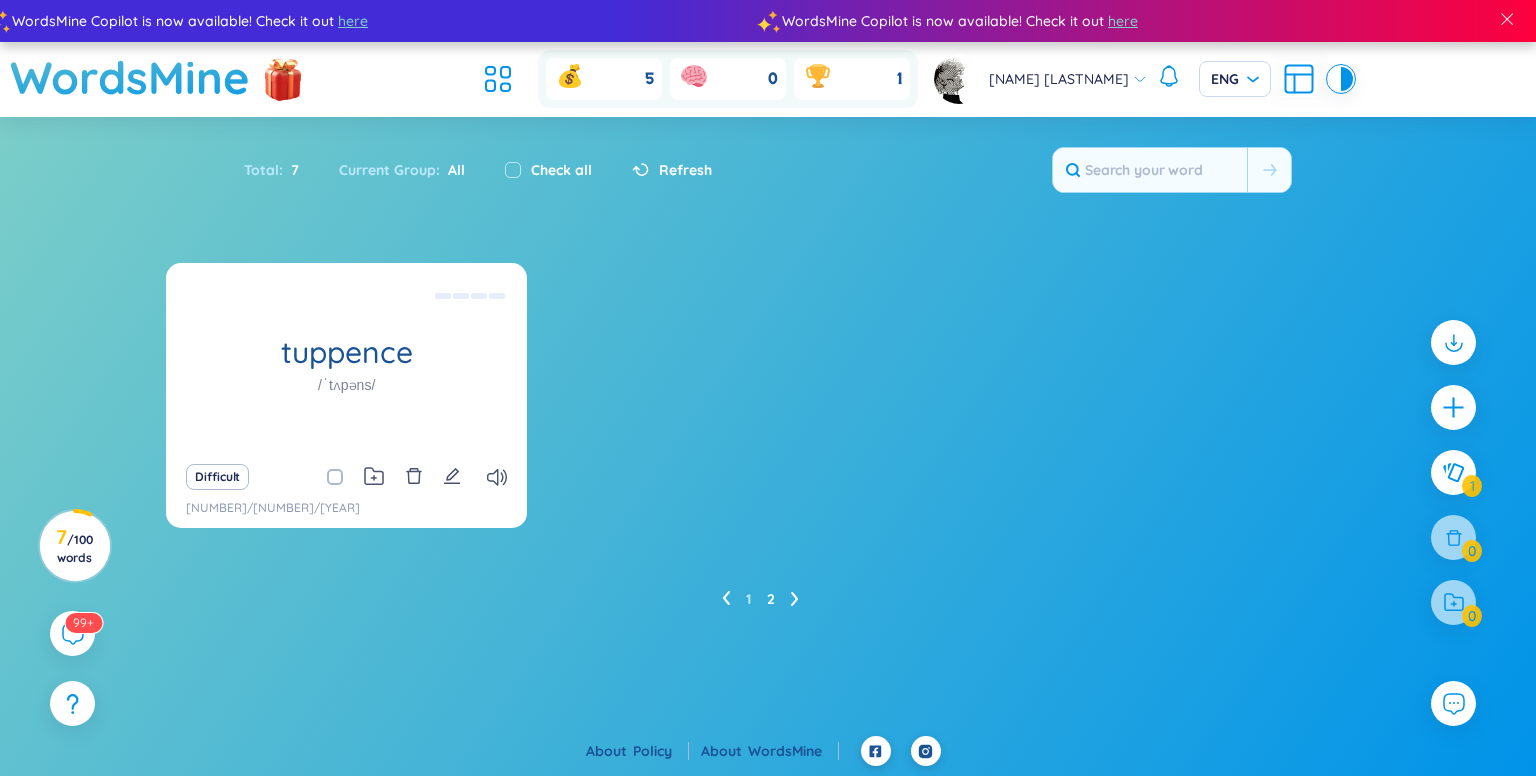 click on "1 2" at bounding box center [768, 599] 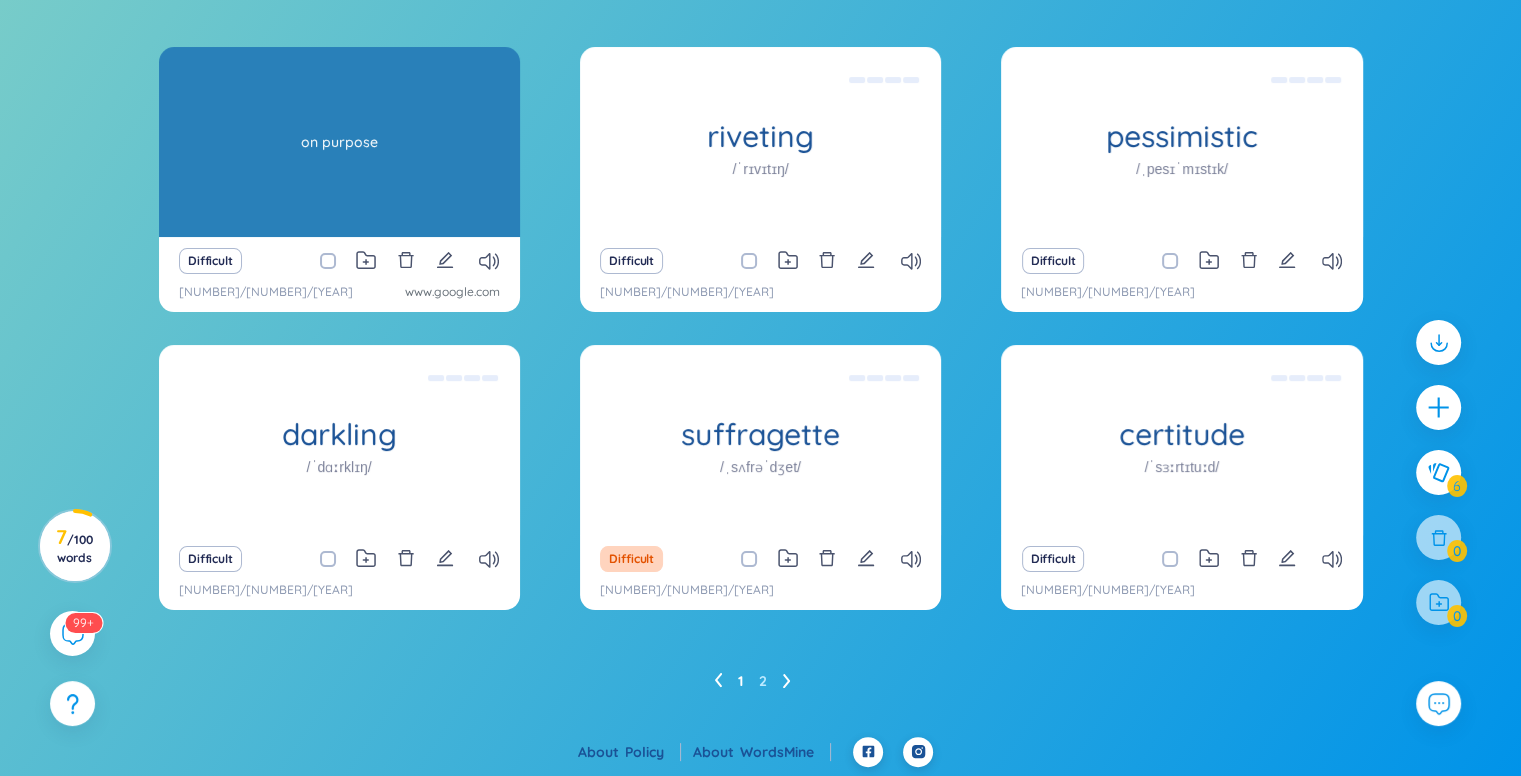 scroll, scrollTop: 0, scrollLeft: 0, axis: both 